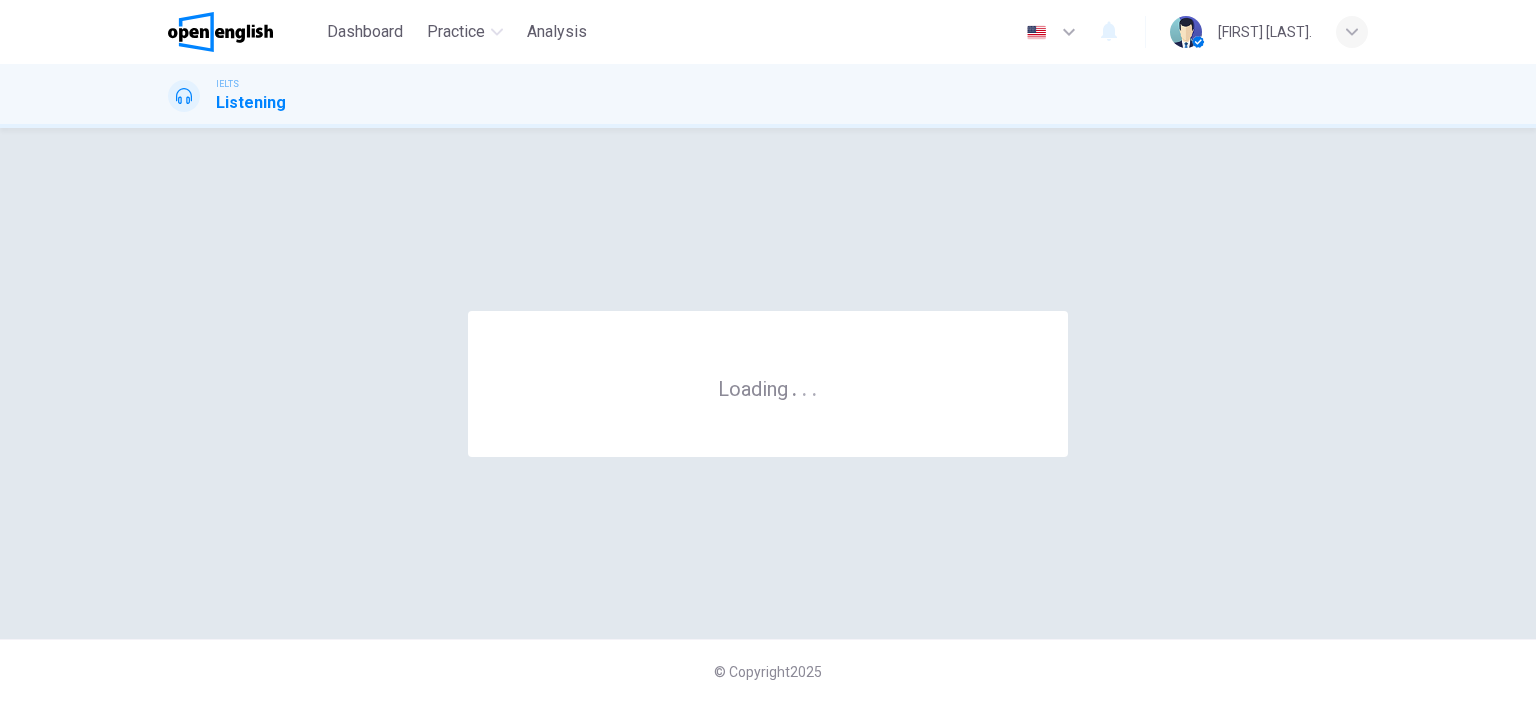 scroll, scrollTop: 0, scrollLeft: 0, axis: both 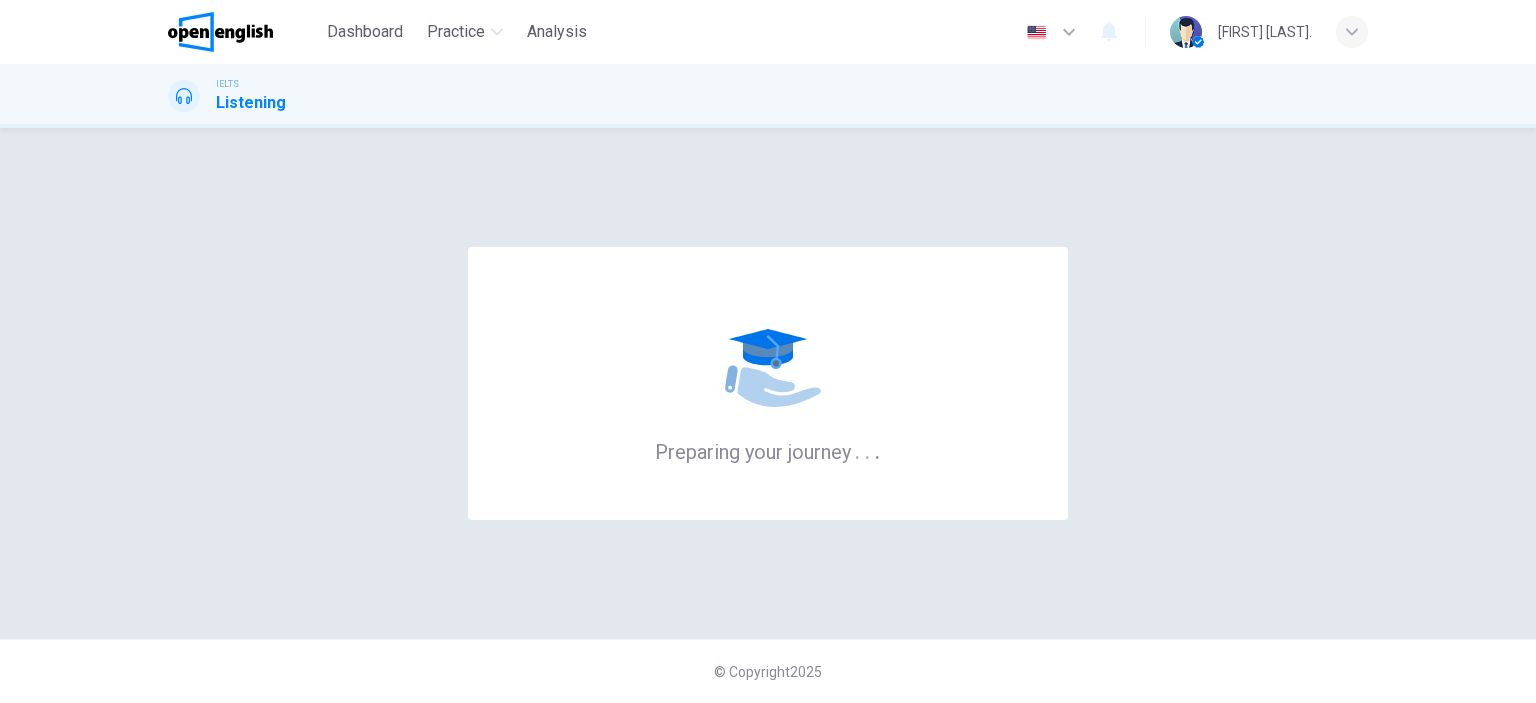 click on "Preparing your journey . . ." at bounding box center (768, 383) 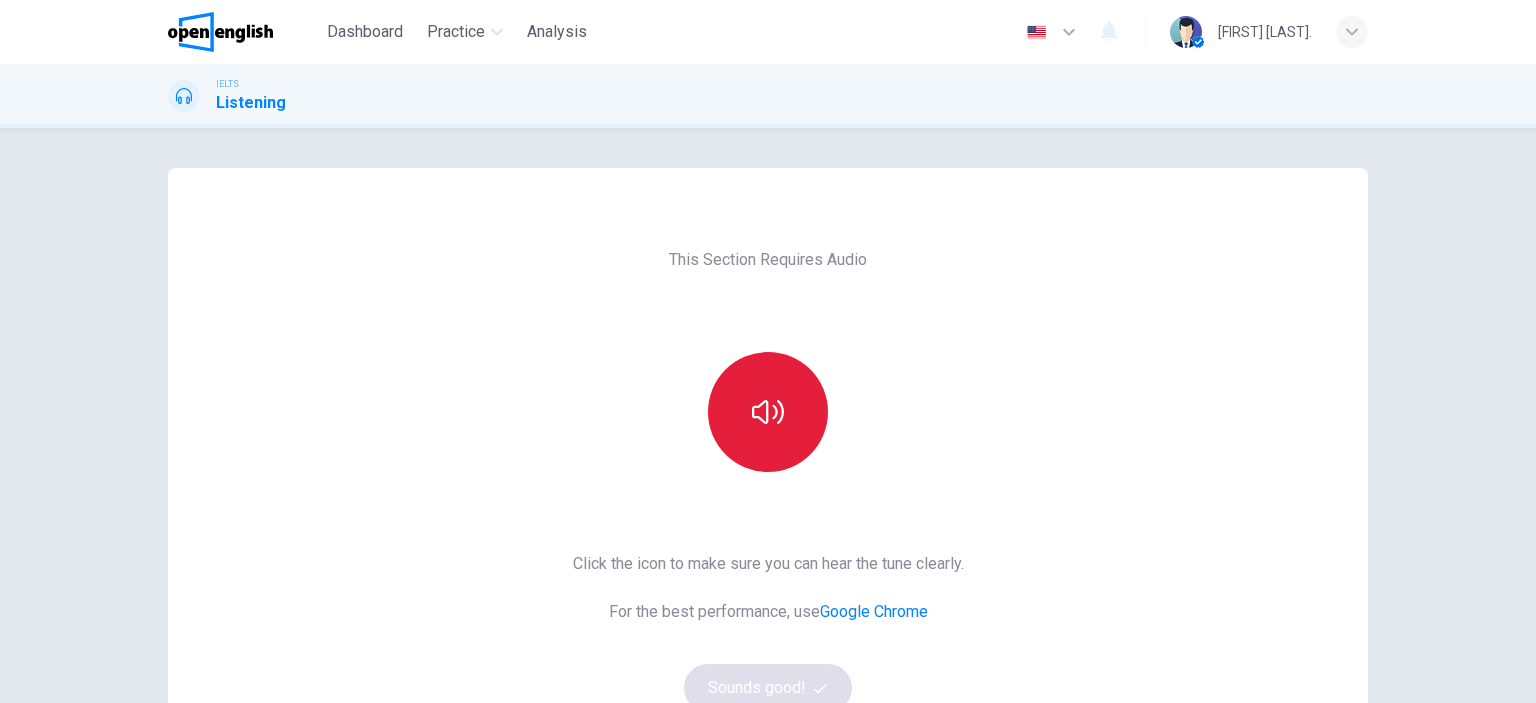 scroll, scrollTop: 100, scrollLeft: 0, axis: vertical 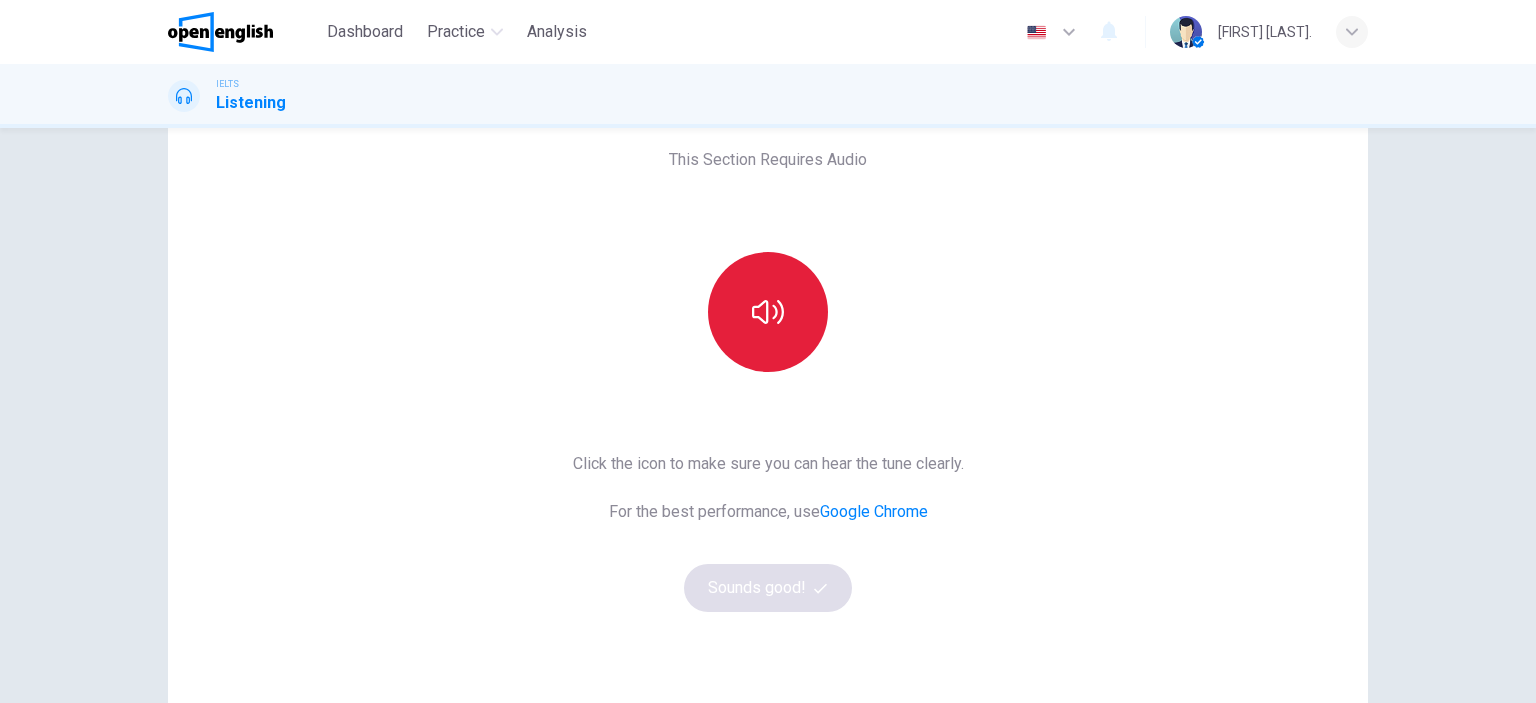 click at bounding box center [768, 312] 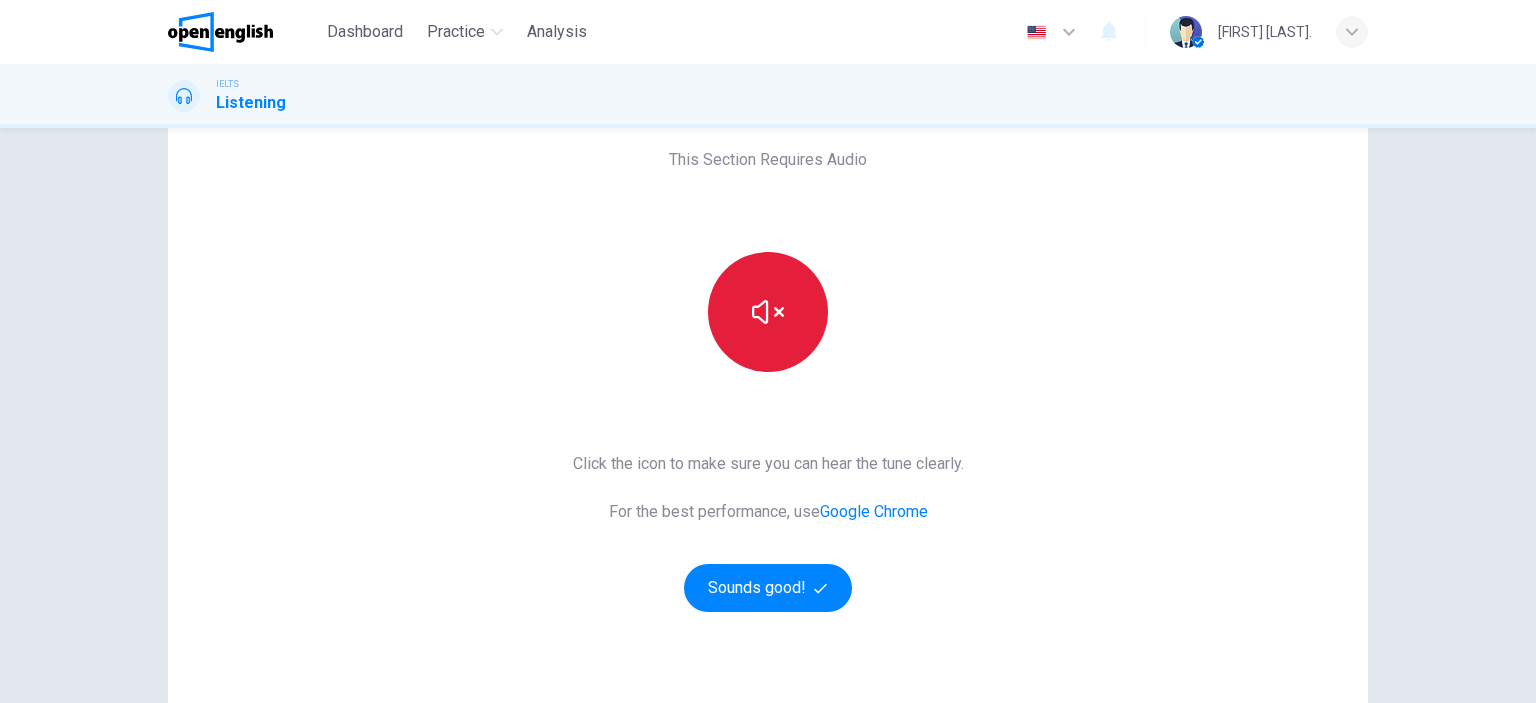 click at bounding box center (768, 312) 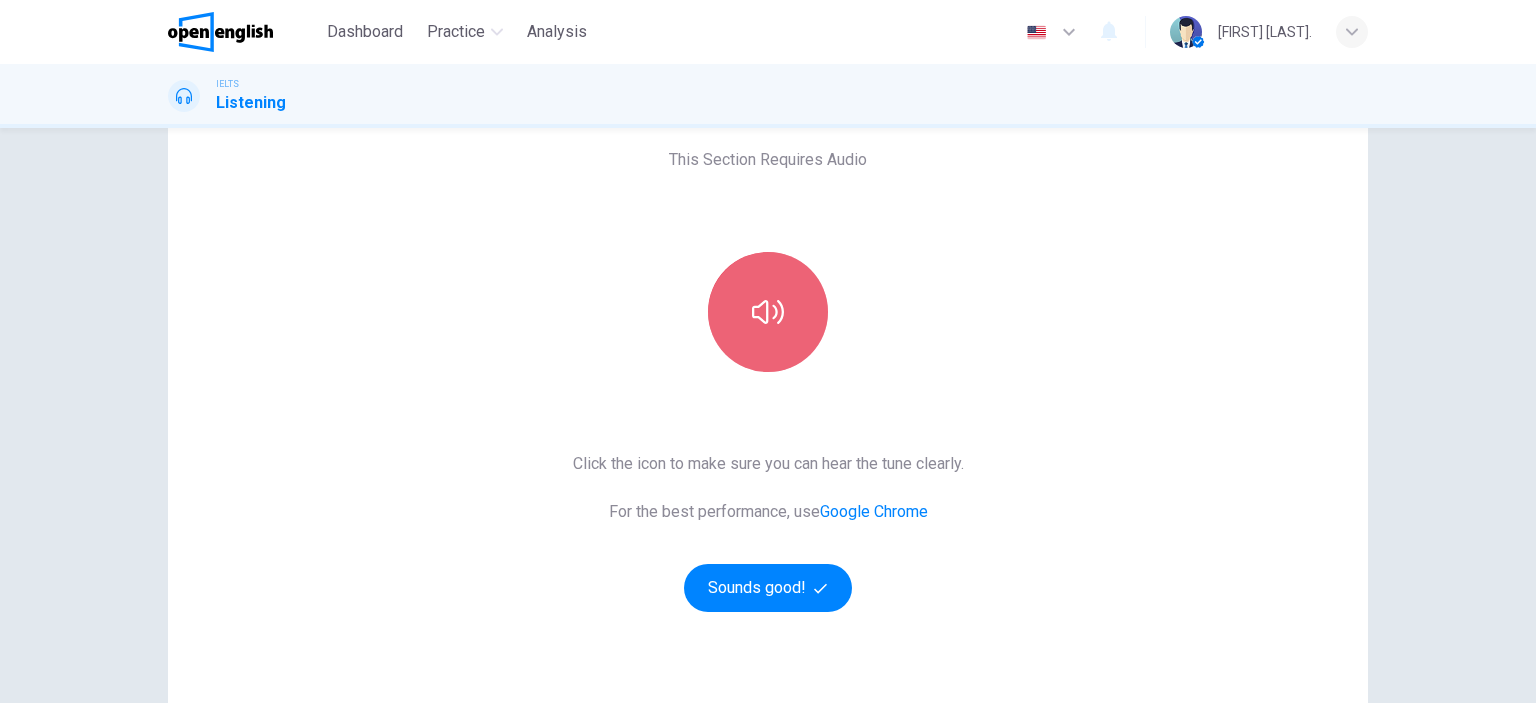 click 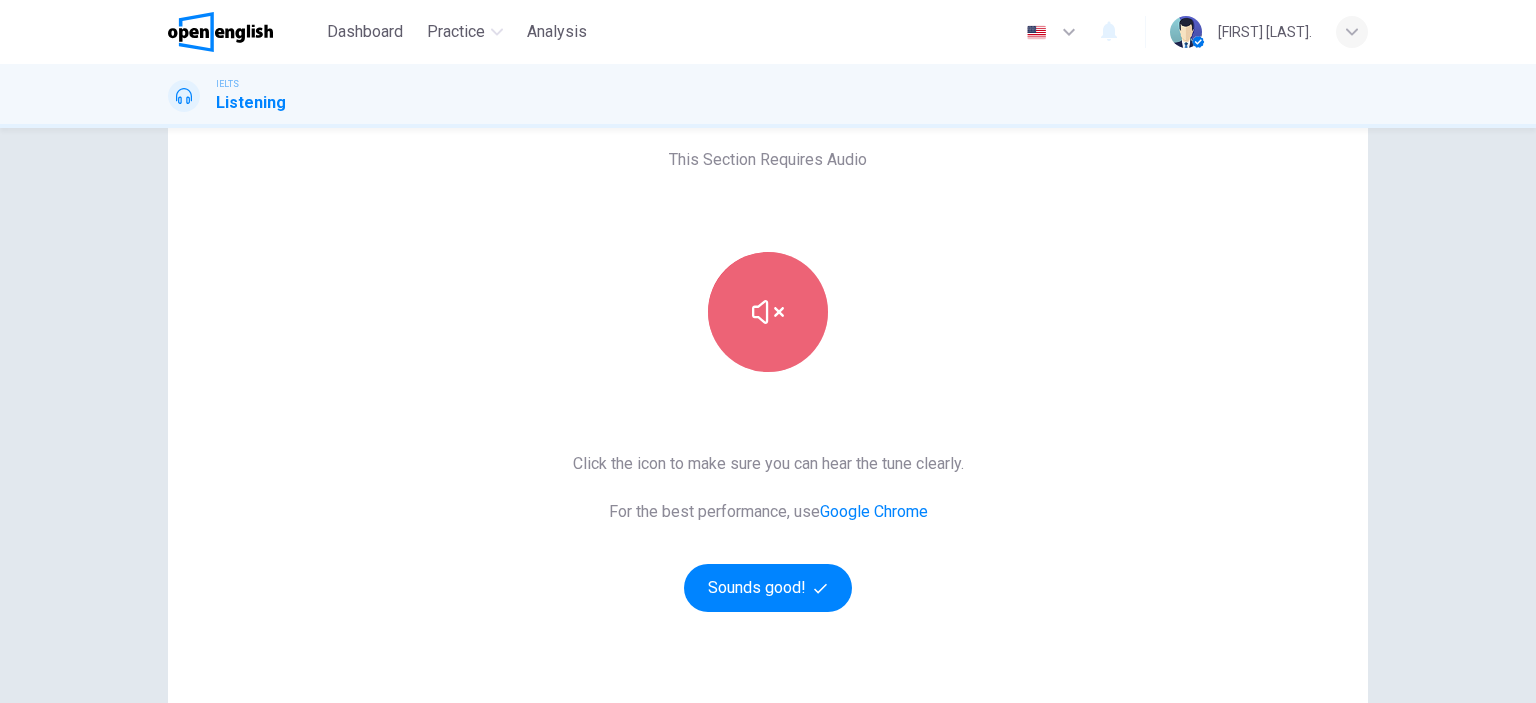 click 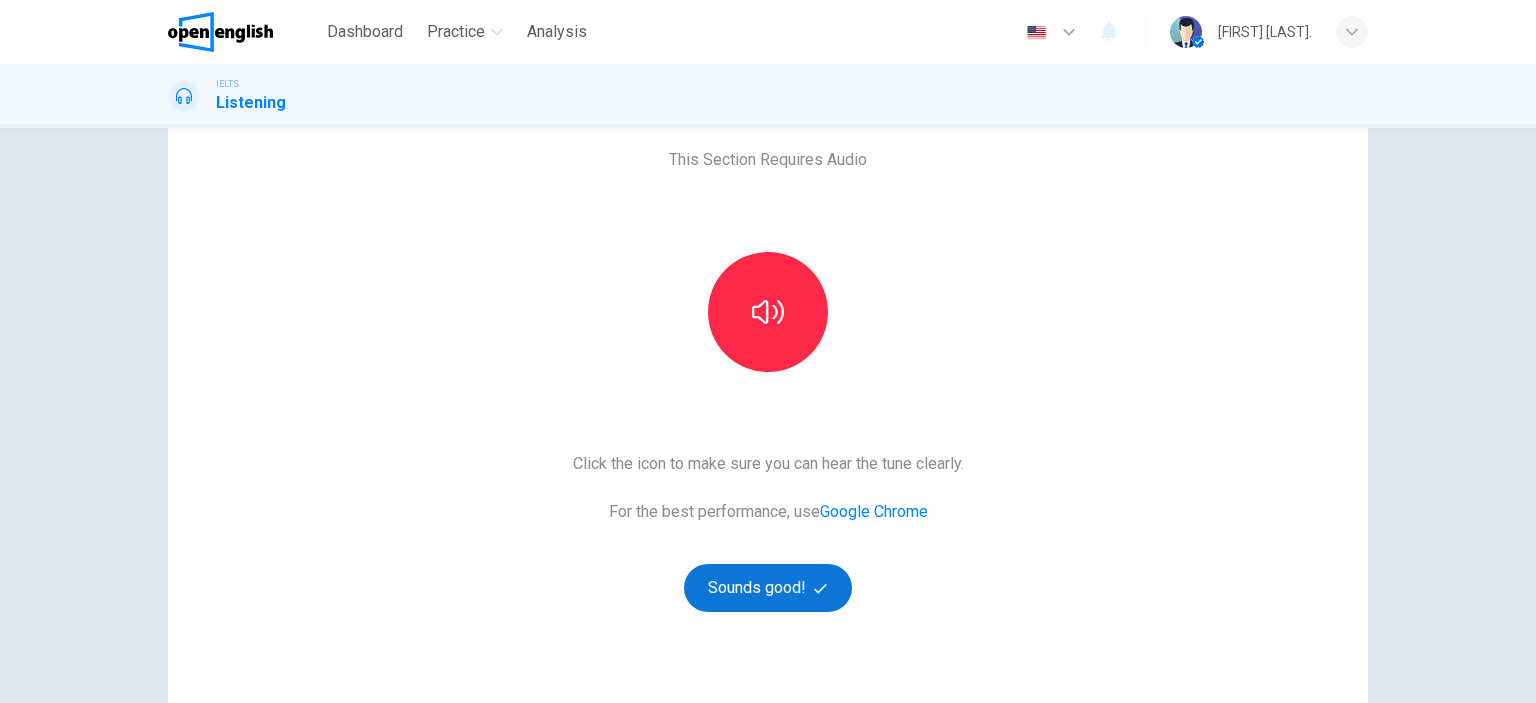 click on "Sounds good!" at bounding box center [768, 588] 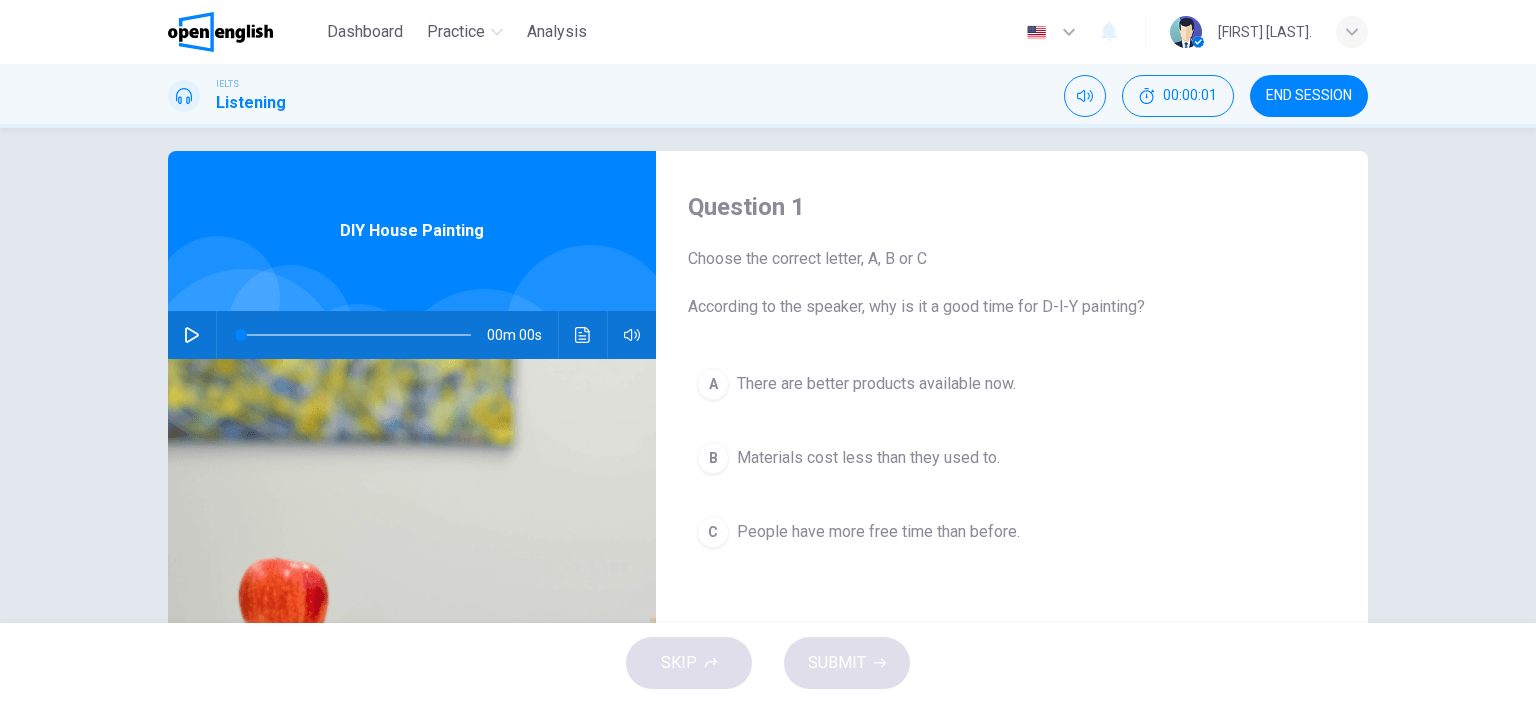 scroll, scrollTop: 0, scrollLeft: 0, axis: both 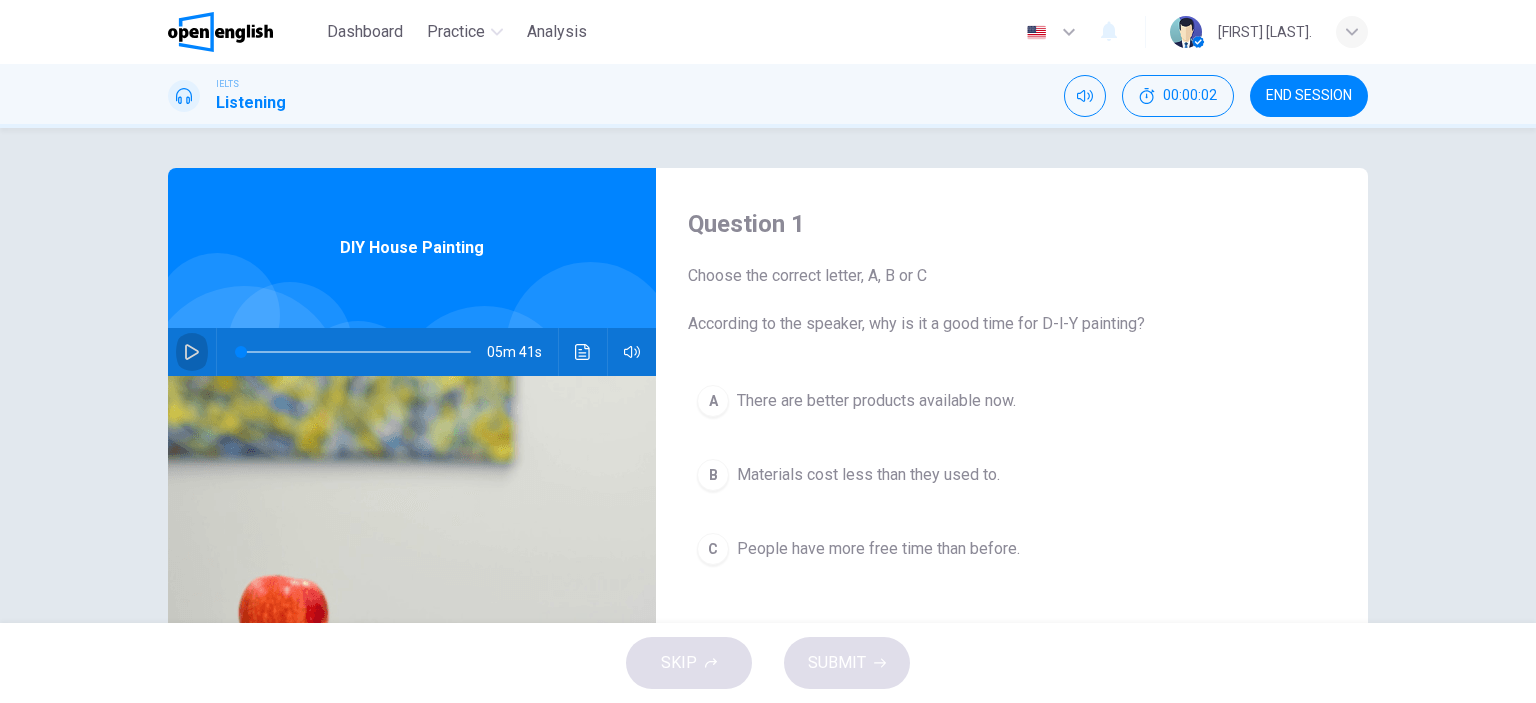 click at bounding box center [192, 352] 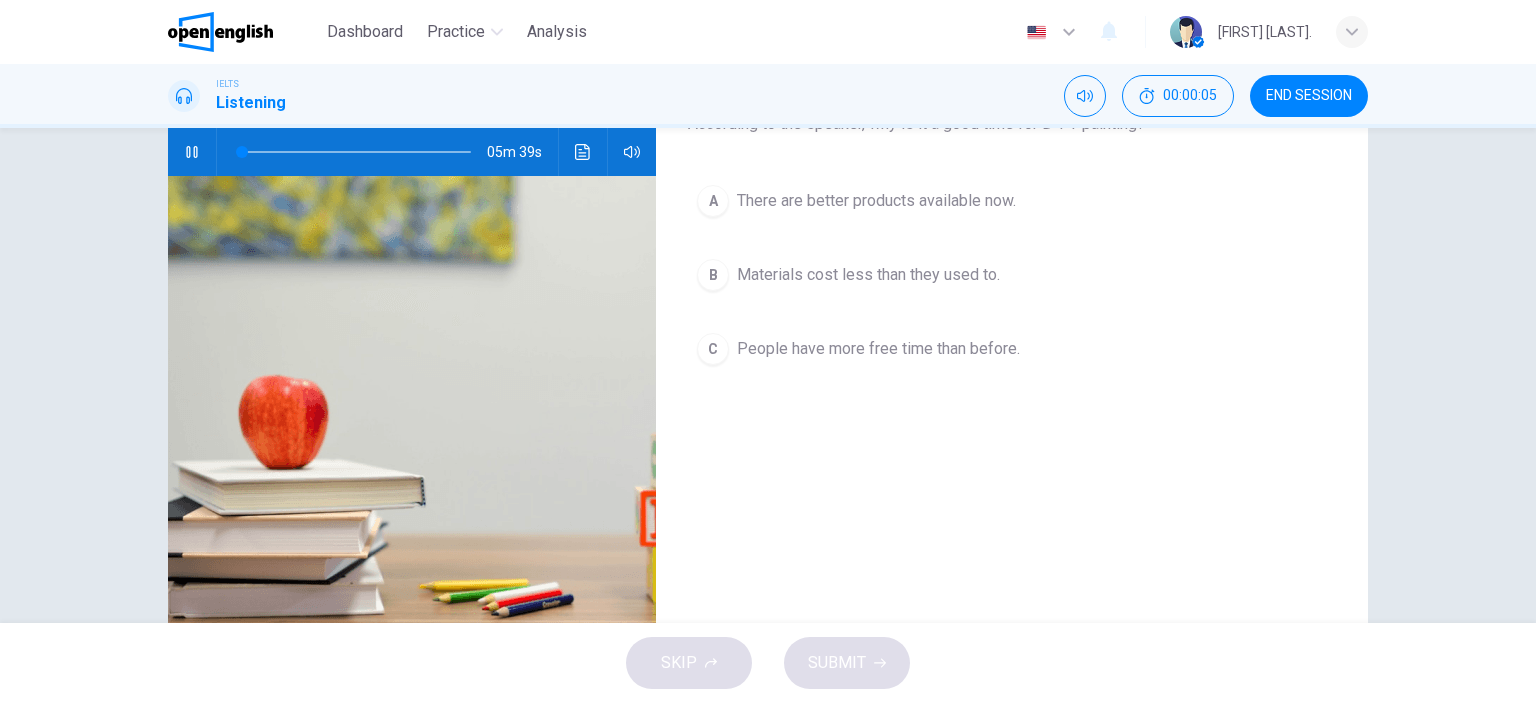 scroll, scrollTop: 100, scrollLeft: 0, axis: vertical 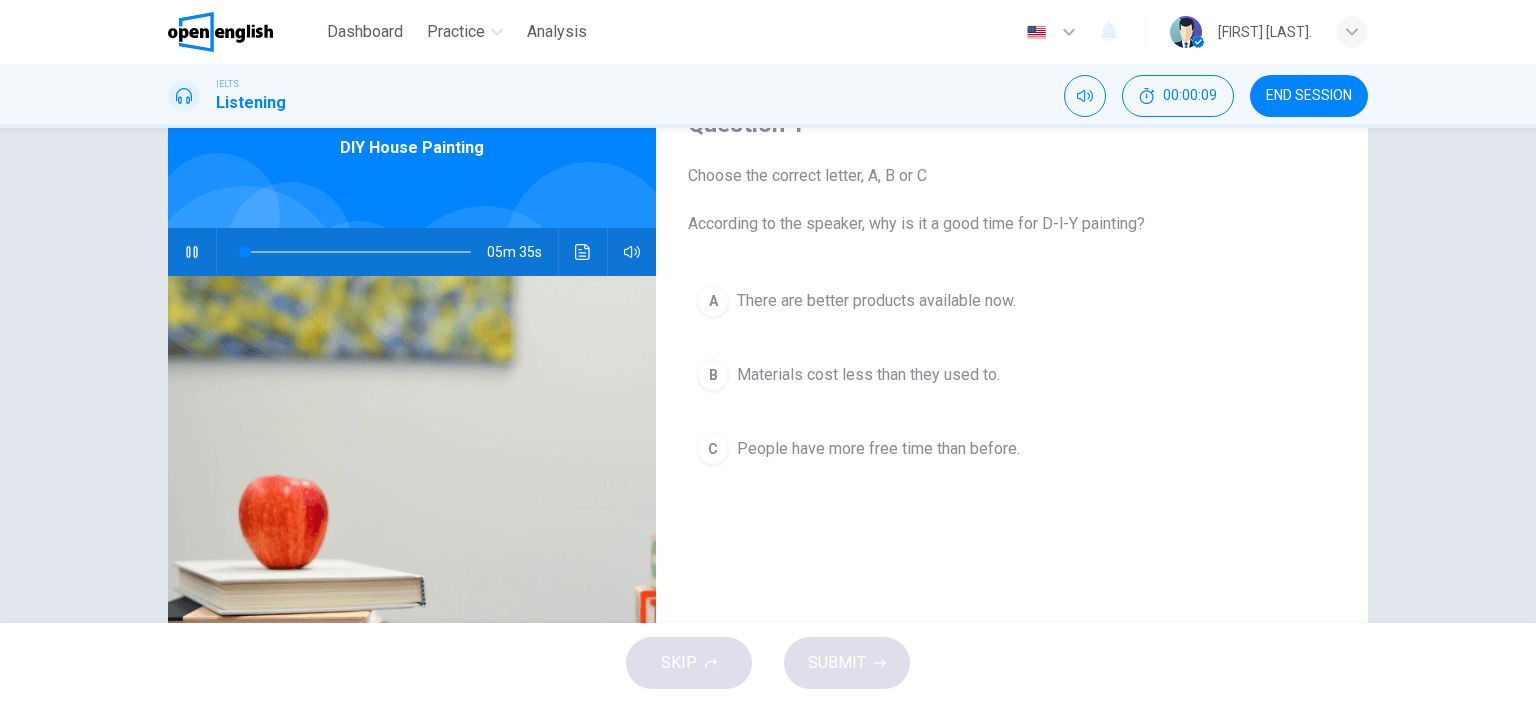 click on "A There are better products available now. B Materials cost less than they used to. C People have more free time than before." at bounding box center [1012, 395] 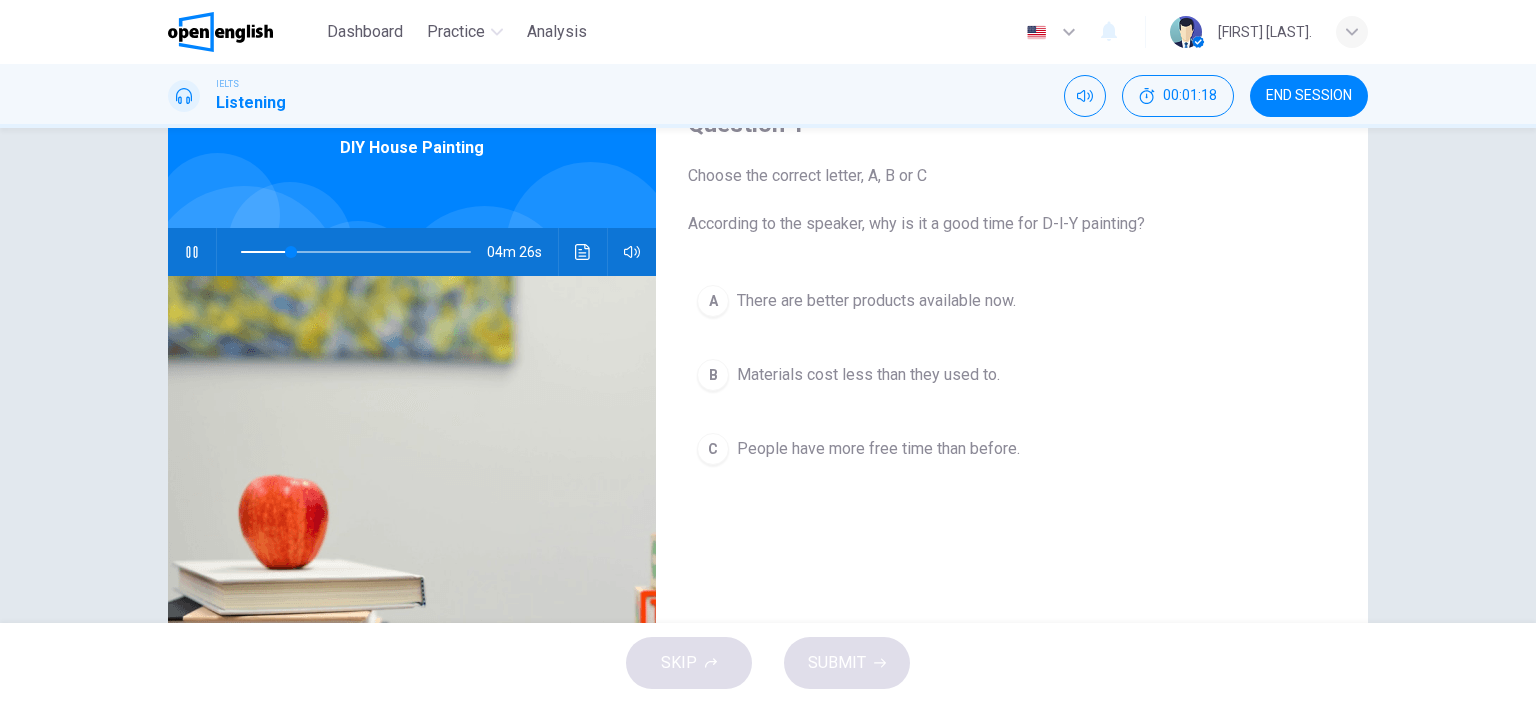 click on "There are better products available now." at bounding box center (876, 301) 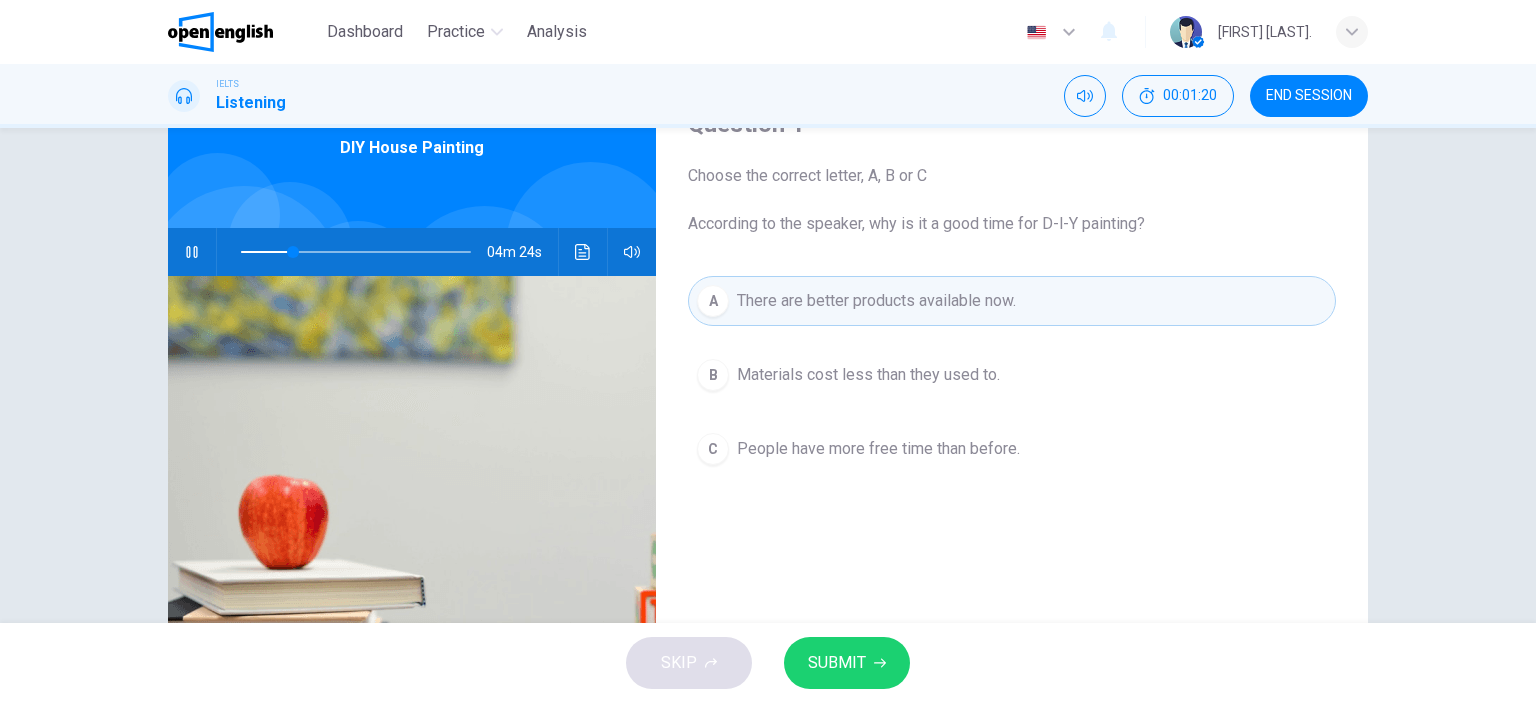 click on "SUBMIT" at bounding box center (847, 663) 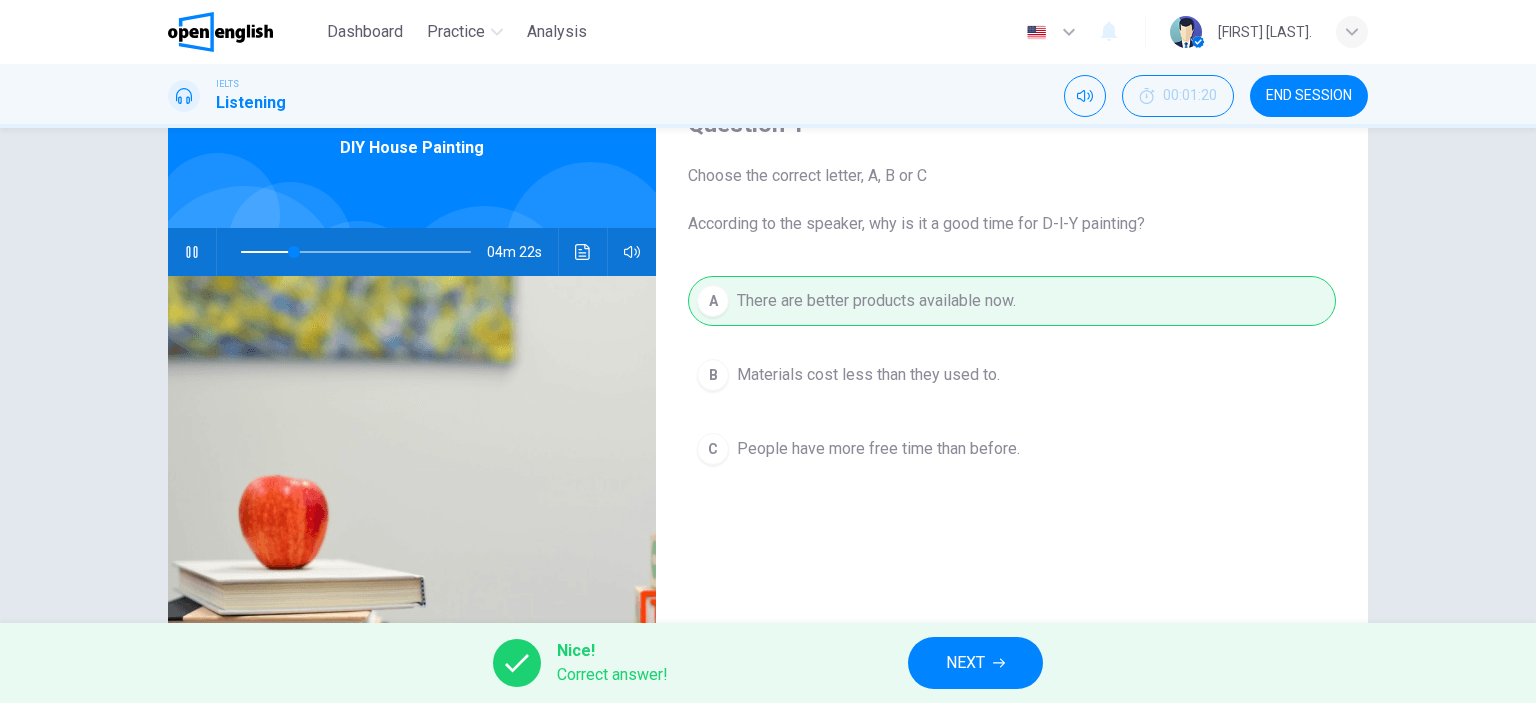 click on "NEXT" at bounding box center [975, 663] 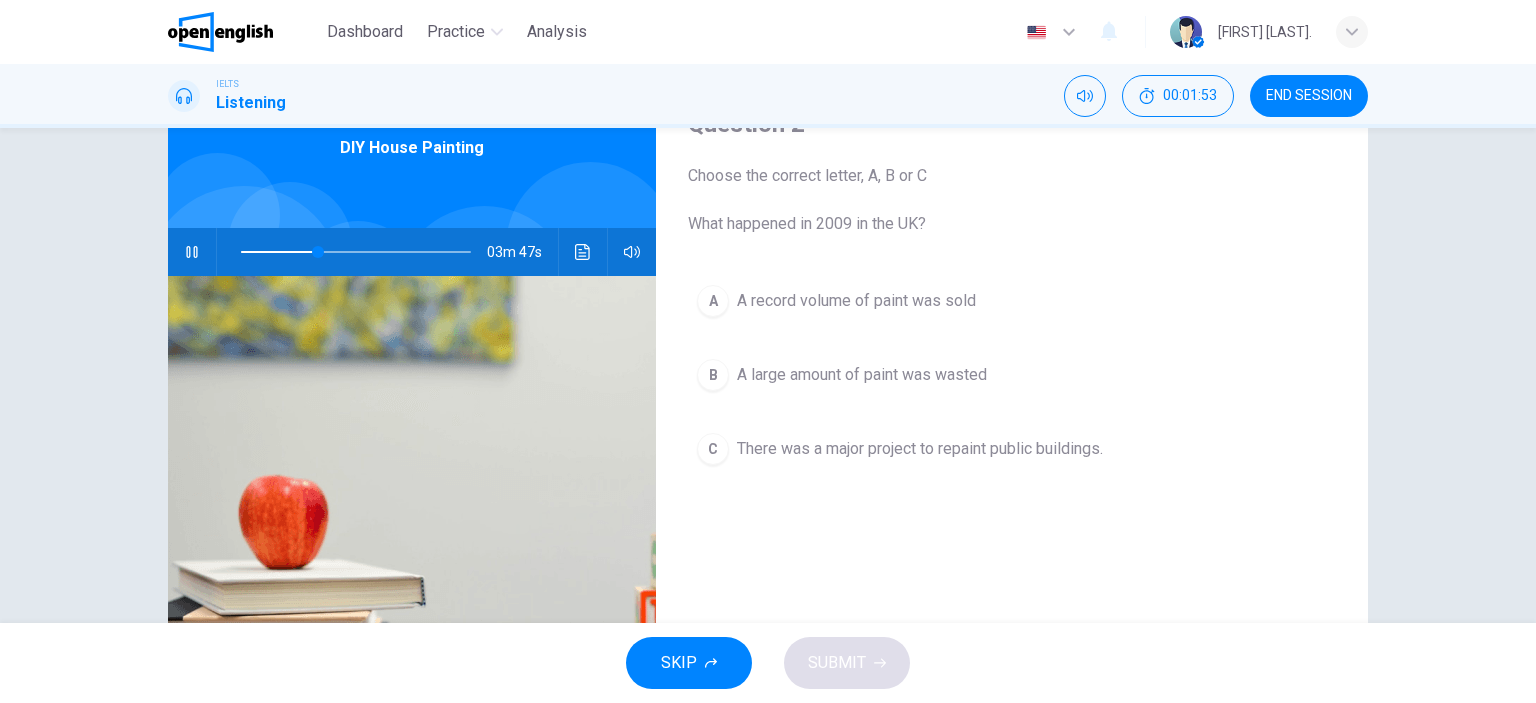 click on "Question 2 Choose the correct letter, A, B or C What happened in 2009 in the UK? A A record volume of paint was sold B A large amount of paint was wasted C There was a major project to repaint public buildings. DIY House Painting 03m 47s" at bounding box center (768, 415) 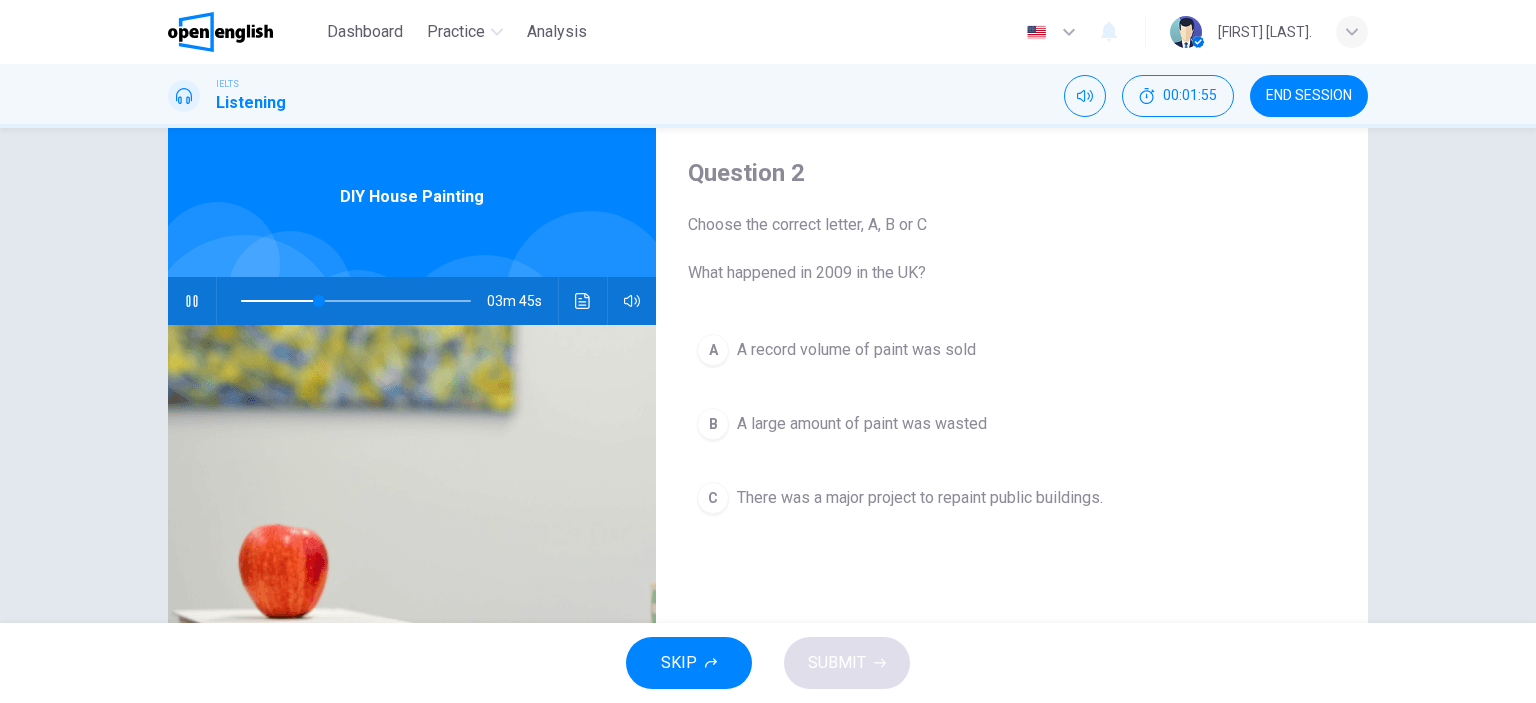 scroll, scrollTop: 100, scrollLeft: 0, axis: vertical 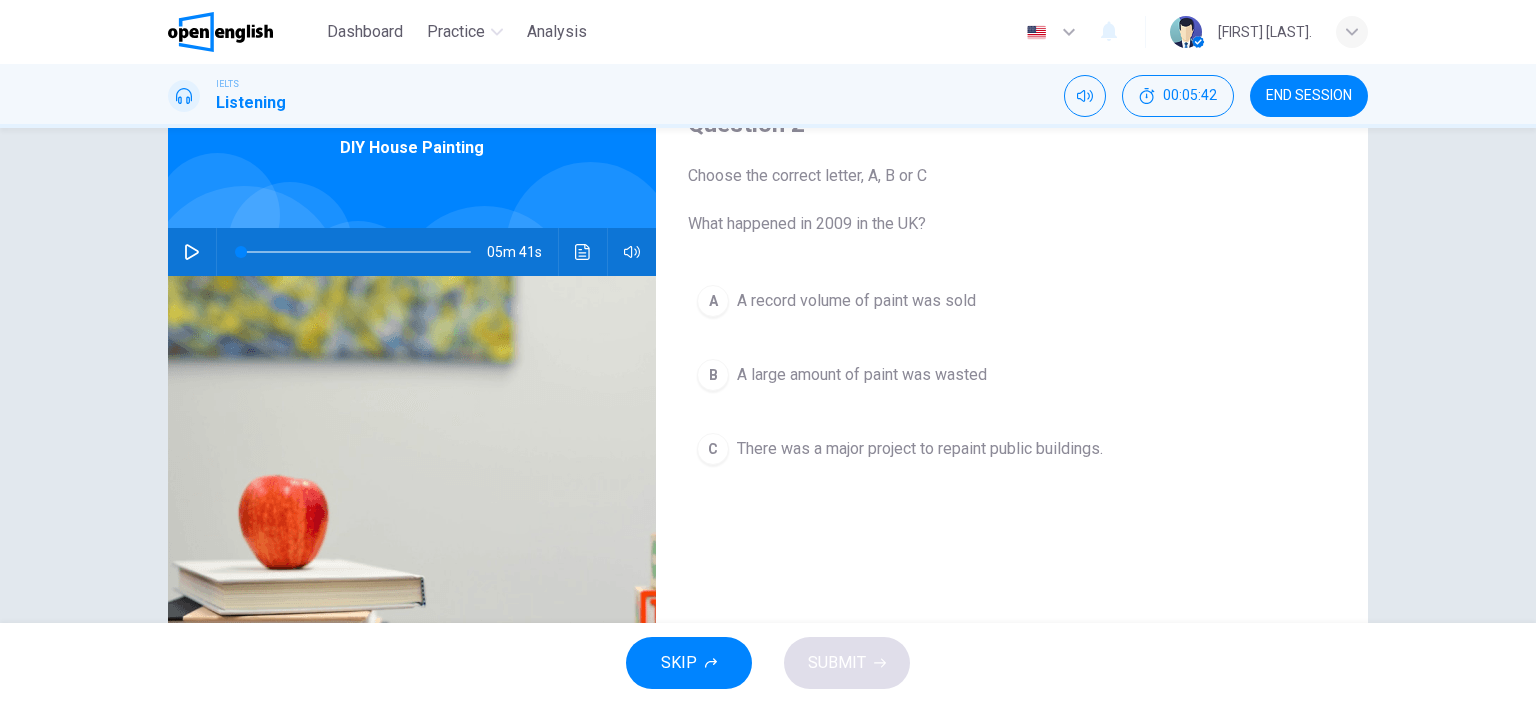 click at bounding box center [192, 252] 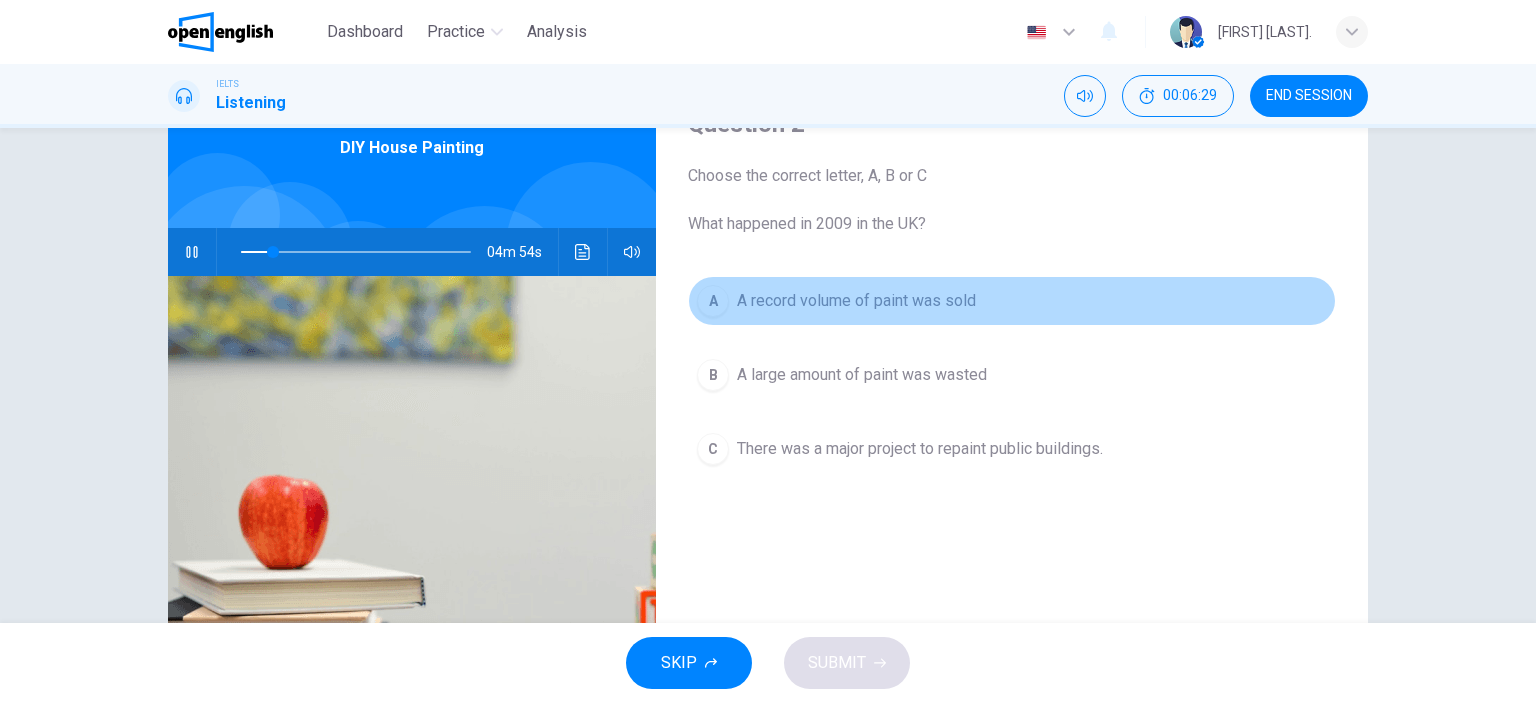 click on "A record volume of paint was sold" at bounding box center [856, 301] 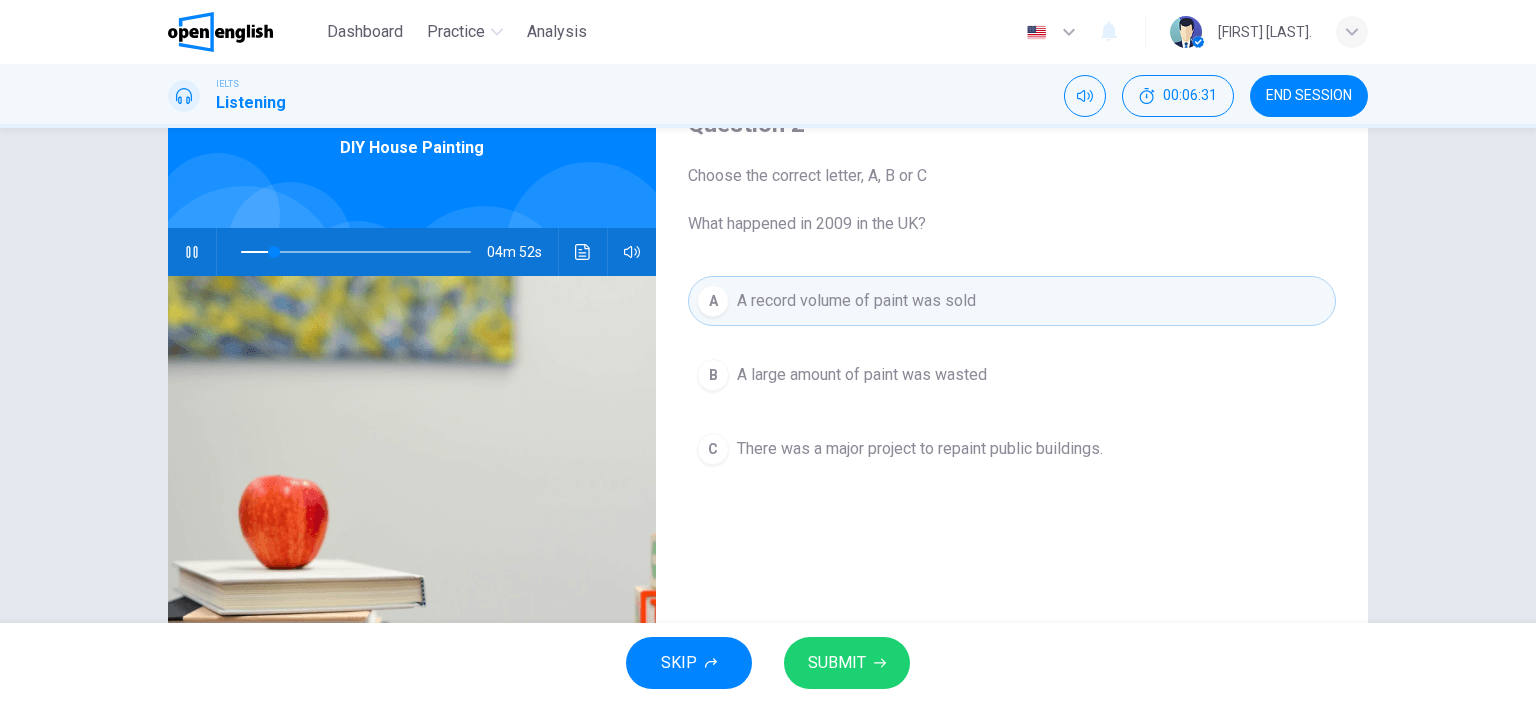 click on "SUBMIT" at bounding box center (837, 663) 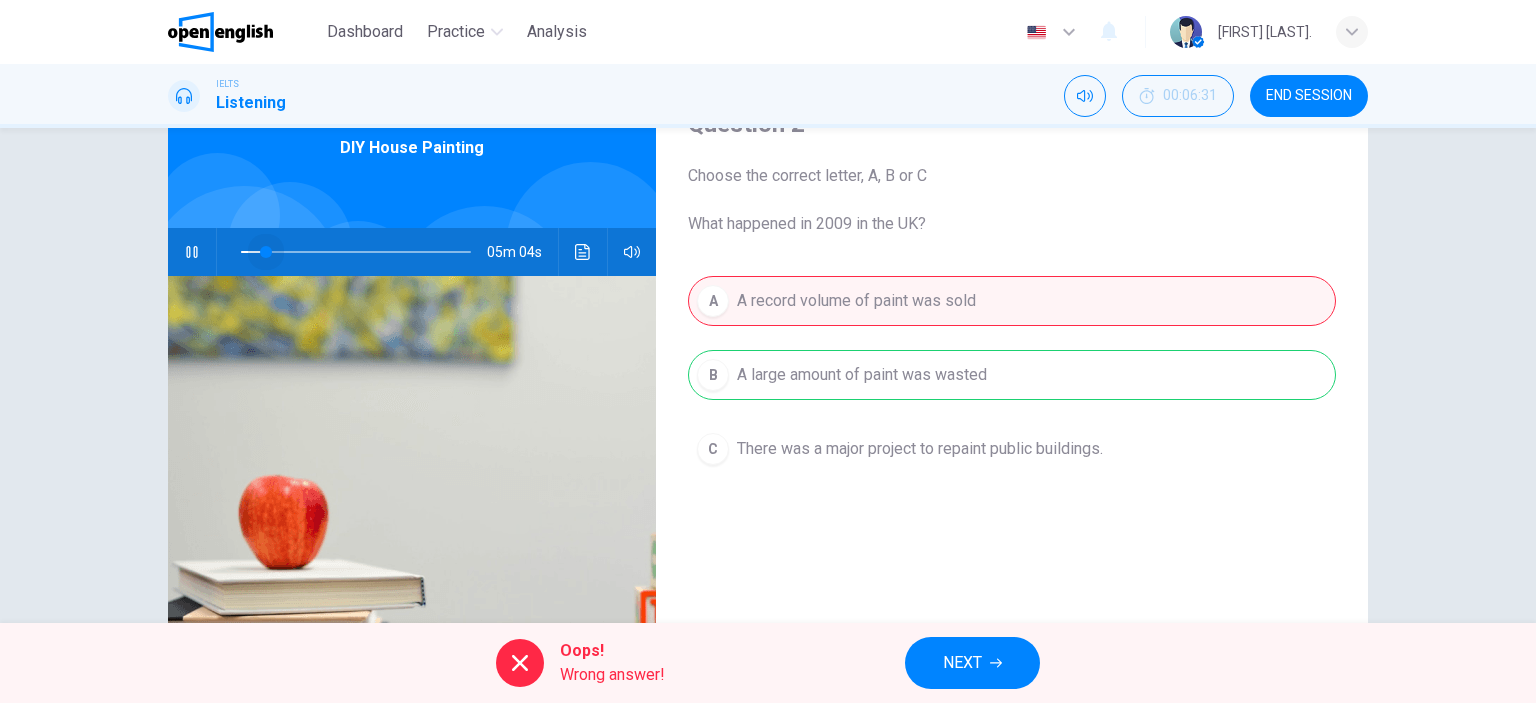 click at bounding box center [356, 252] 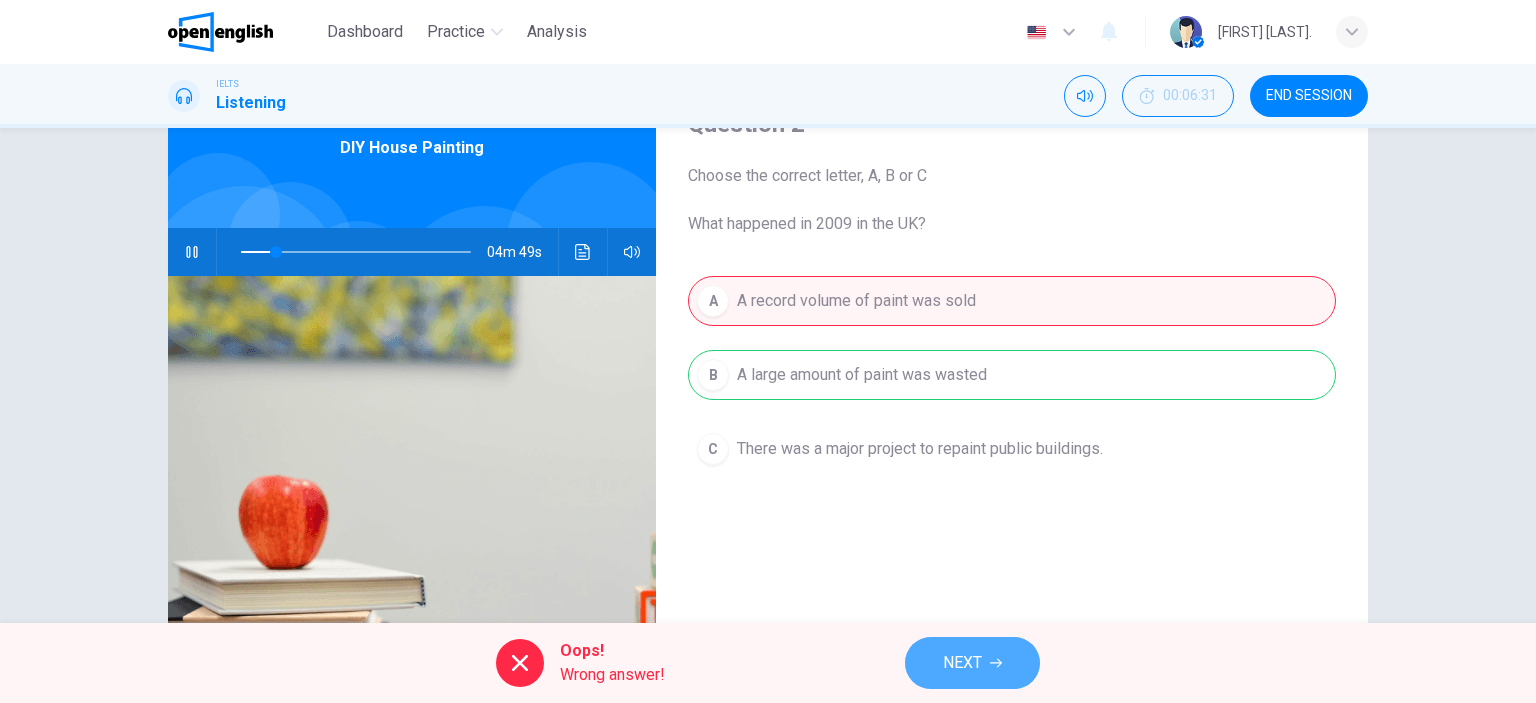 click on "NEXT" at bounding box center [962, 663] 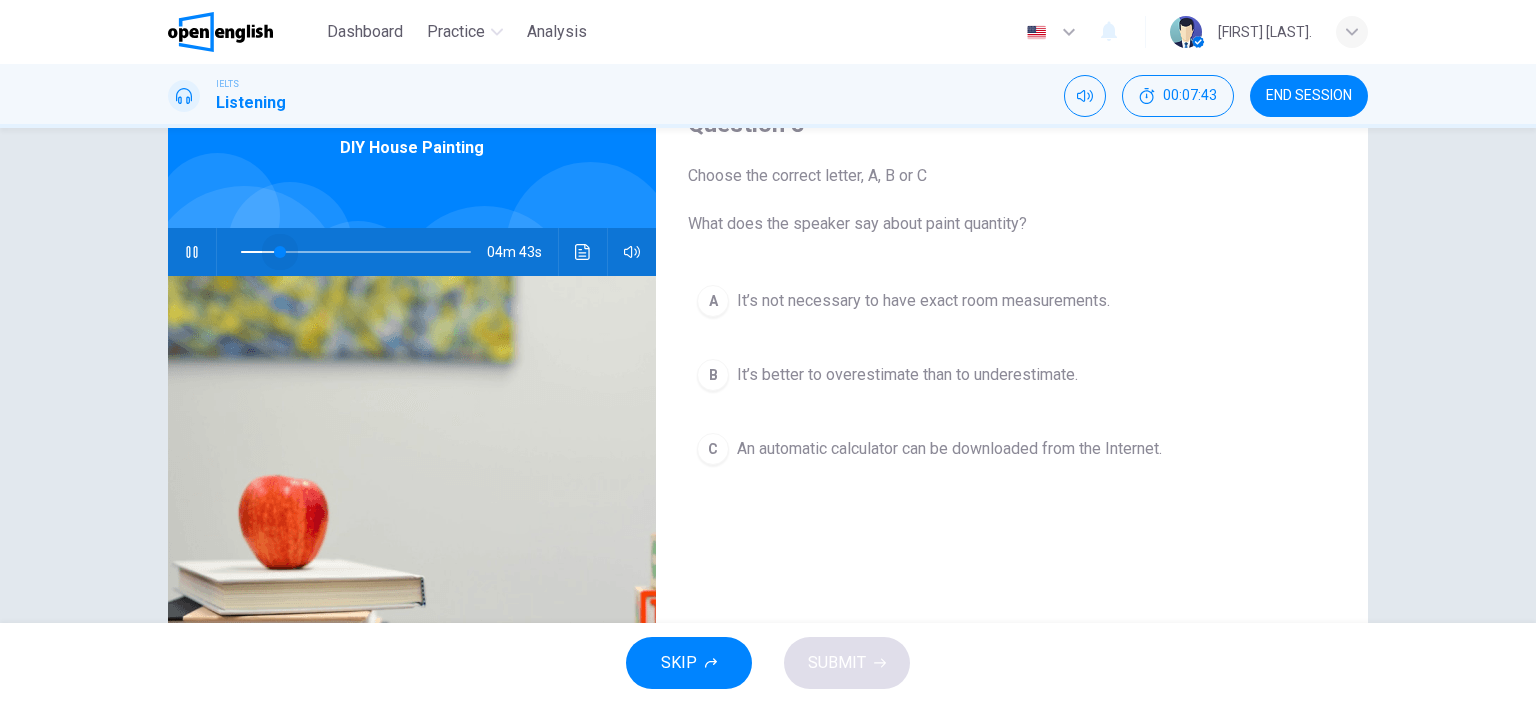 click at bounding box center [356, 252] 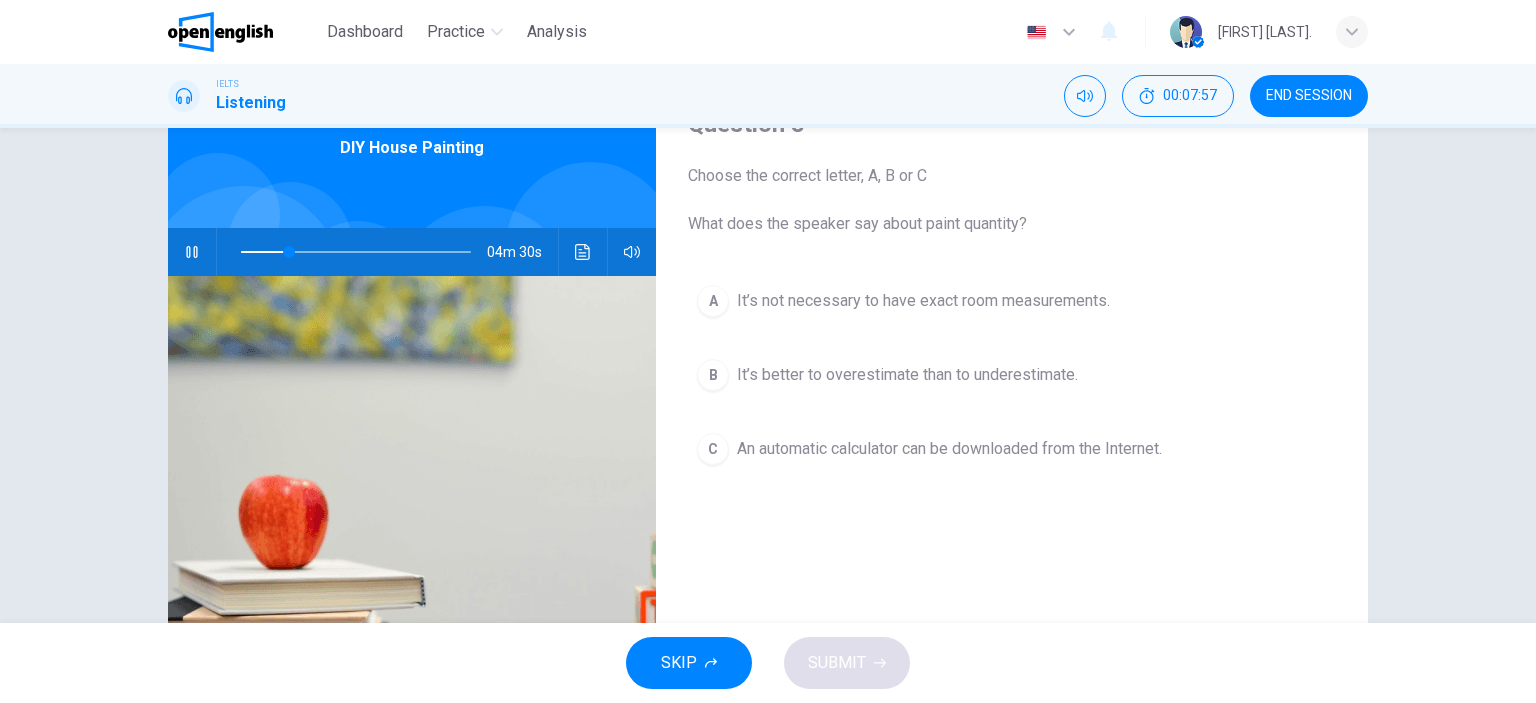 click on "An automatic calculator can be downloaded from the Internet." at bounding box center (949, 449) 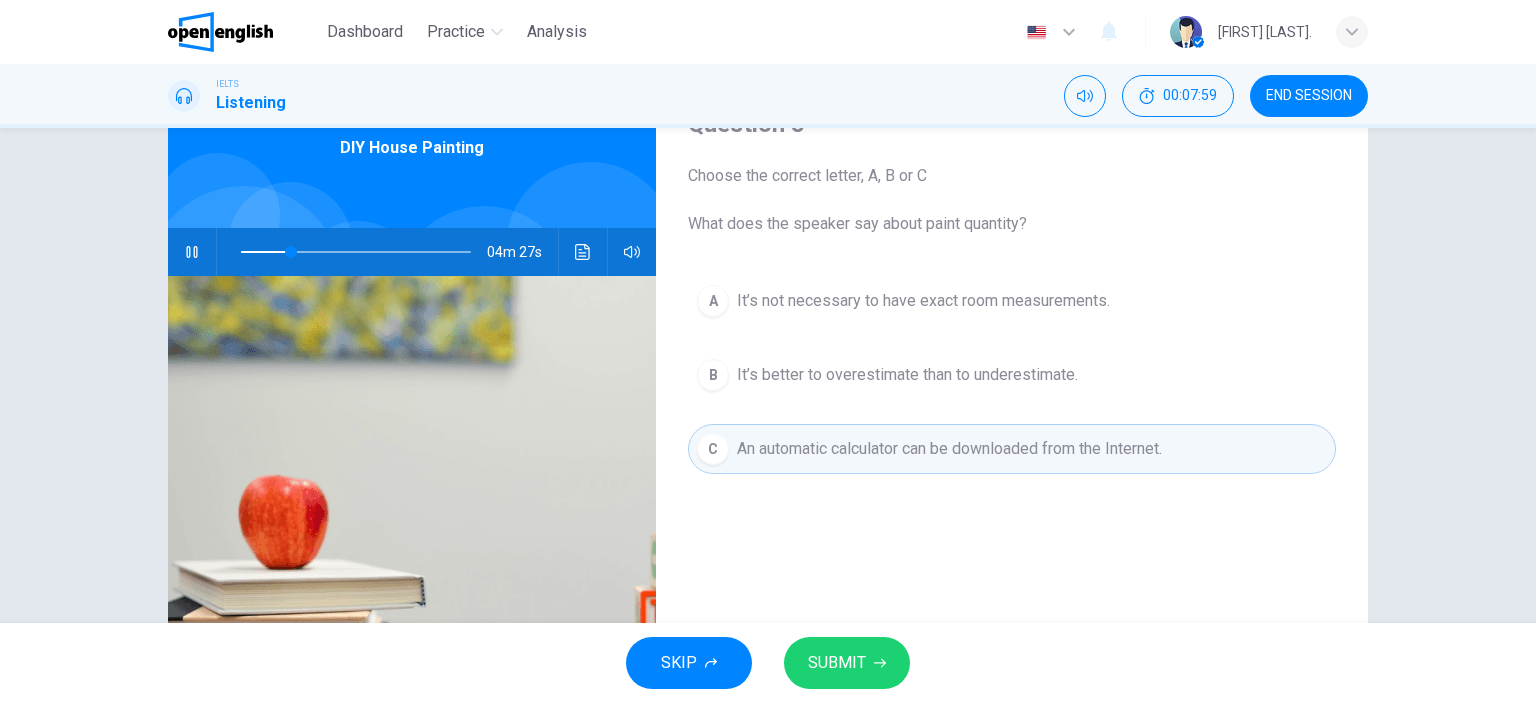 click on "SUBMIT" at bounding box center [837, 663] 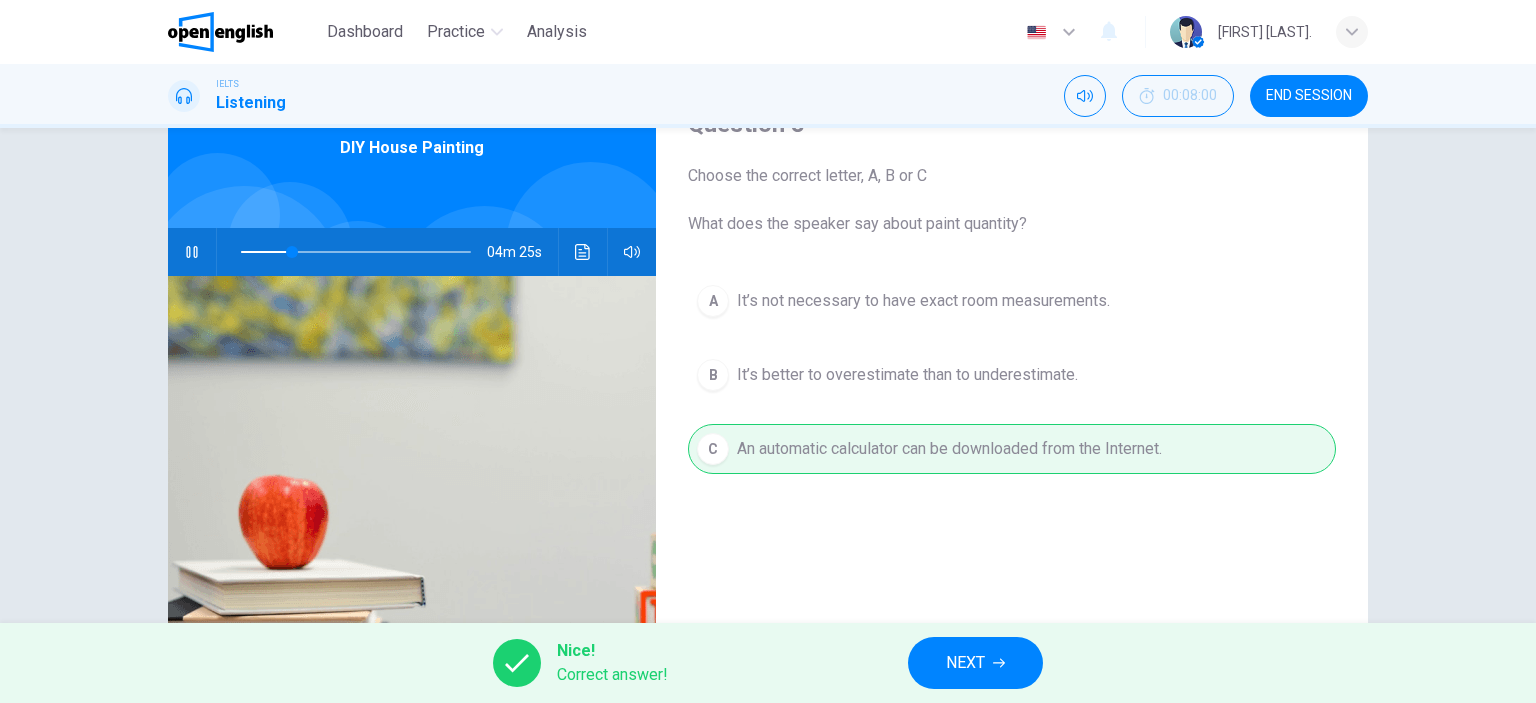 click on "NEXT" at bounding box center [965, 663] 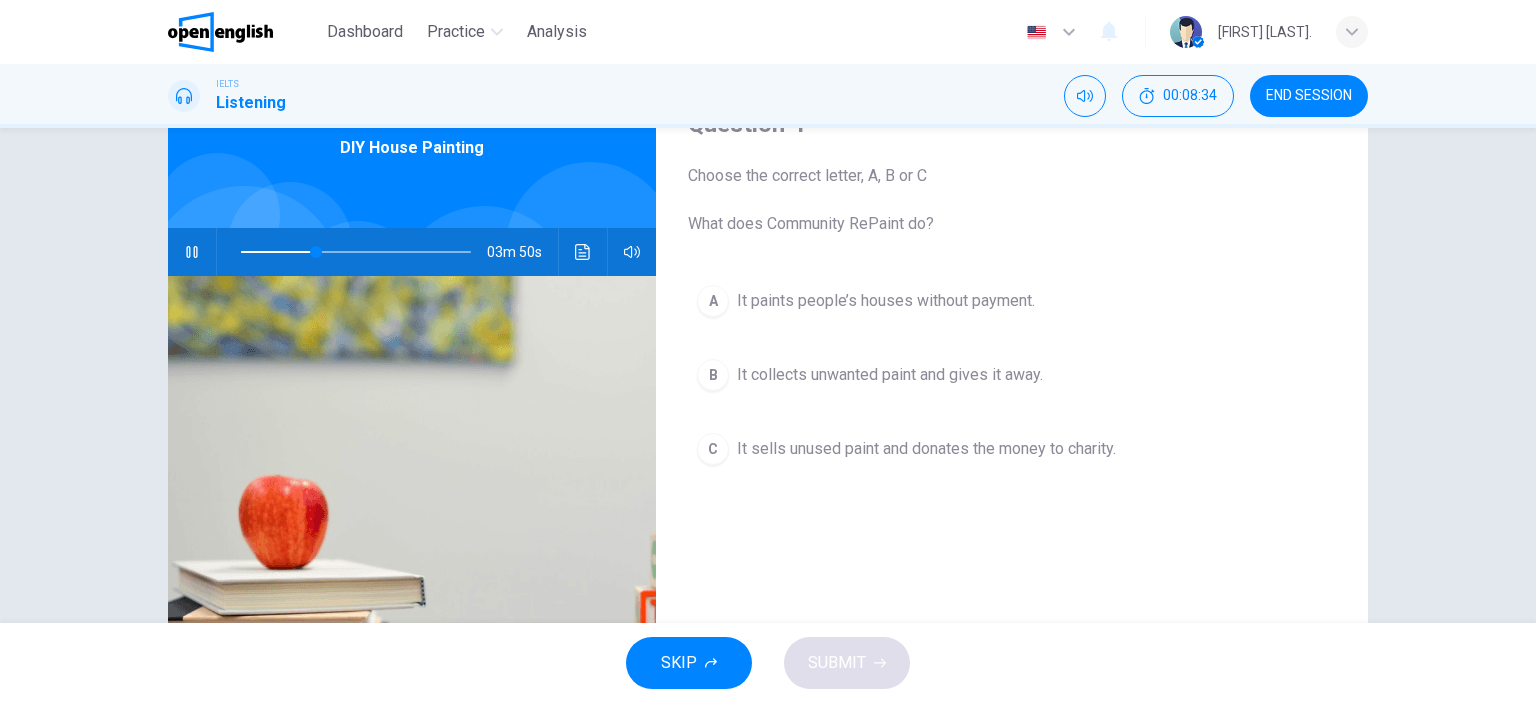 click on "It sells unused paint and donates the money to charity." at bounding box center (926, 449) 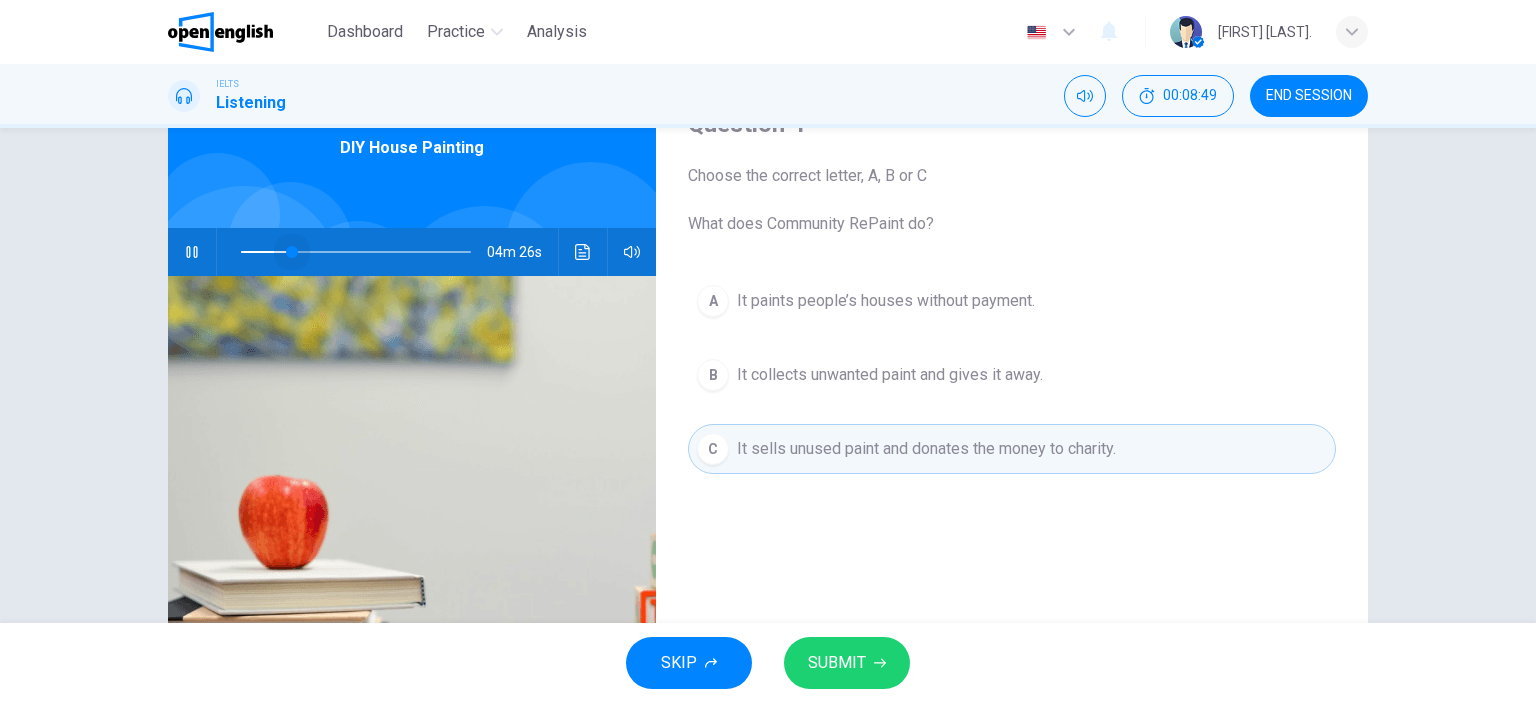click at bounding box center (356, 252) 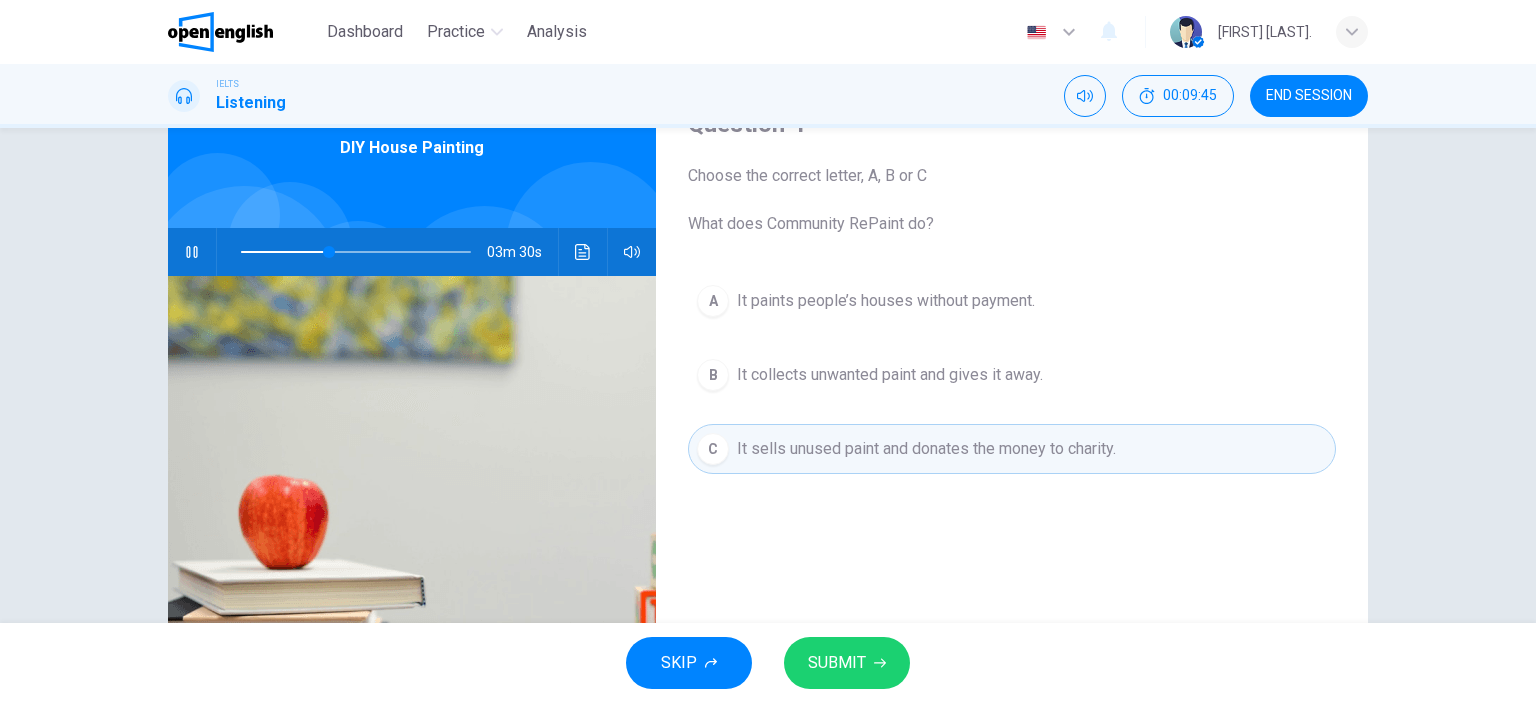 click 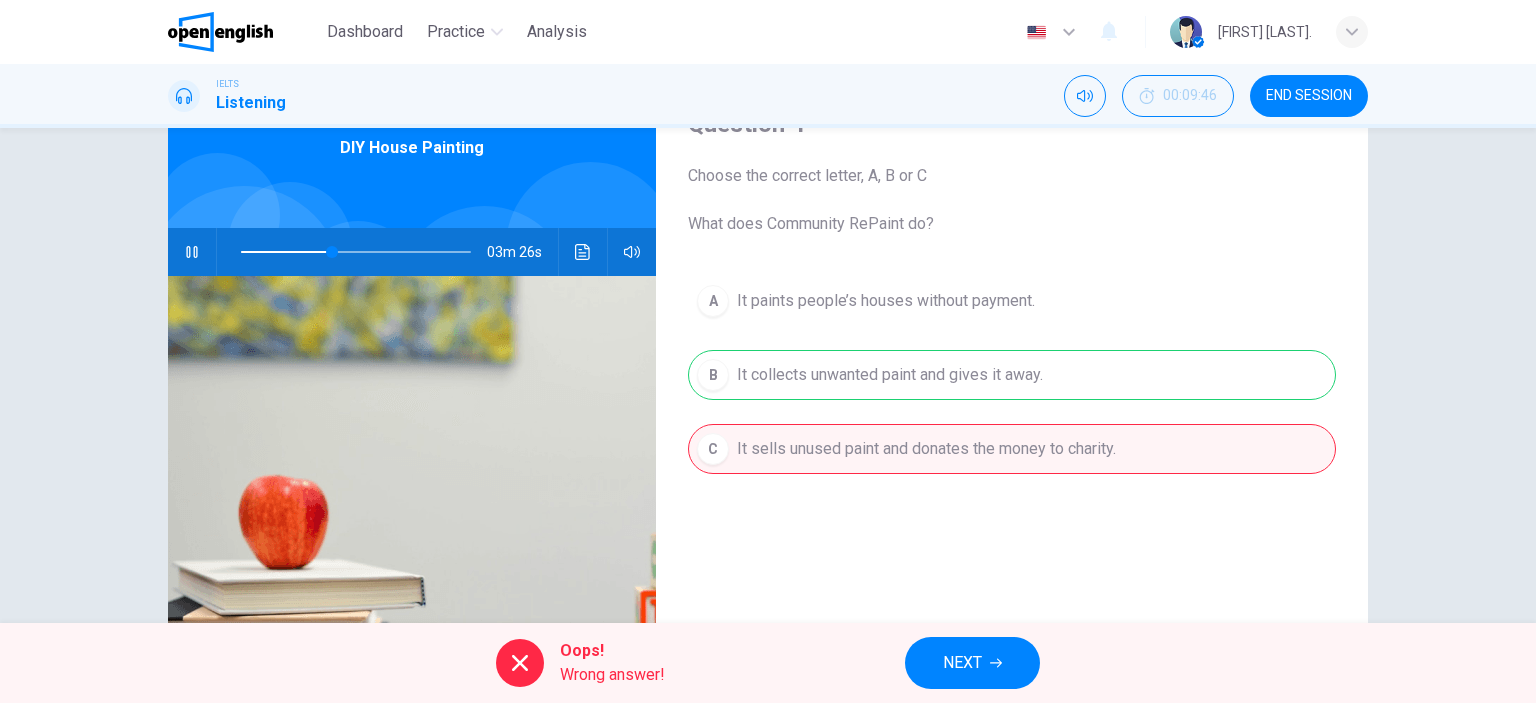 click on "A It paints people’s houses without payment. B It collects unwanted paint and gives it away. C It sells unused paint and donates the money to charity." at bounding box center [1012, 395] 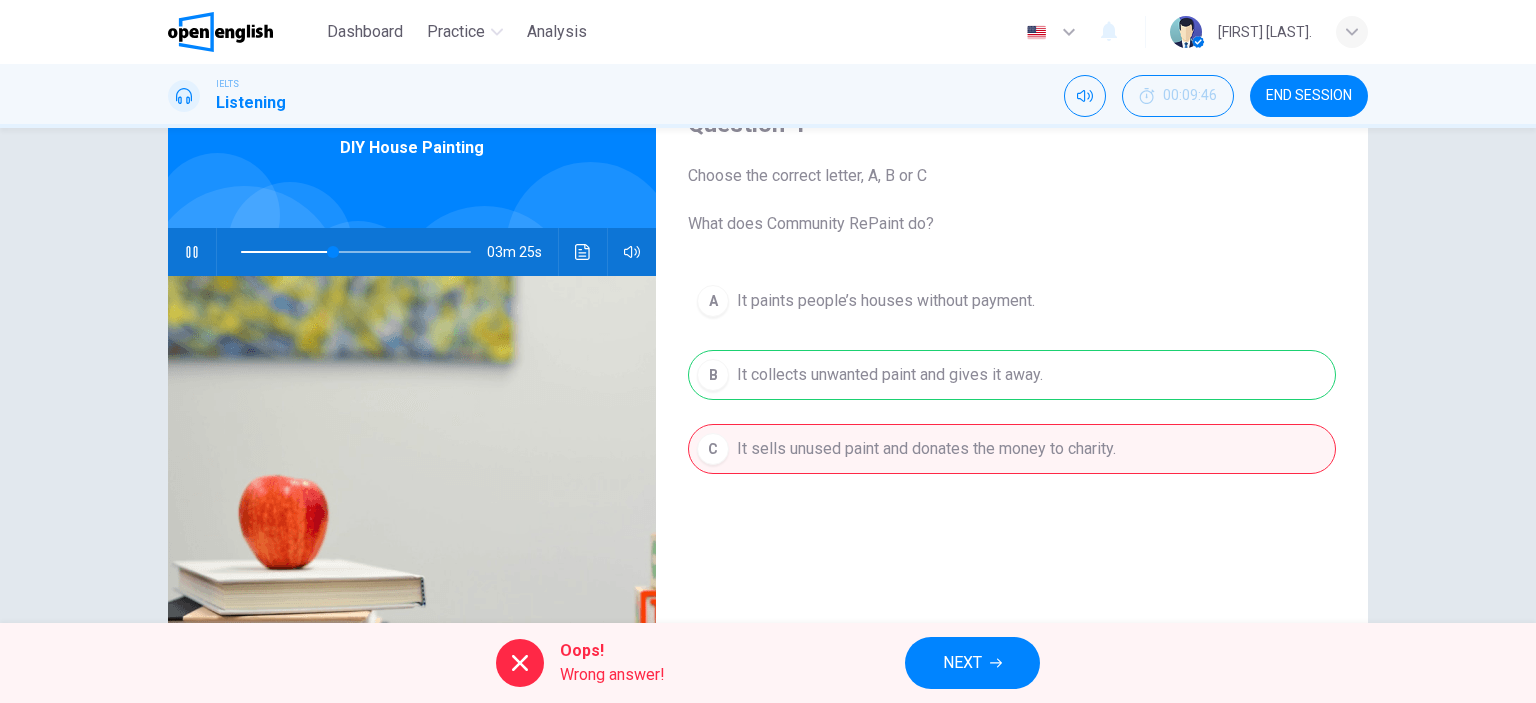 drag, startPoint x: 744, startPoint y: 372, endPoint x: 1031, endPoint y: 354, distance: 287.5639 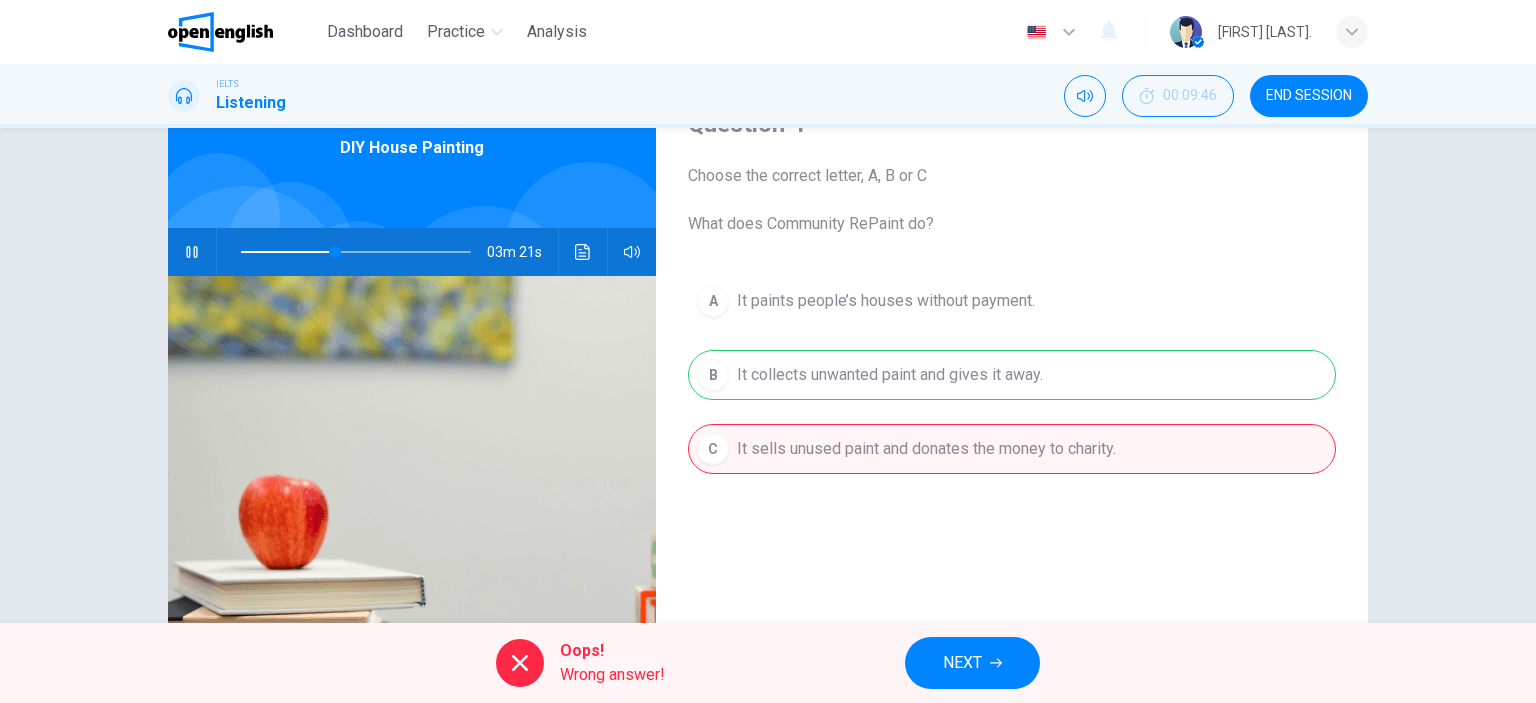 click at bounding box center [356, 252] 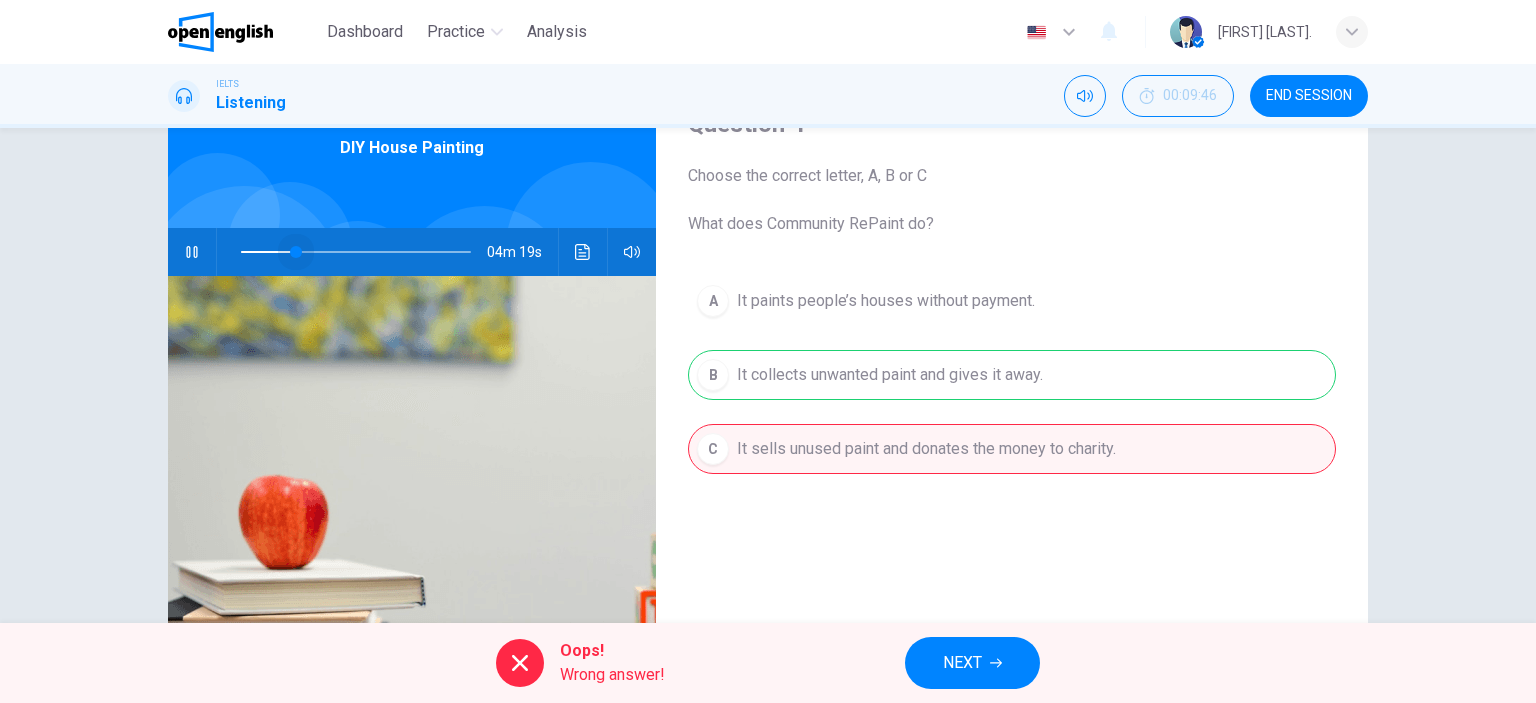 click at bounding box center (296, 252) 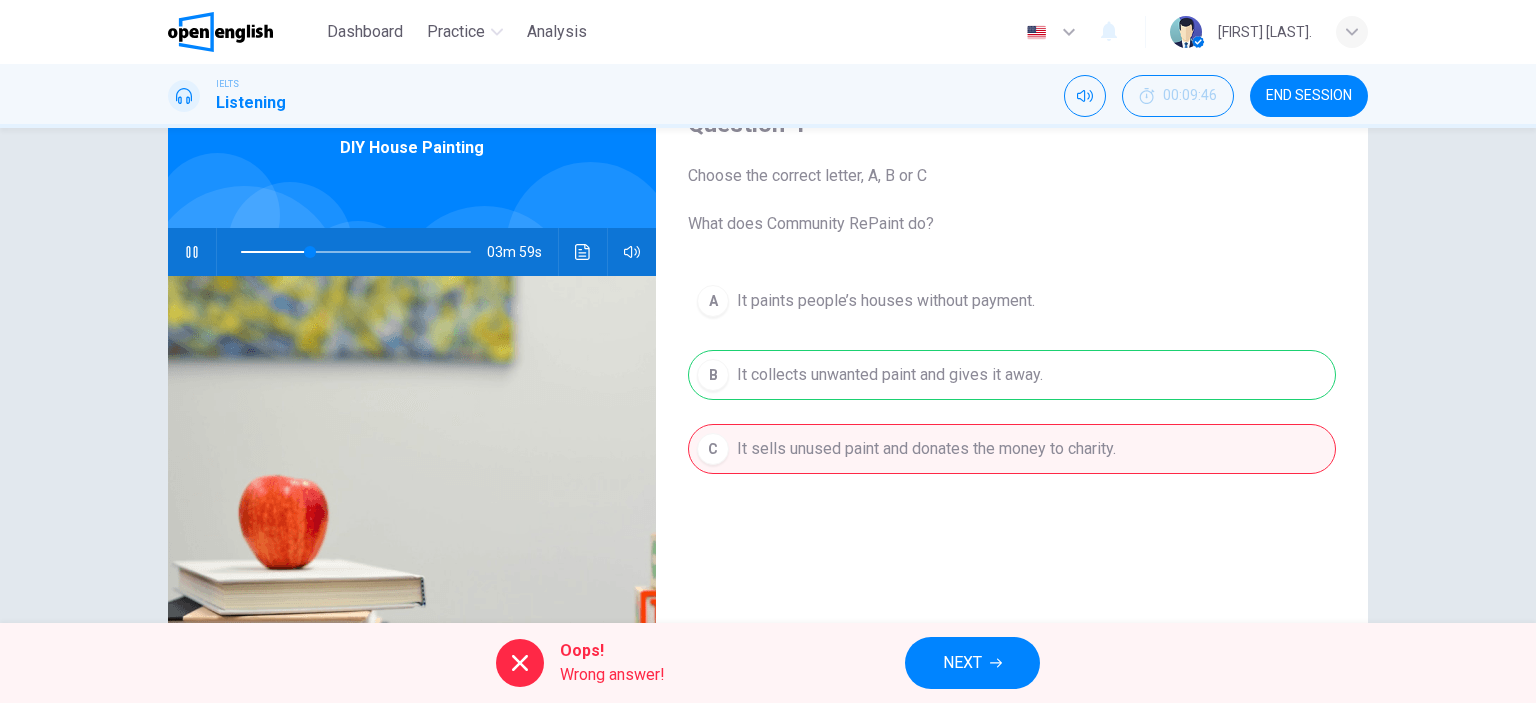 click on "NEXT" at bounding box center (962, 663) 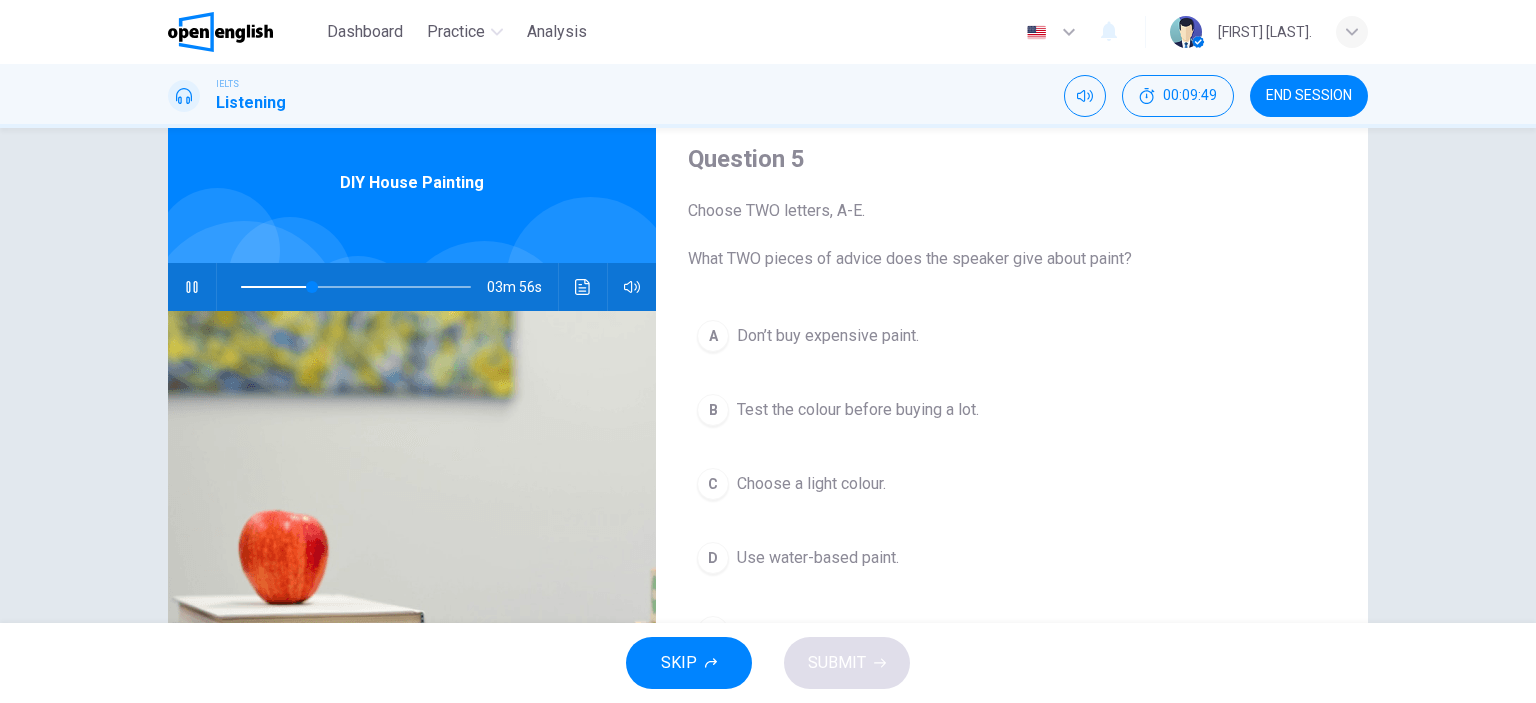 scroll, scrollTop: 100, scrollLeft: 0, axis: vertical 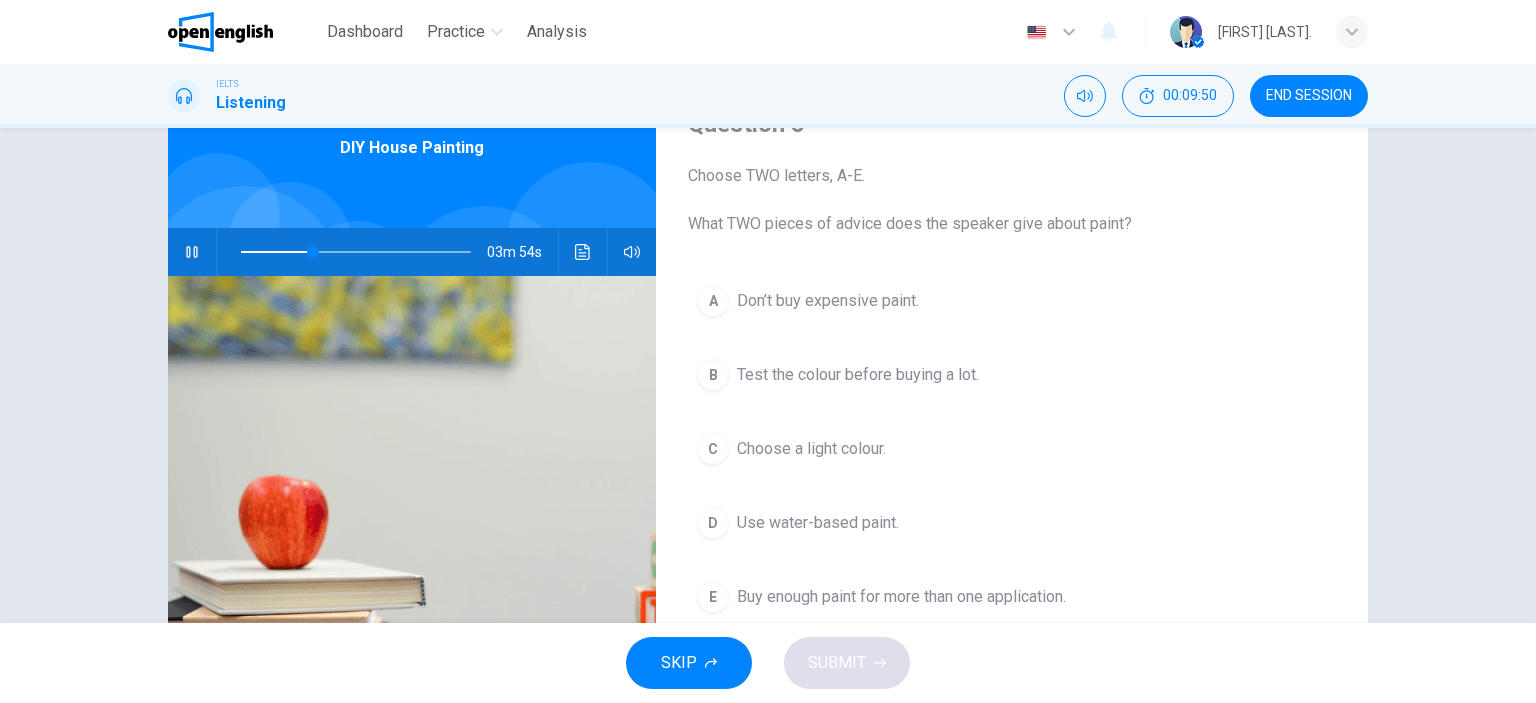 drag, startPoint x: 742, startPoint y: 215, endPoint x: 1016, endPoint y: 227, distance: 274.26263 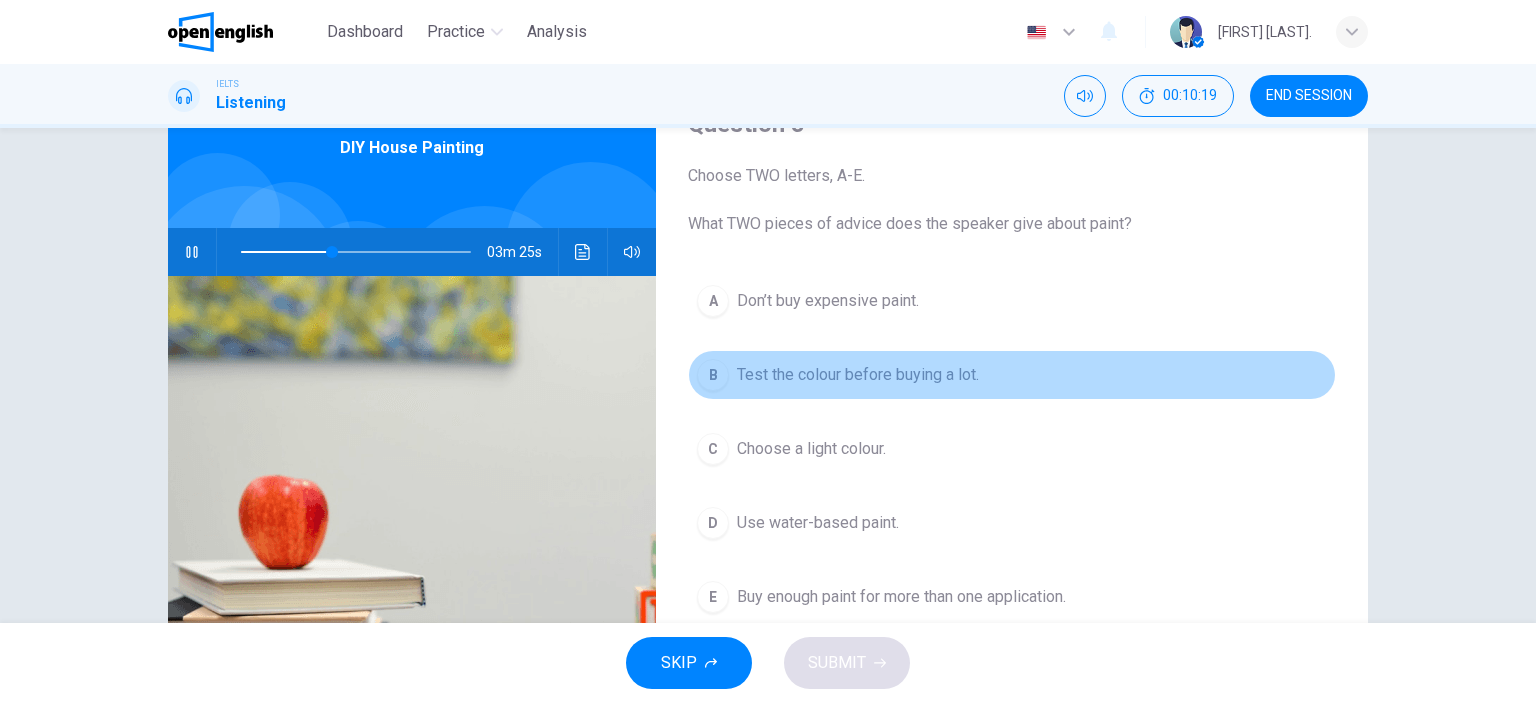click on "Test the colour before buying a lot." at bounding box center (858, 375) 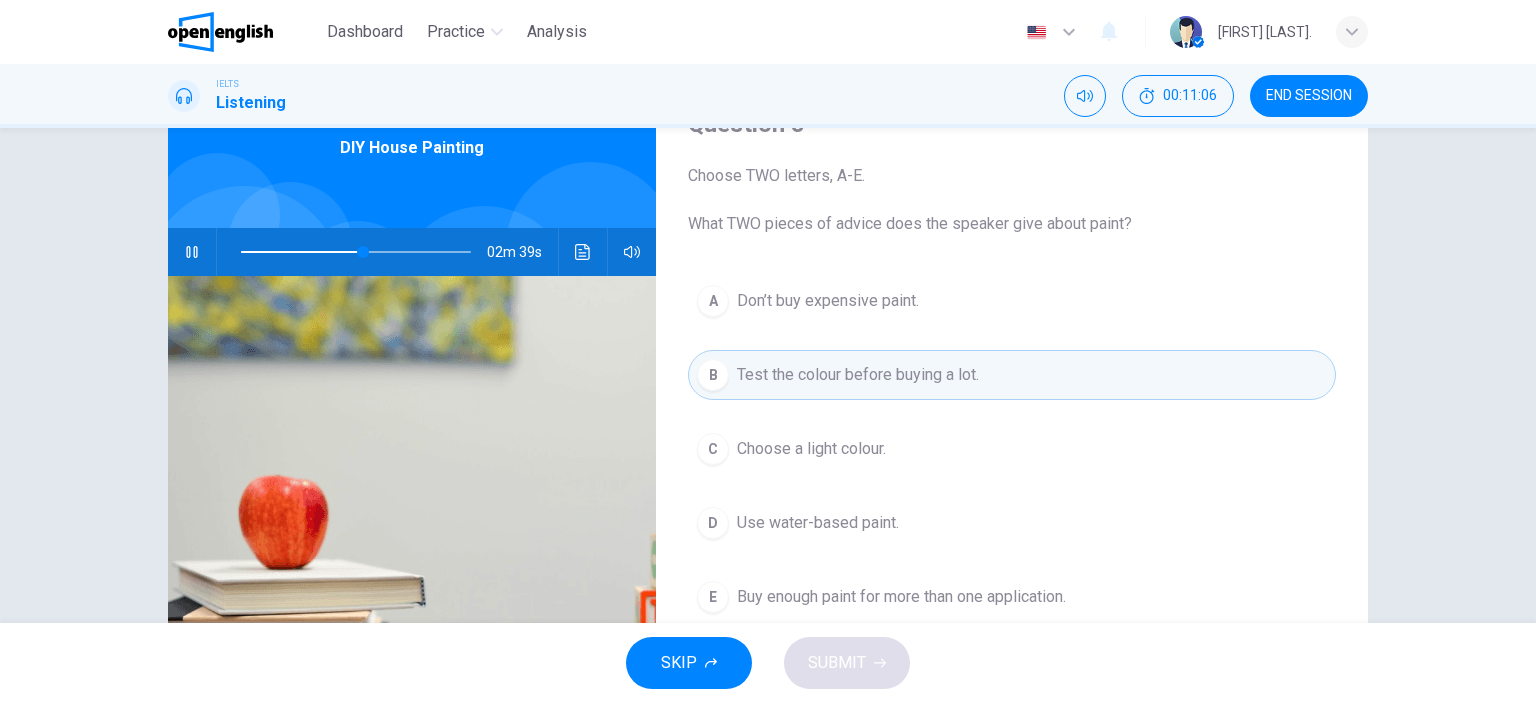 click on "Use water-based paint." at bounding box center [818, 523] 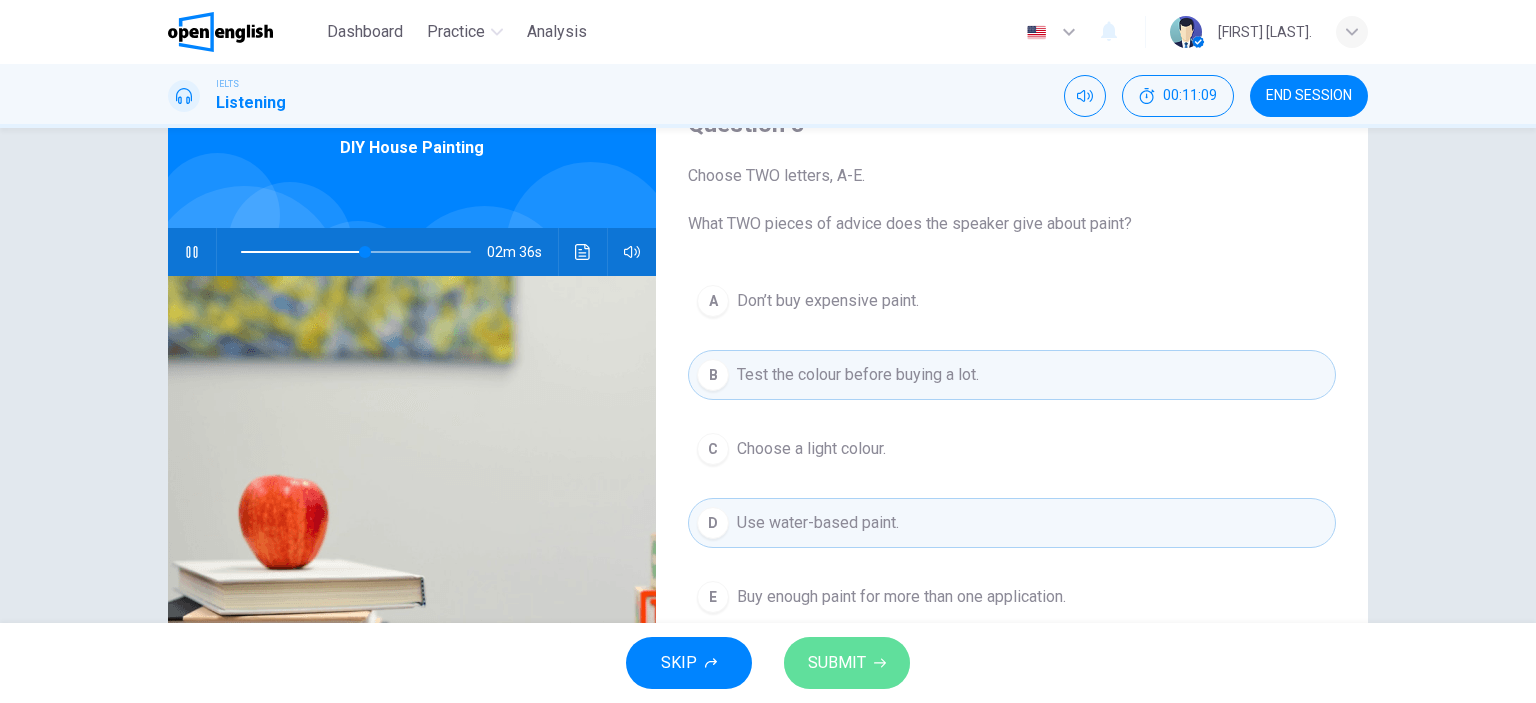 click on "SUBMIT" at bounding box center (837, 663) 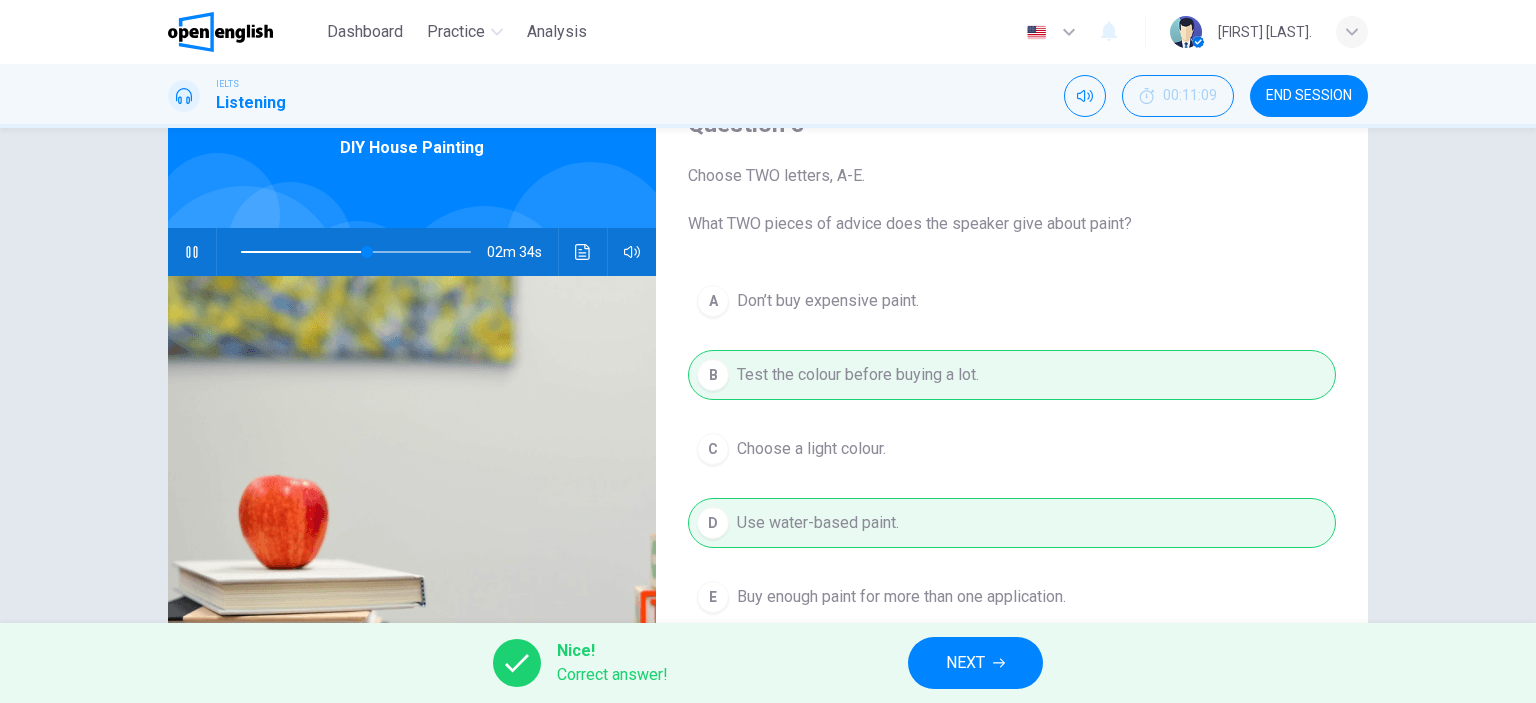 click on "NEXT" at bounding box center [975, 663] 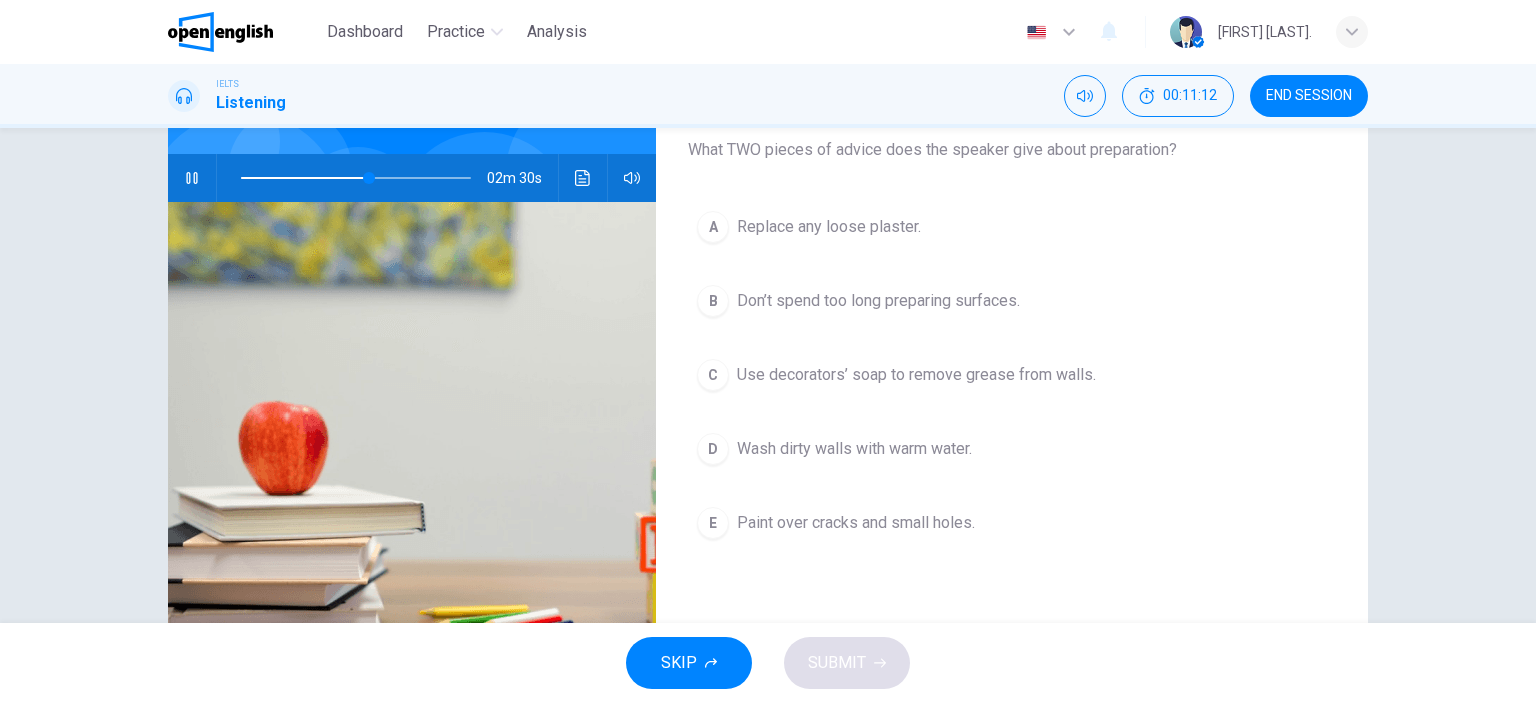 scroll, scrollTop: 100, scrollLeft: 0, axis: vertical 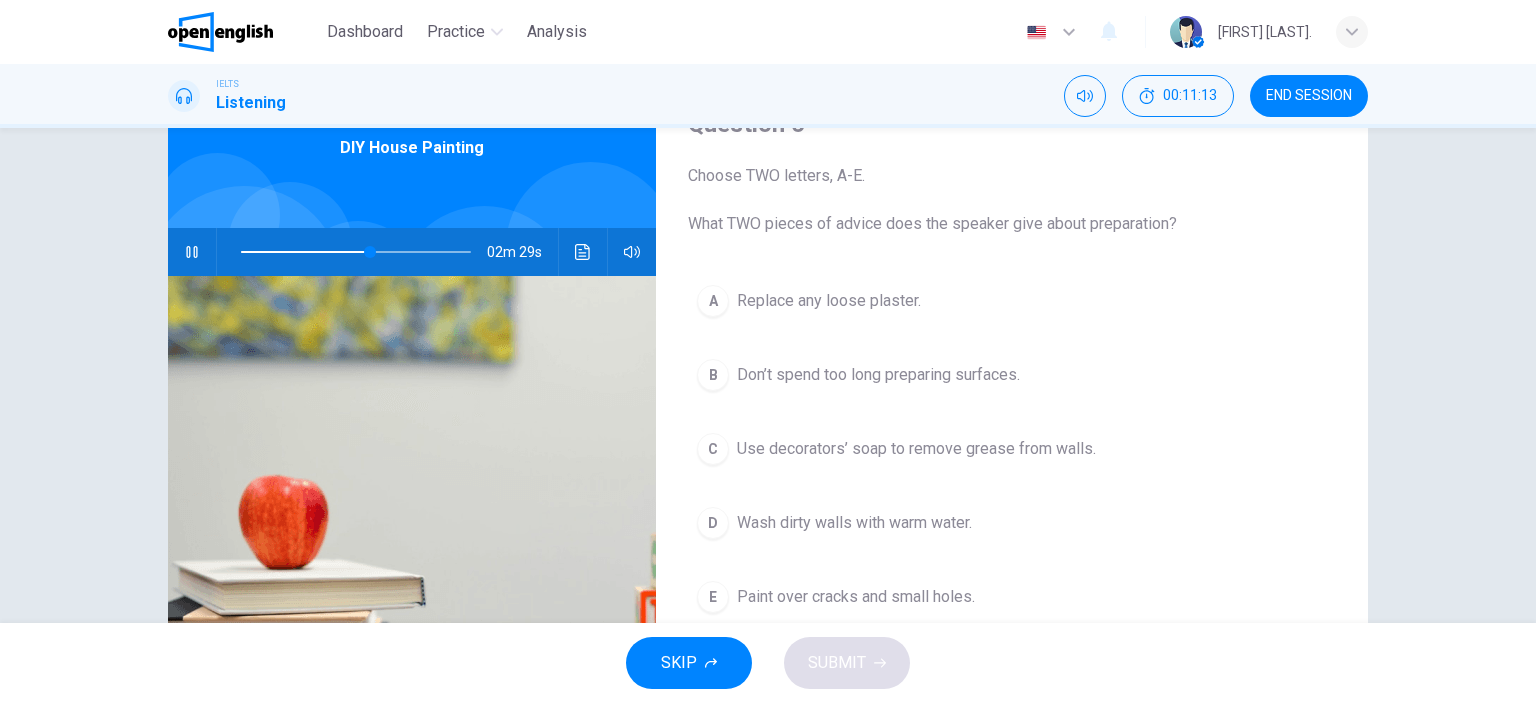 drag, startPoint x: 850, startPoint y: 214, endPoint x: 1181, endPoint y: 216, distance: 331.00604 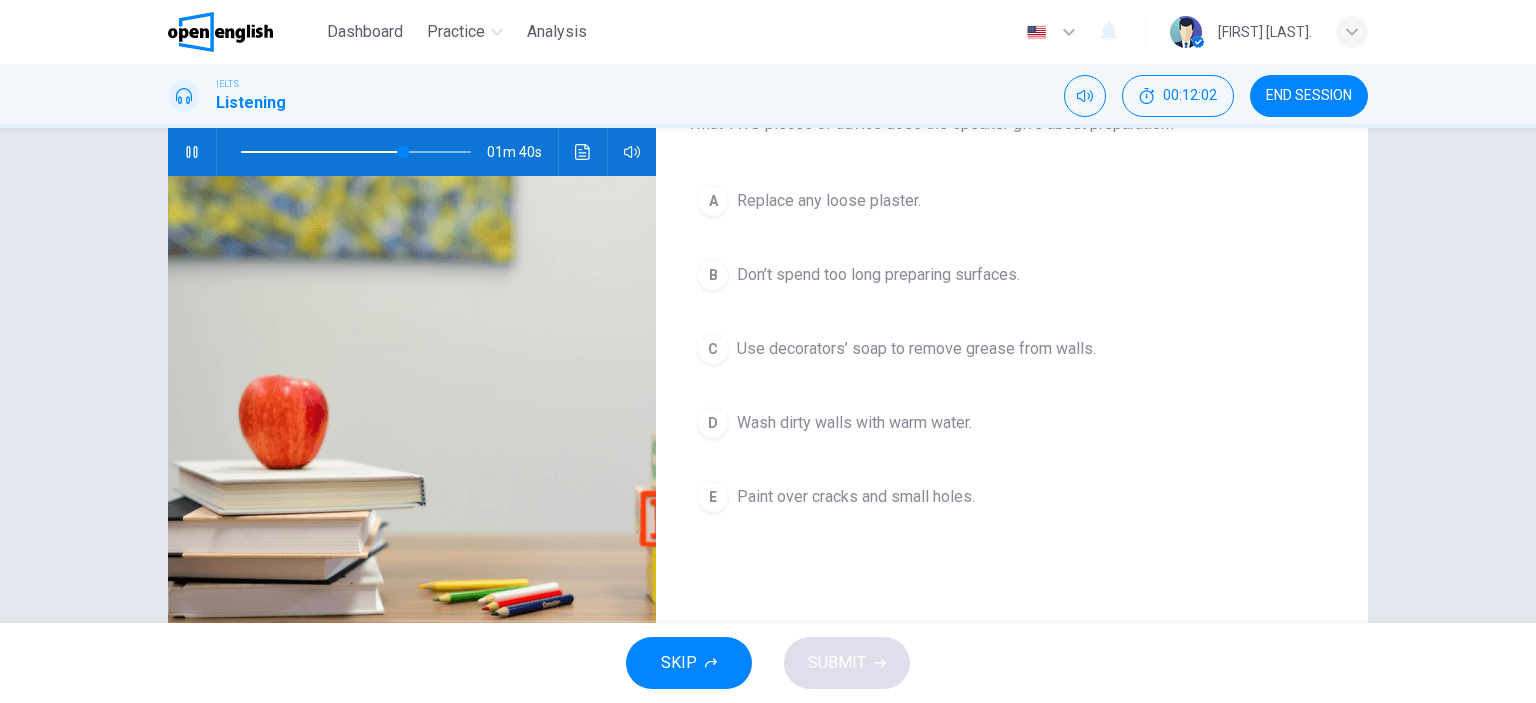 scroll, scrollTop: 100, scrollLeft: 0, axis: vertical 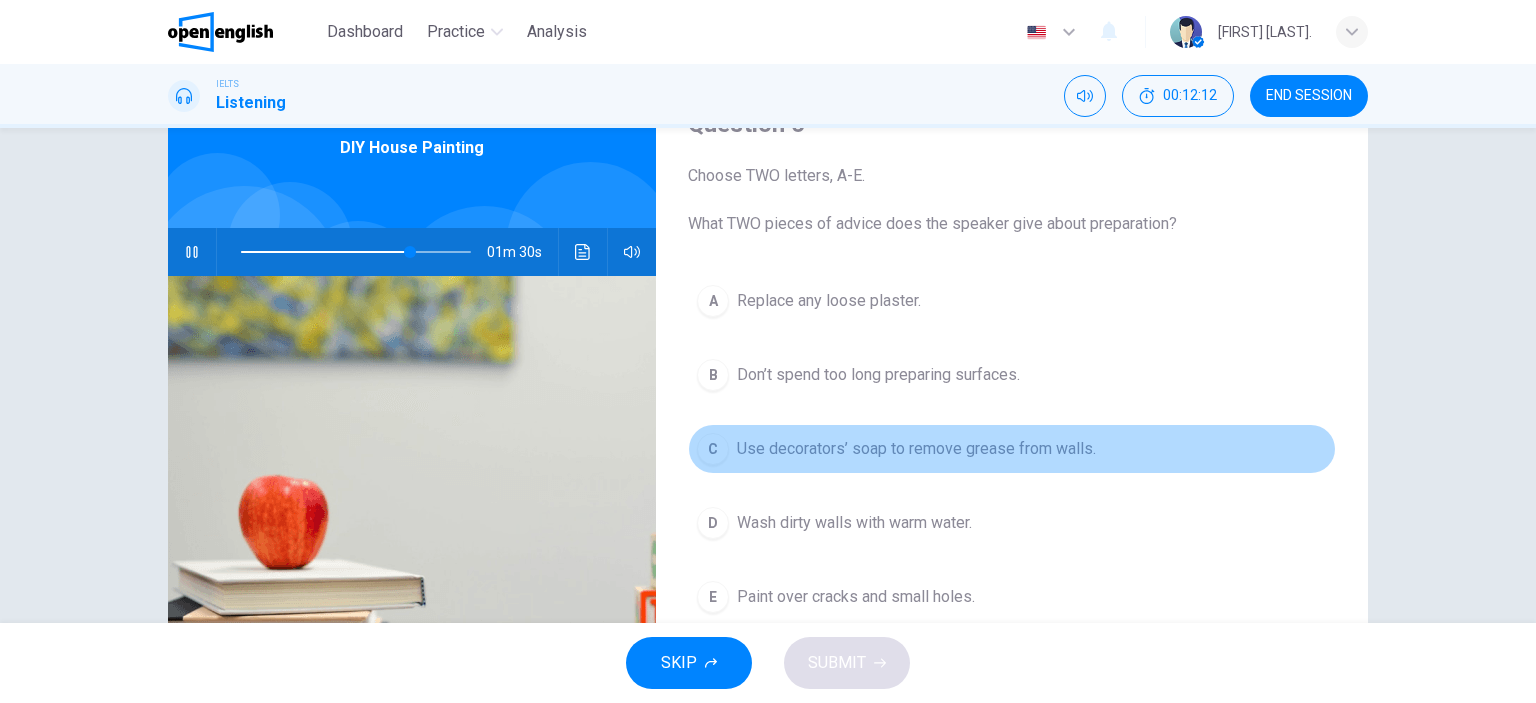 click on "Use decorators’ soap to remove grease from walls." at bounding box center (916, 449) 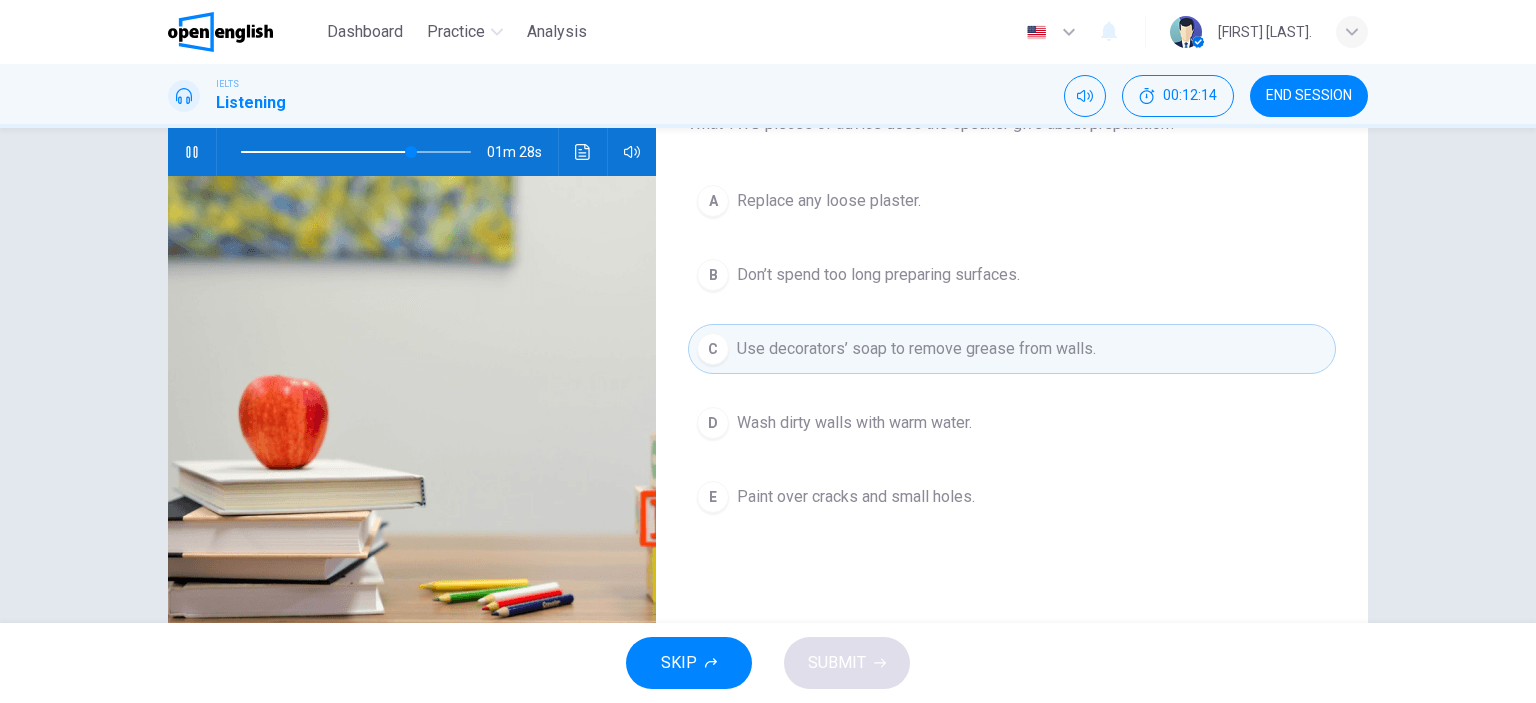 scroll, scrollTop: 100, scrollLeft: 0, axis: vertical 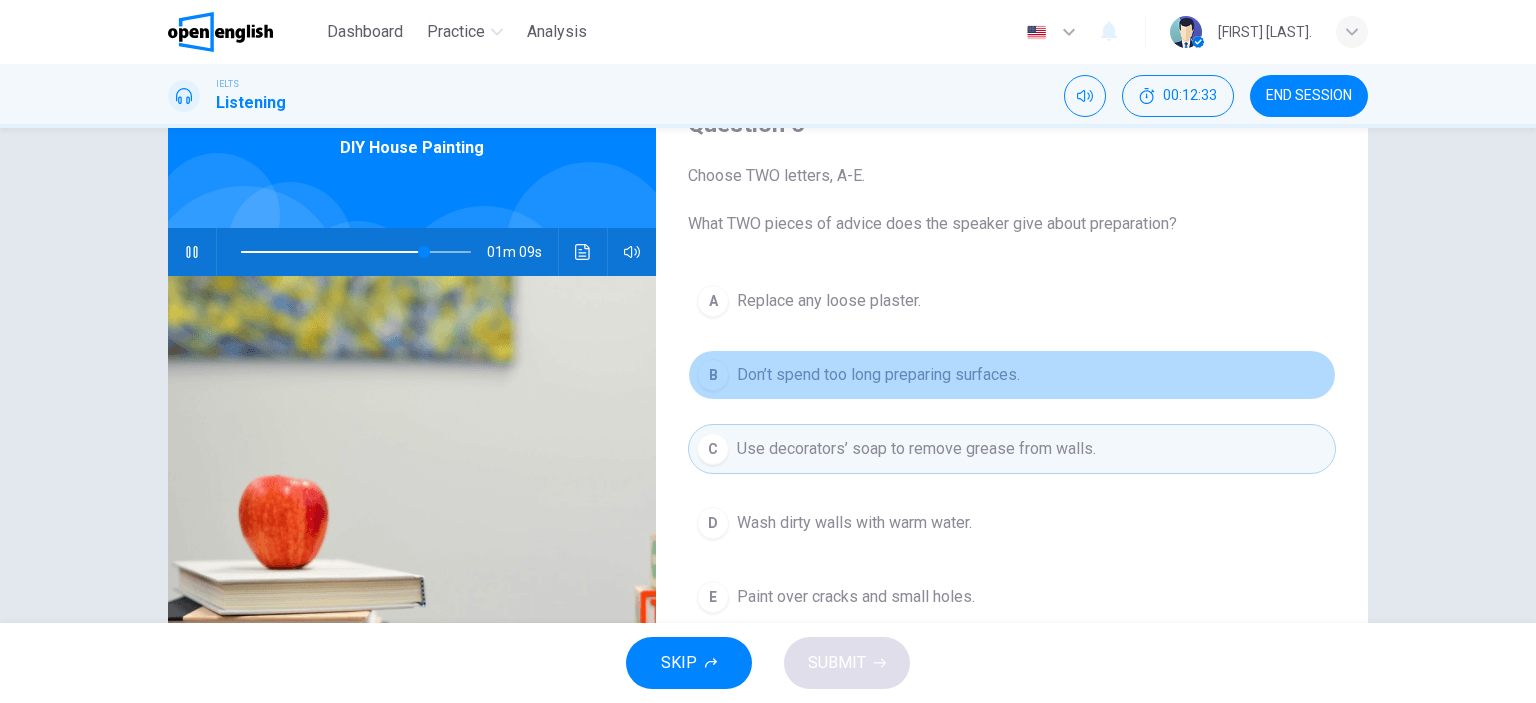 click on "B Don’t spend too long preparing surfaces." at bounding box center [1012, 375] 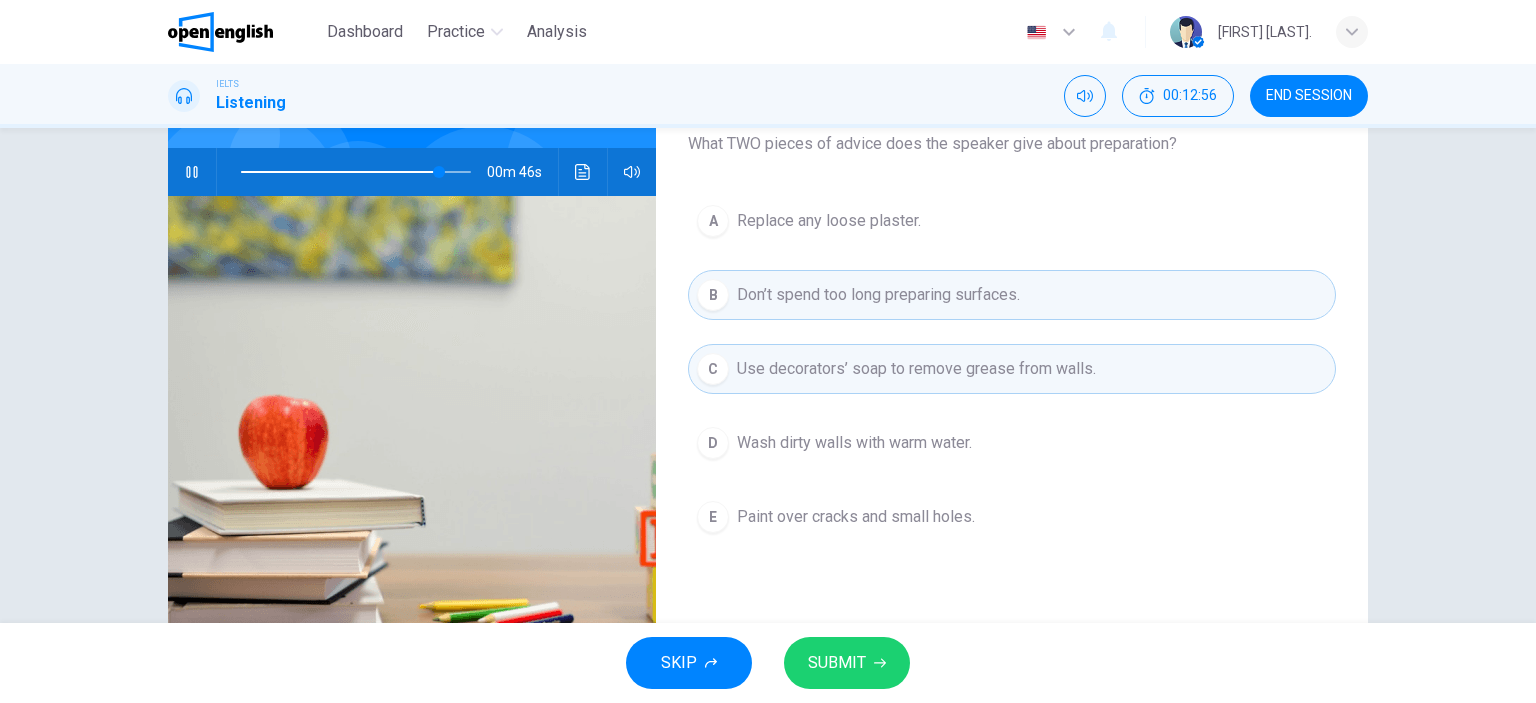 scroll, scrollTop: 80, scrollLeft: 0, axis: vertical 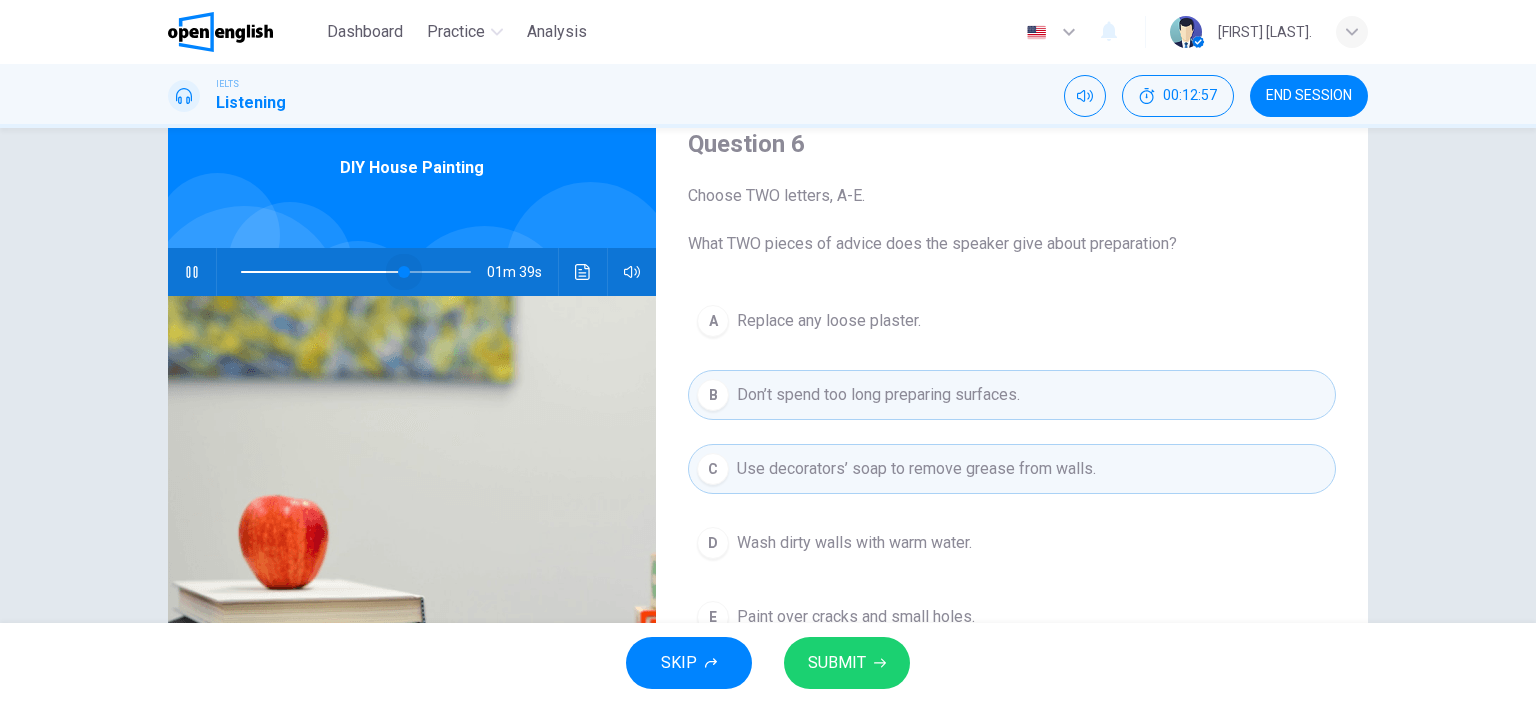 click at bounding box center (356, 272) 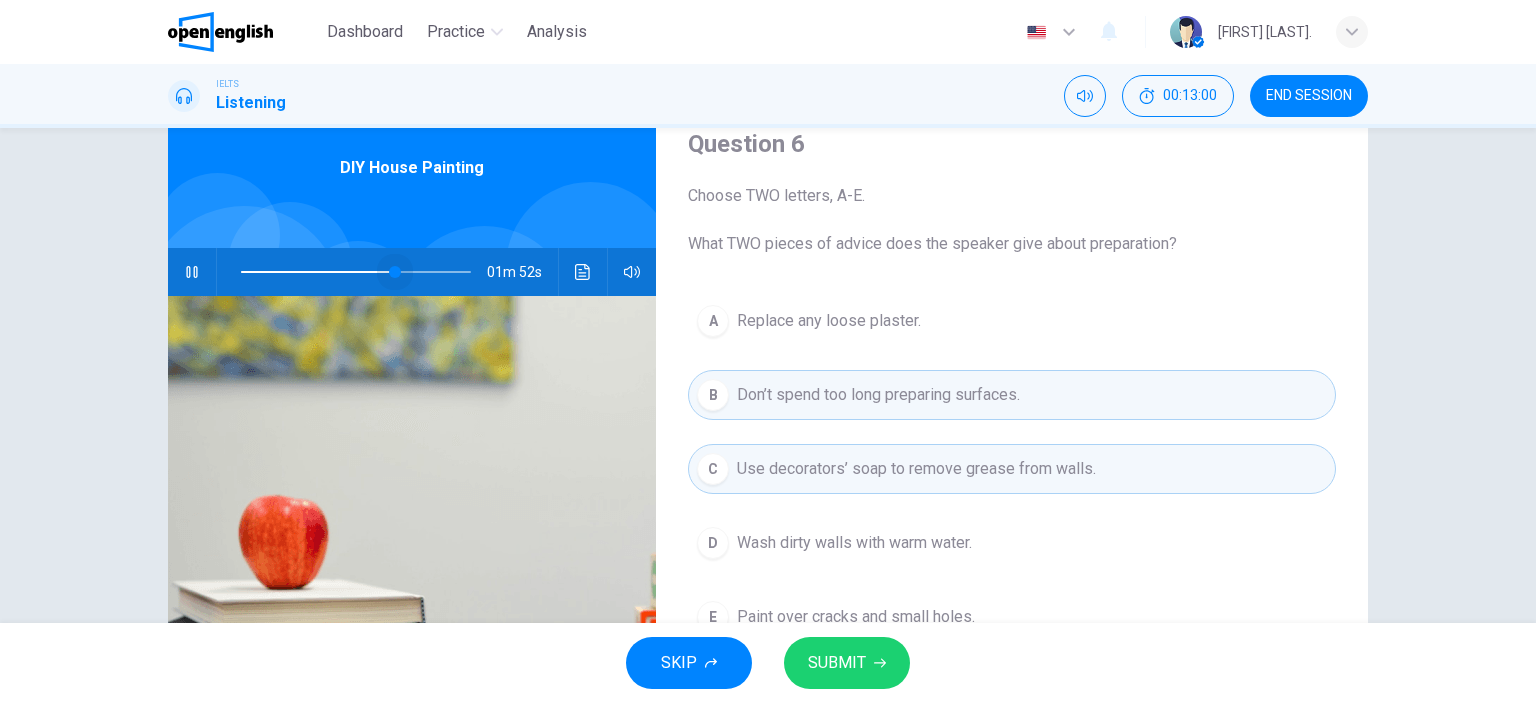 click at bounding box center (395, 272) 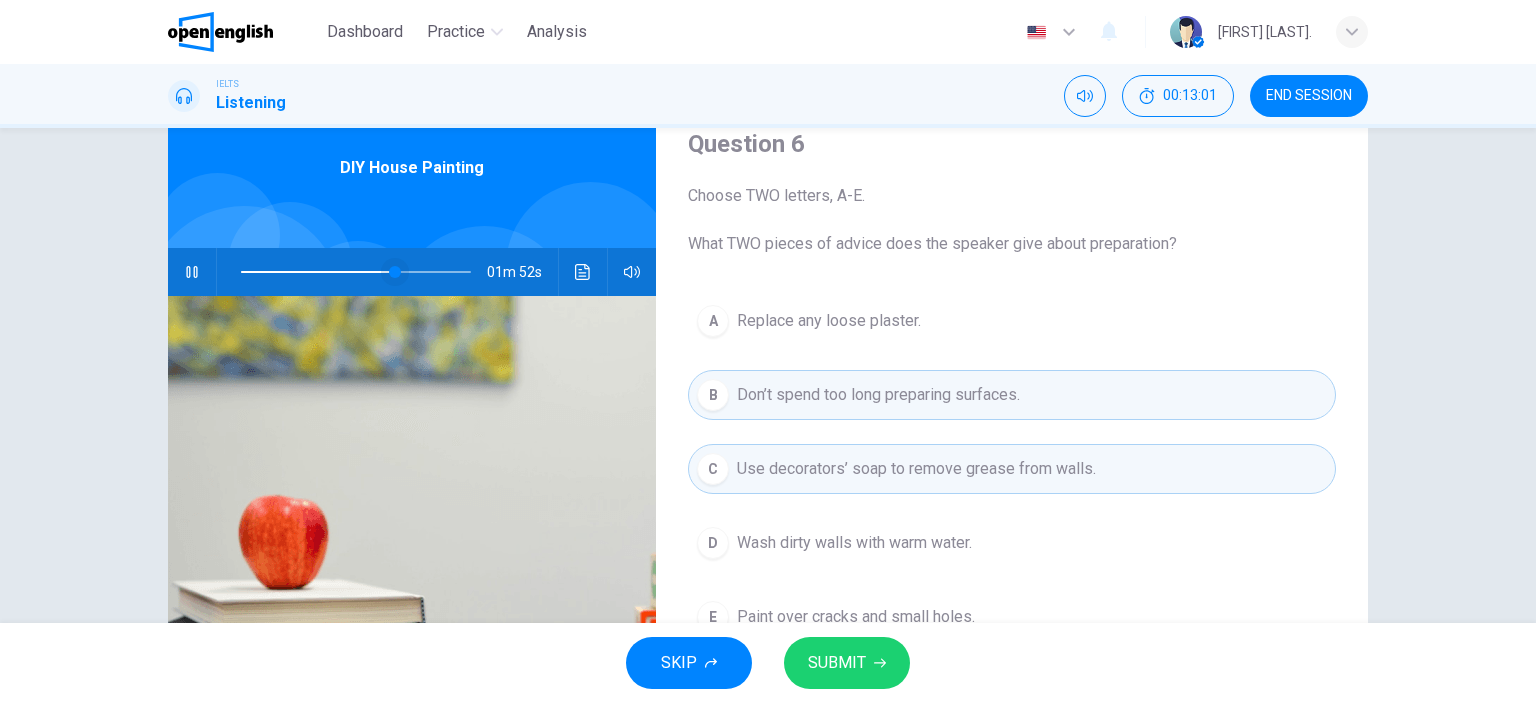 click at bounding box center [395, 272] 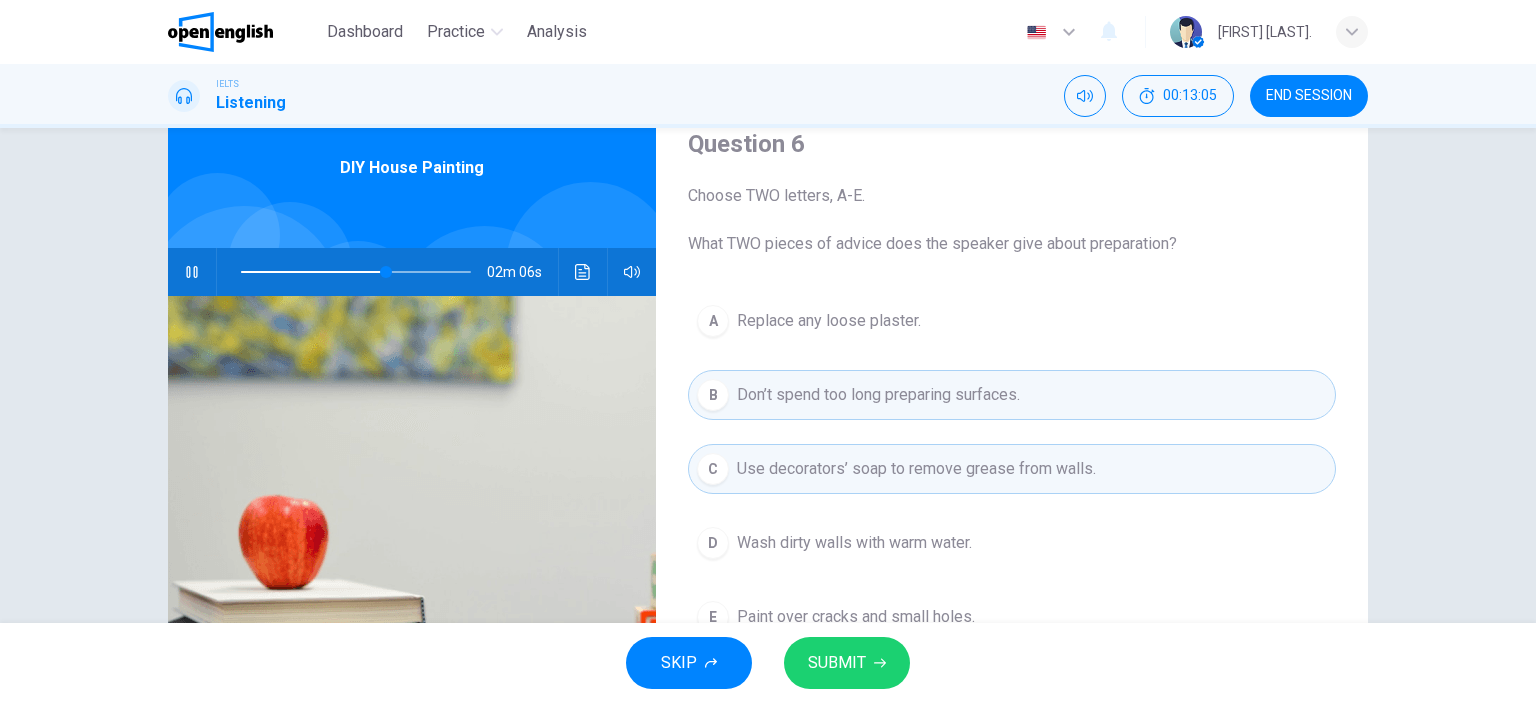 click on "Question 6 Choose TWO letters, A-E. What TWO pieces of advice does the speaker give about preparation? A Replace any loose plaster. B Don’t spend too long preparing surfaces. C Use decorators’ soap to remove grease from walls. D Wash dirty walls with warm water. E Paint over cracks and small holes. DIY House Painting 02m 06s" at bounding box center [768, 375] 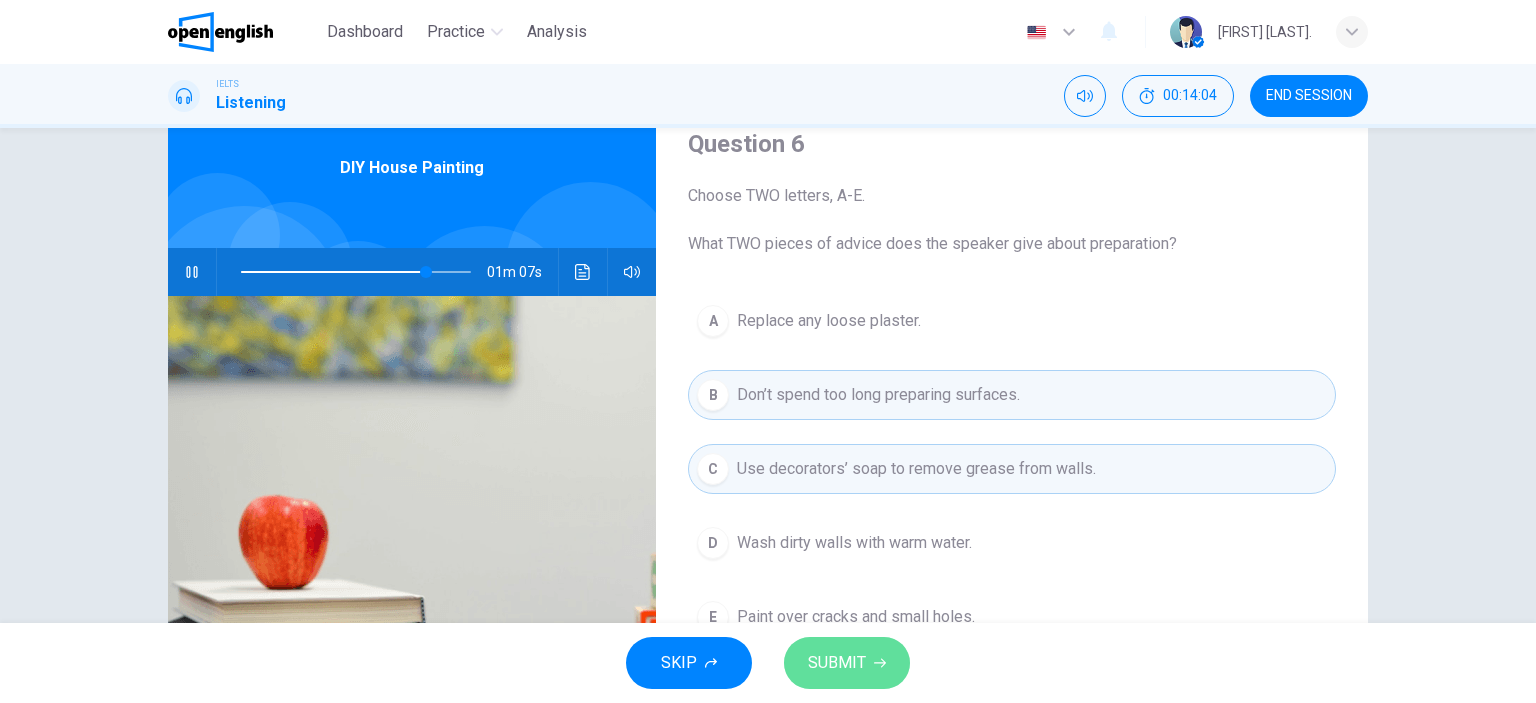 click on "SUBMIT" at bounding box center (837, 663) 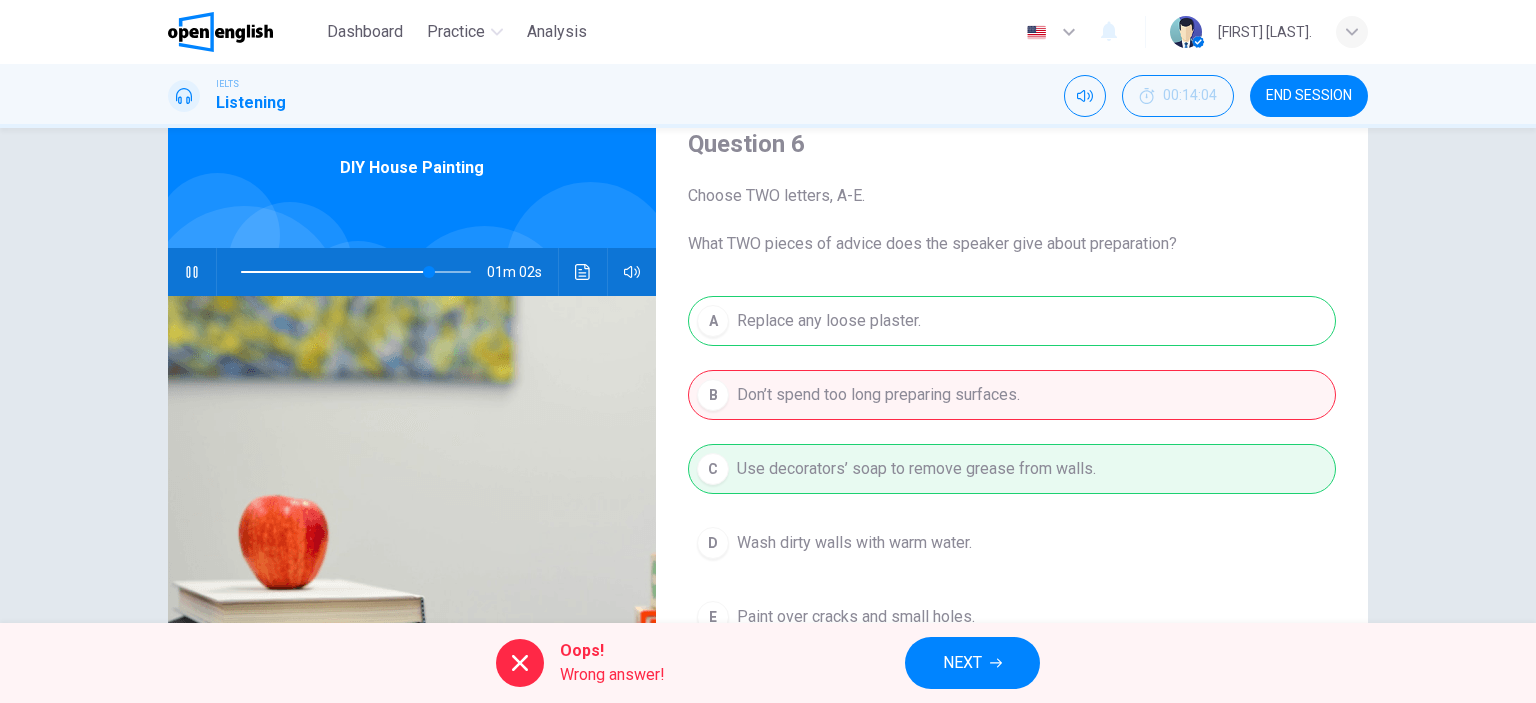 drag, startPoint x: 948, startPoint y: 338, endPoint x: 972, endPoint y: 338, distance: 24 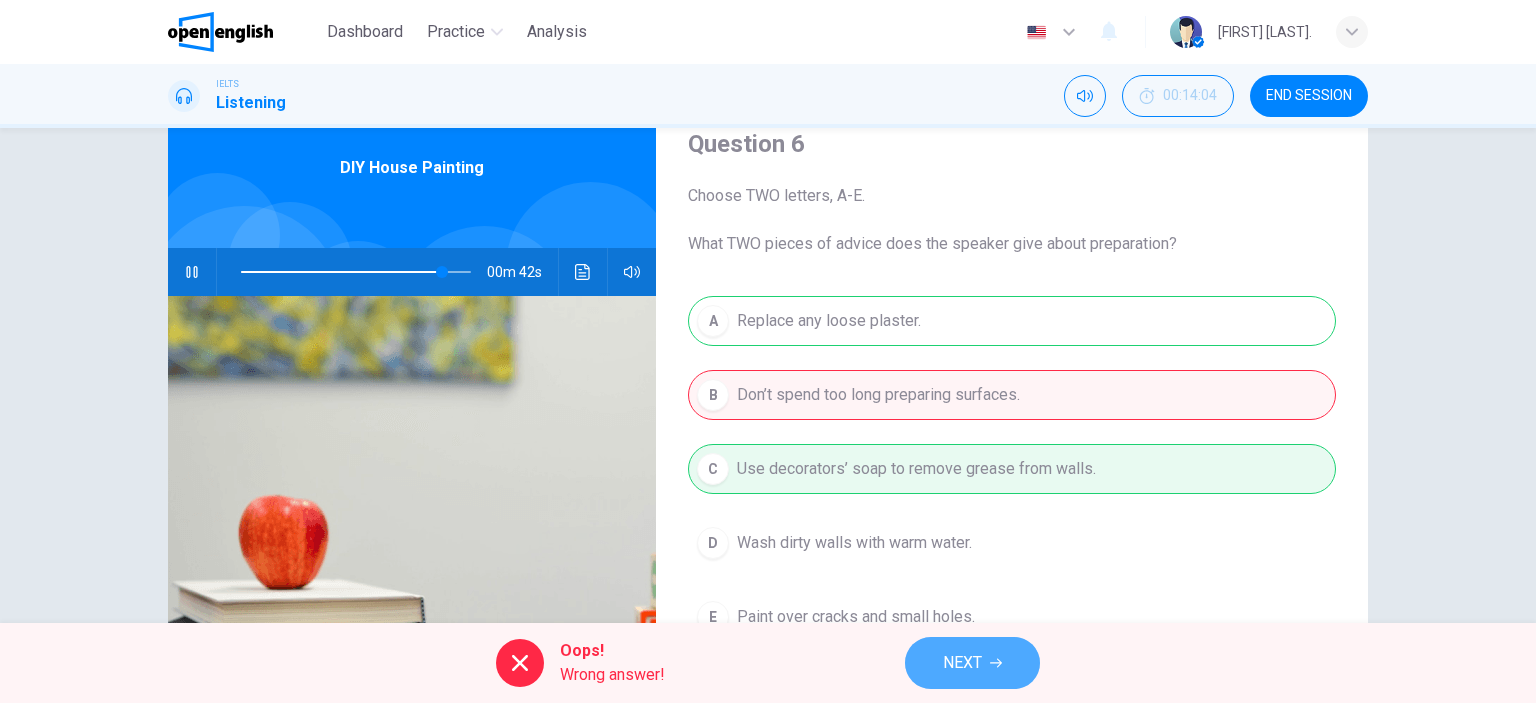 click on "NEXT" at bounding box center [962, 663] 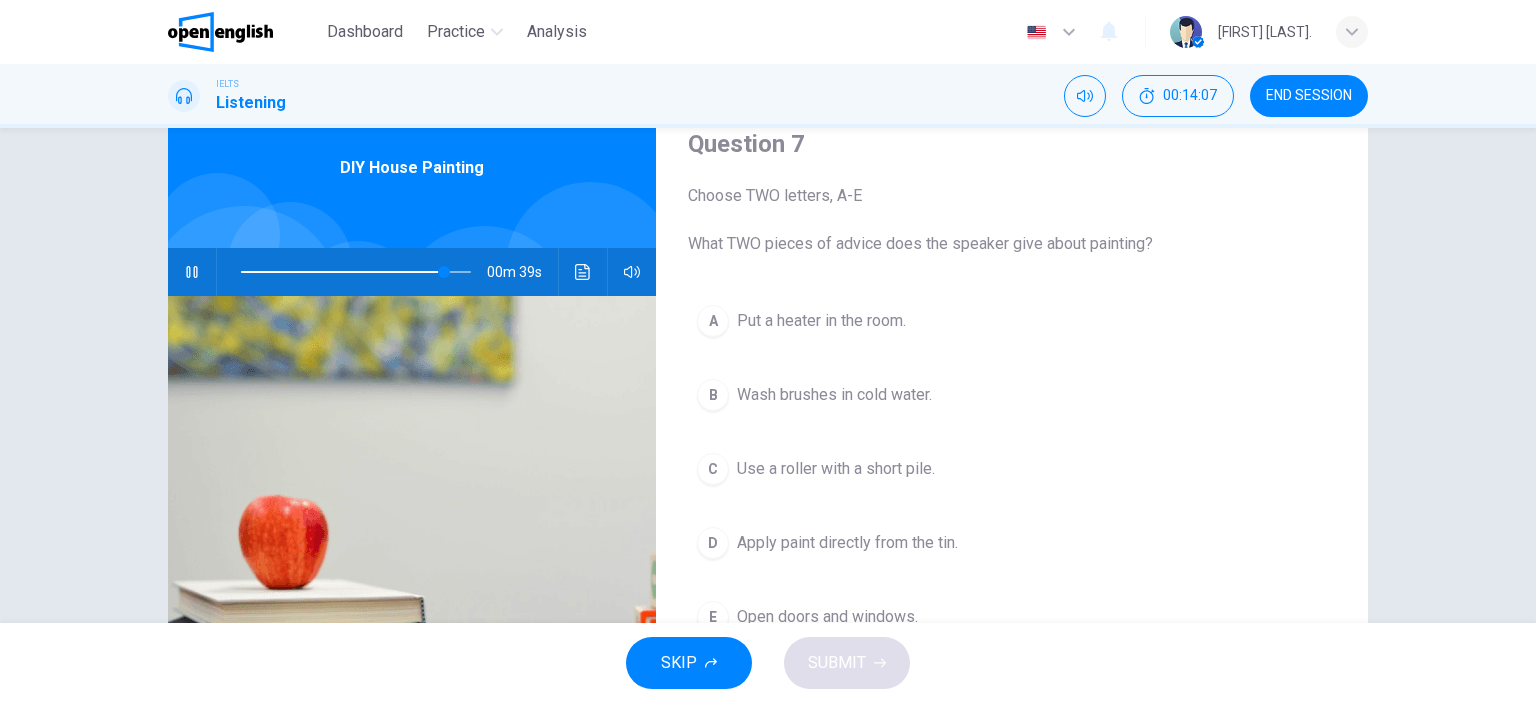 scroll, scrollTop: 180, scrollLeft: 0, axis: vertical 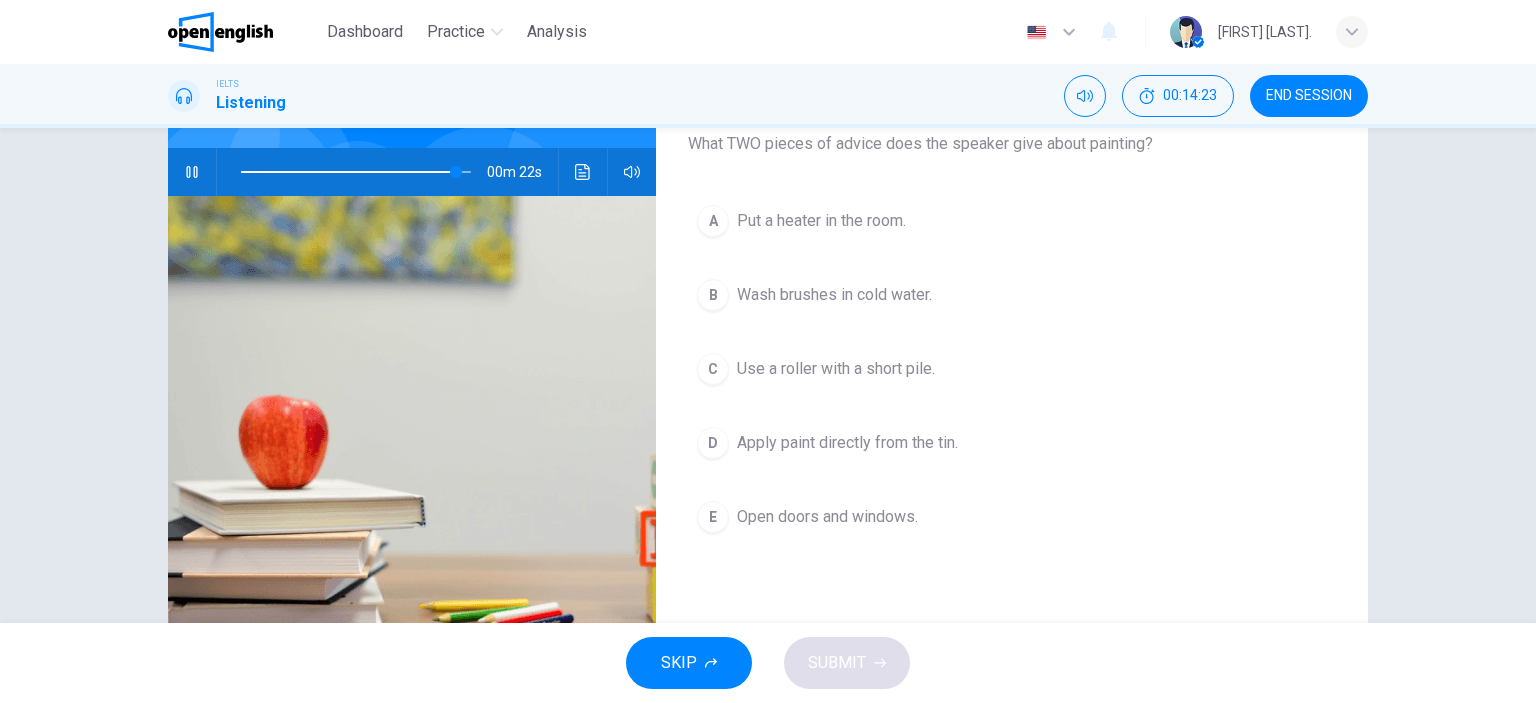click on "Wash brushes in cold water." at bounding box center [834, 295] 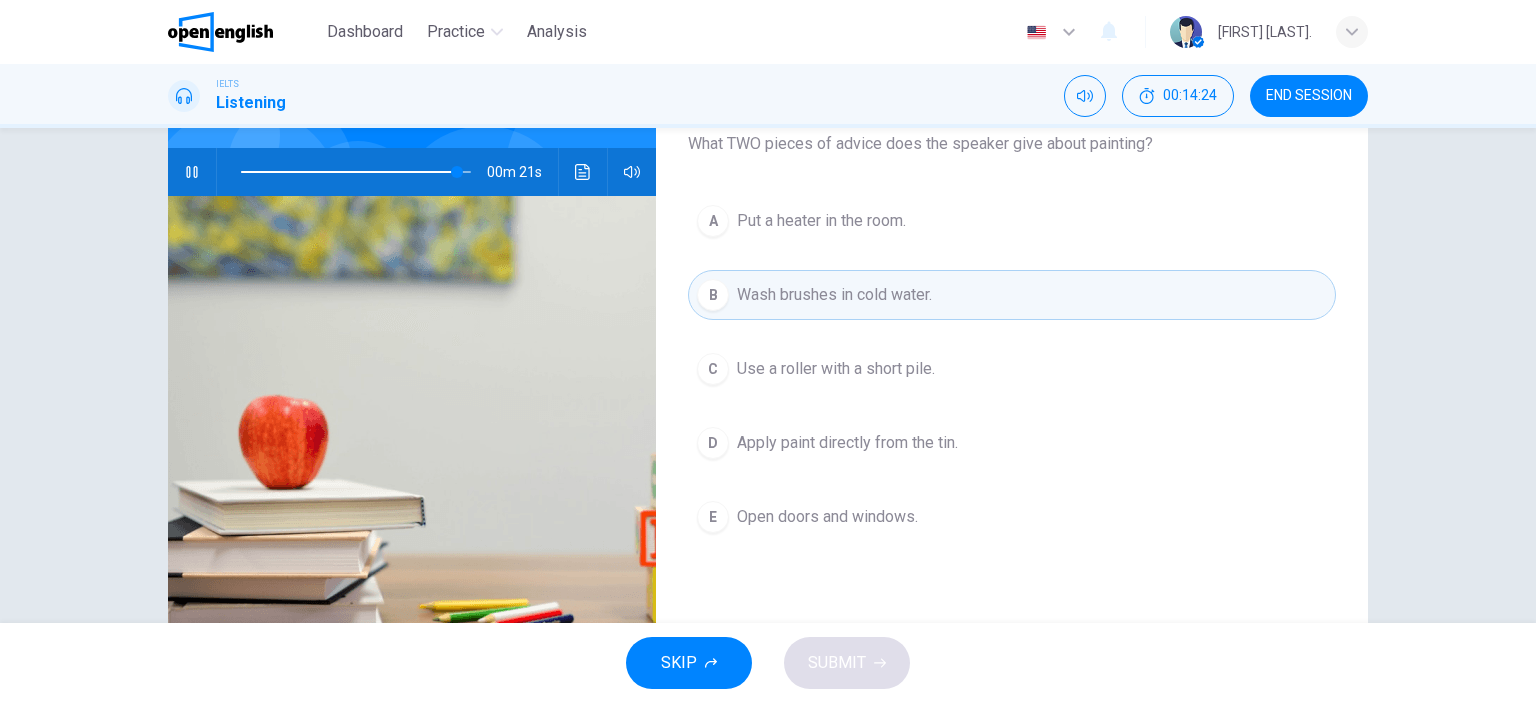 click on "E Open doors and windows." at bounding box center [1012, 517] 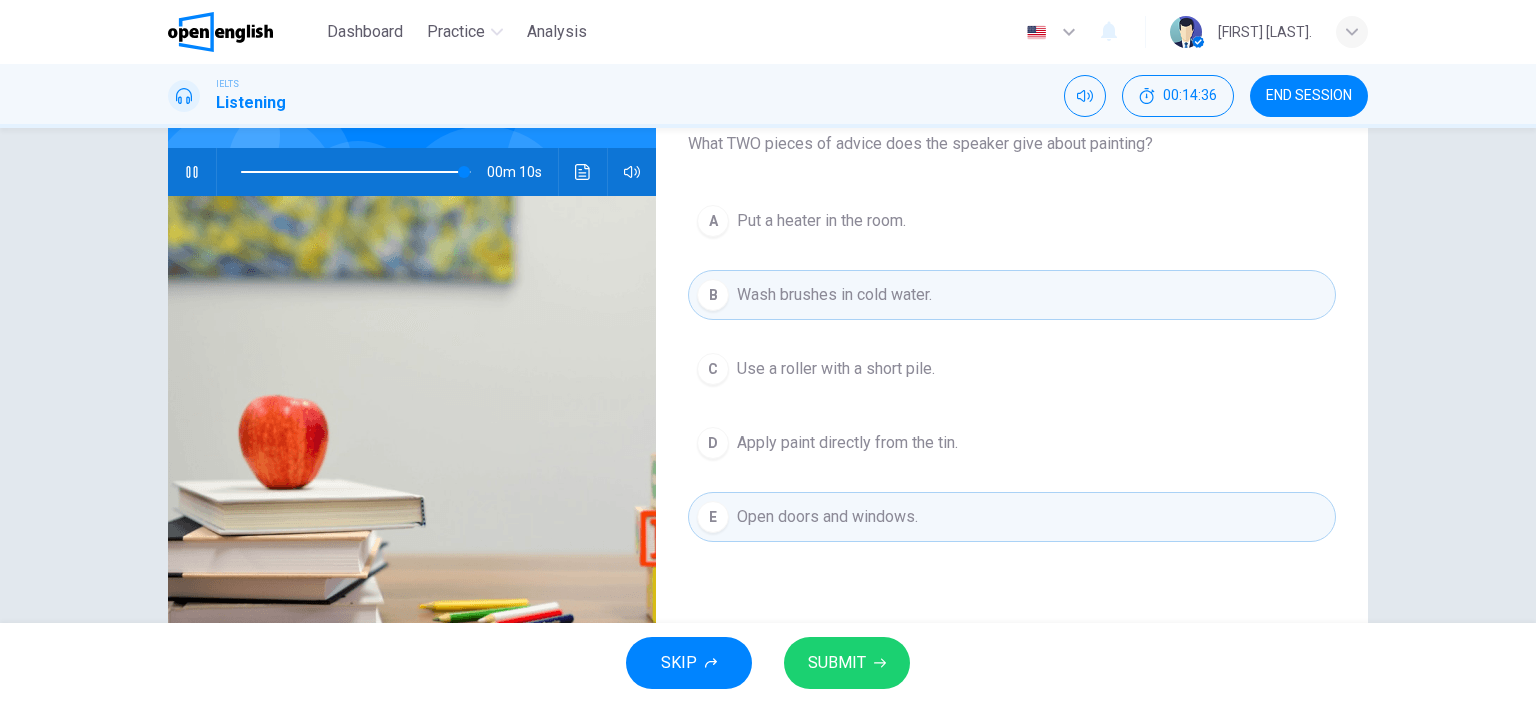 click on "SKIP SUBMIT" at bounding box center (768, 663) 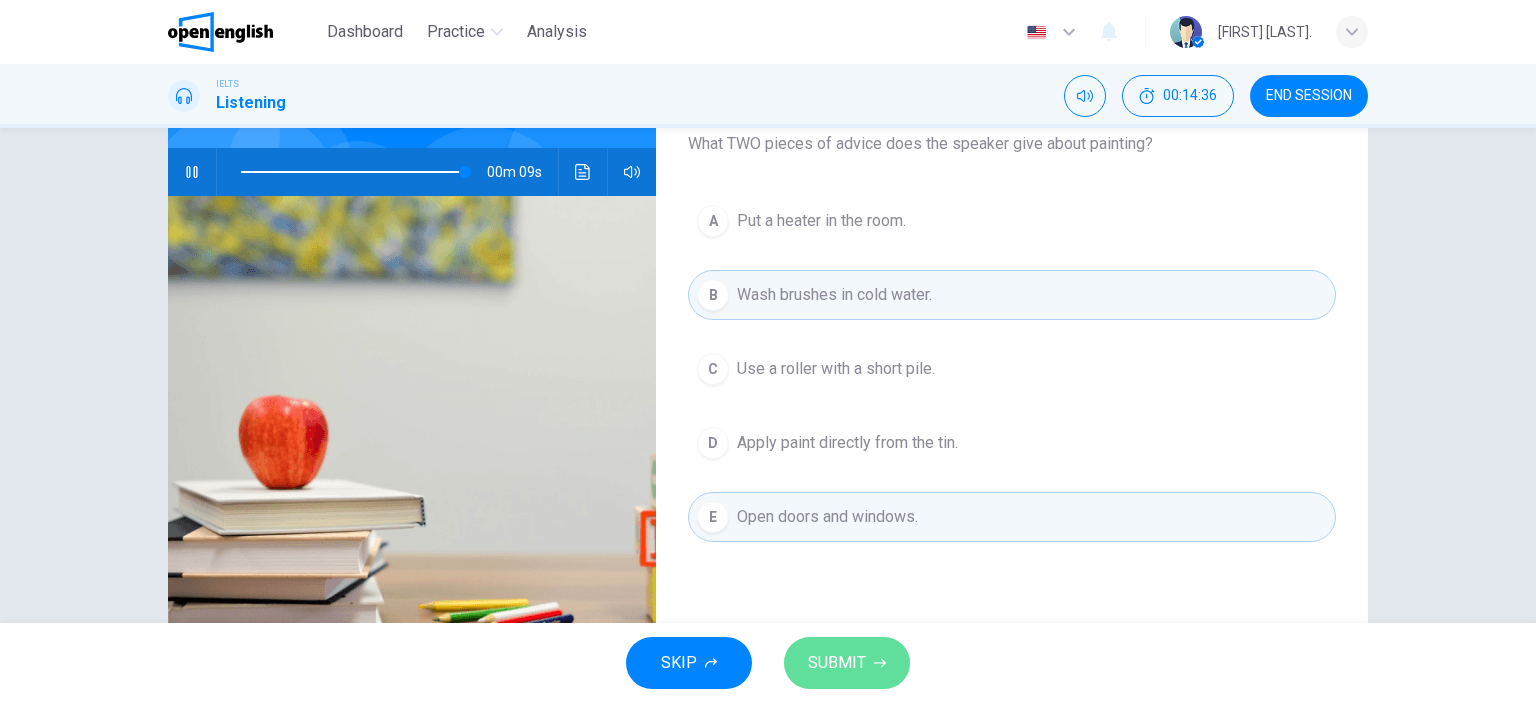click on "SUBMIT" at bounding box center [837, 663] 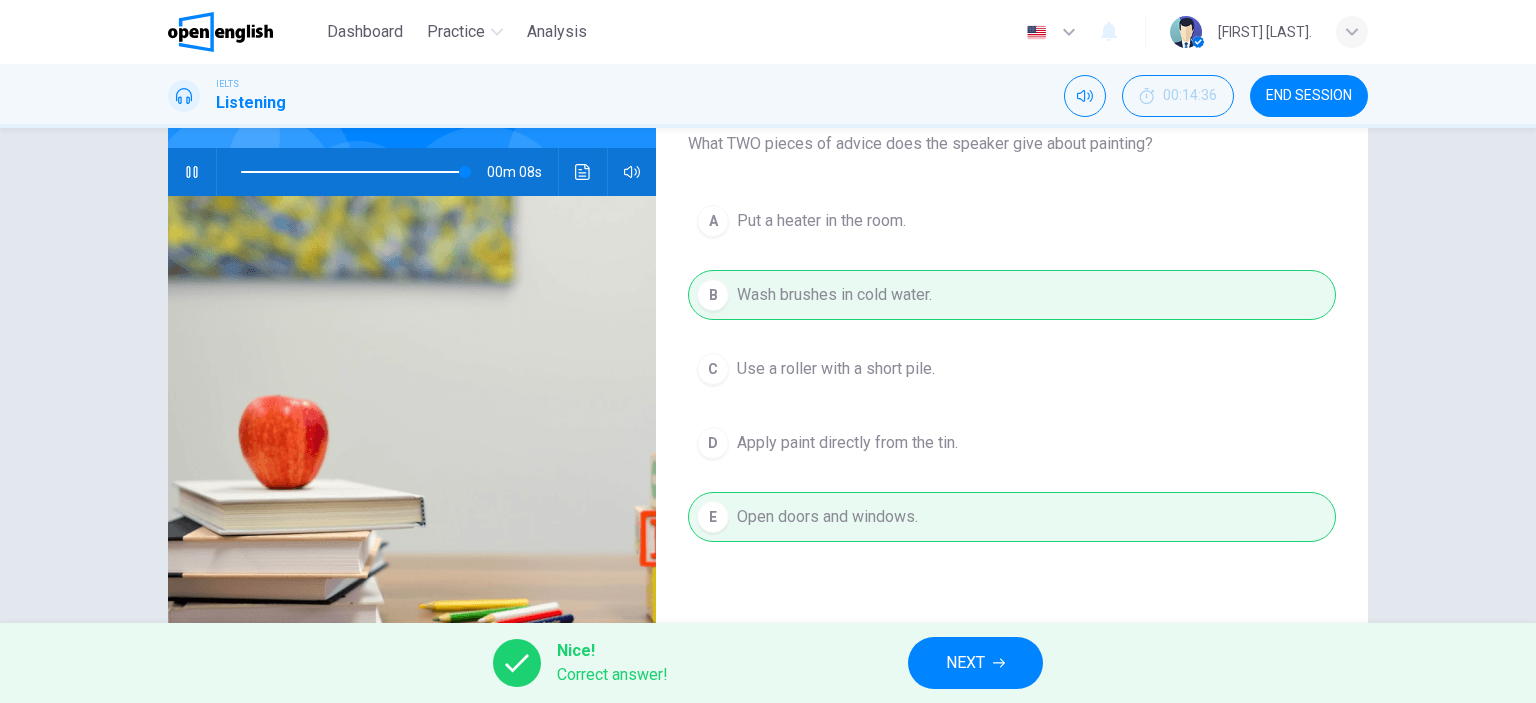 type on "**" 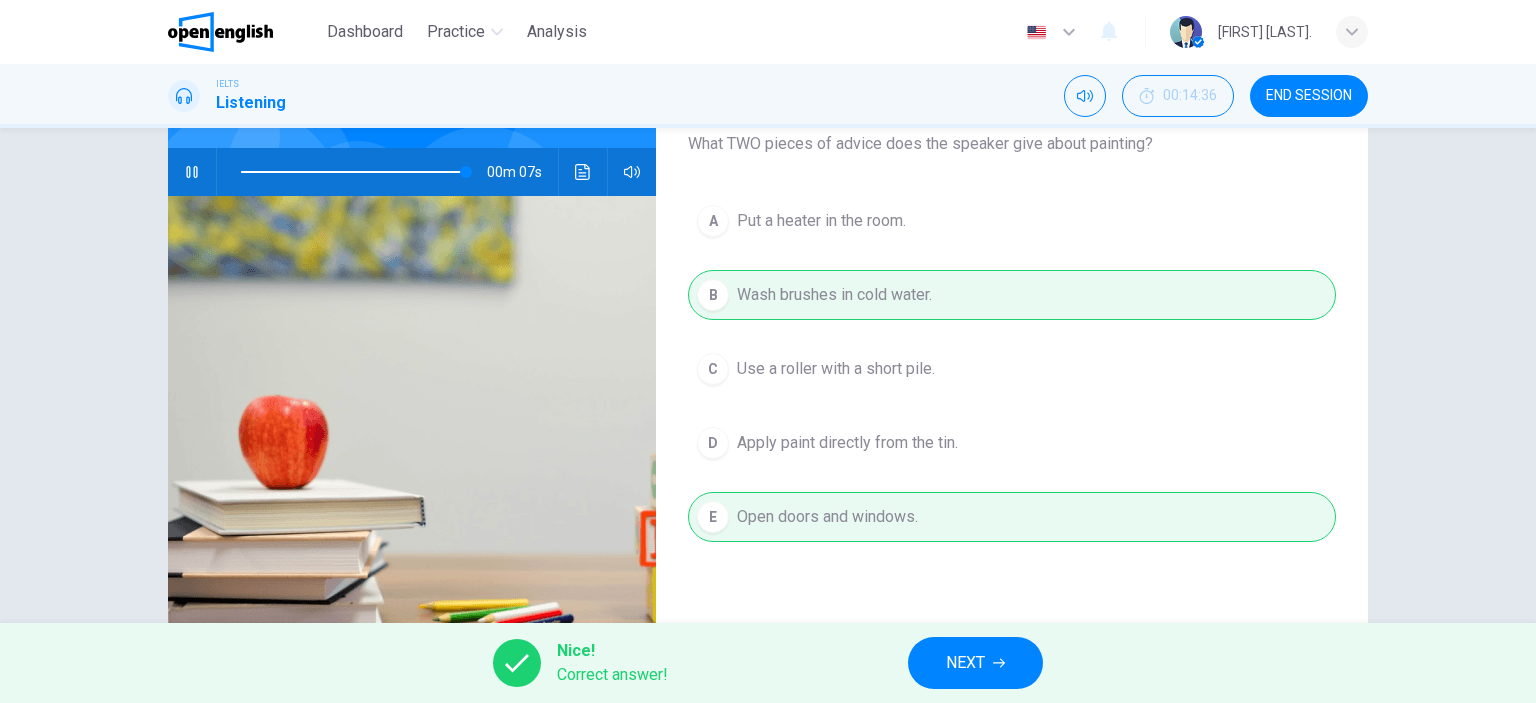 click on "NEXT" at bounding box center [965, 663] 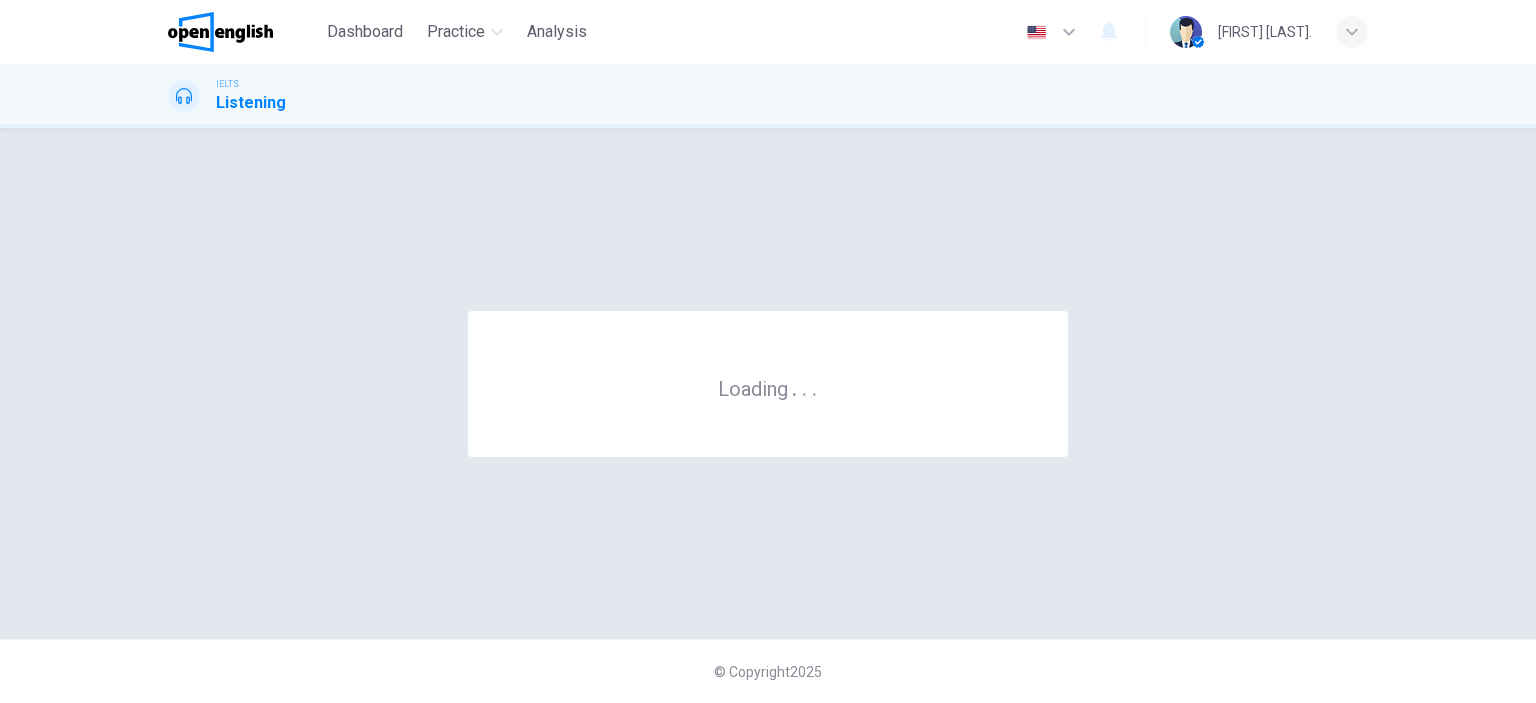 scroll, scrollTop: 0, scrollLeft: 0, axis: both 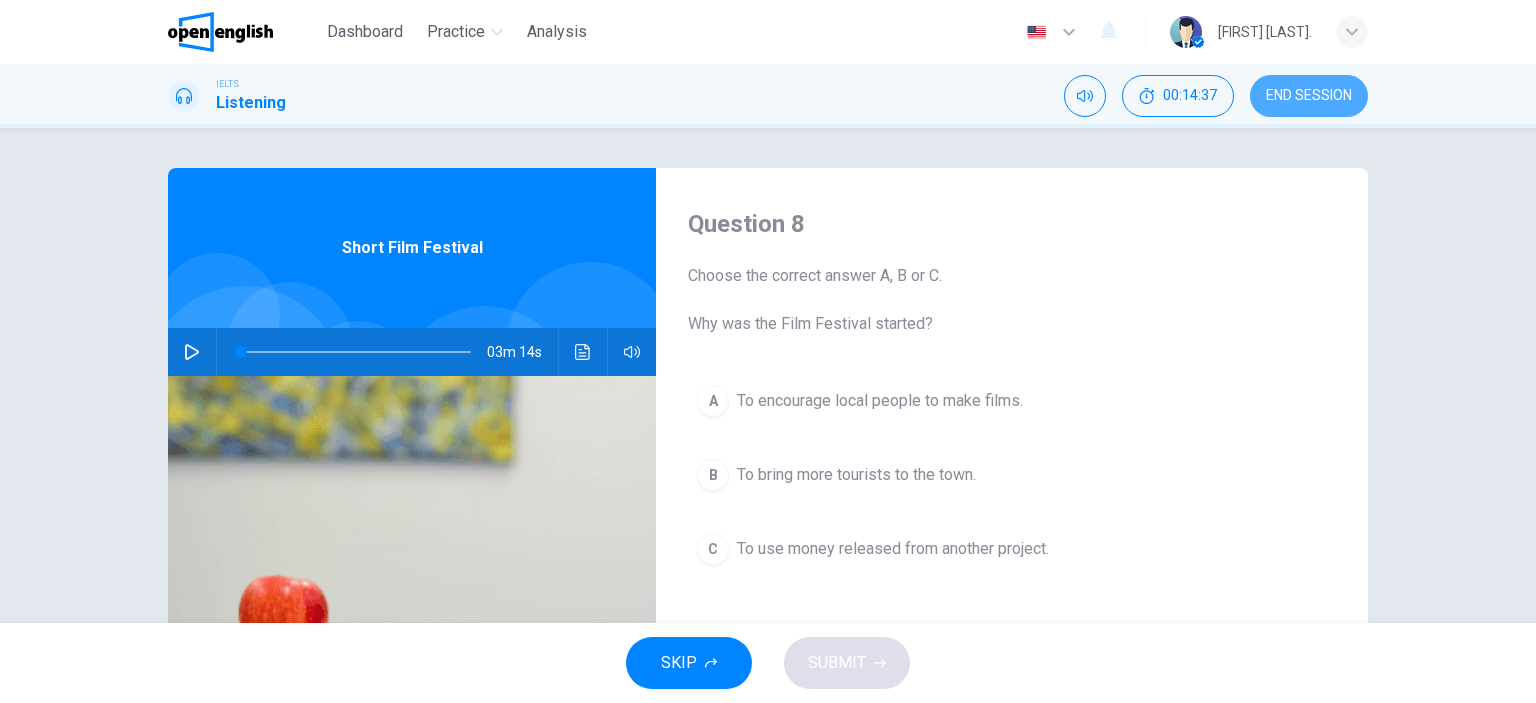 click on "END SESSION" at bounding box center [1309, 96] 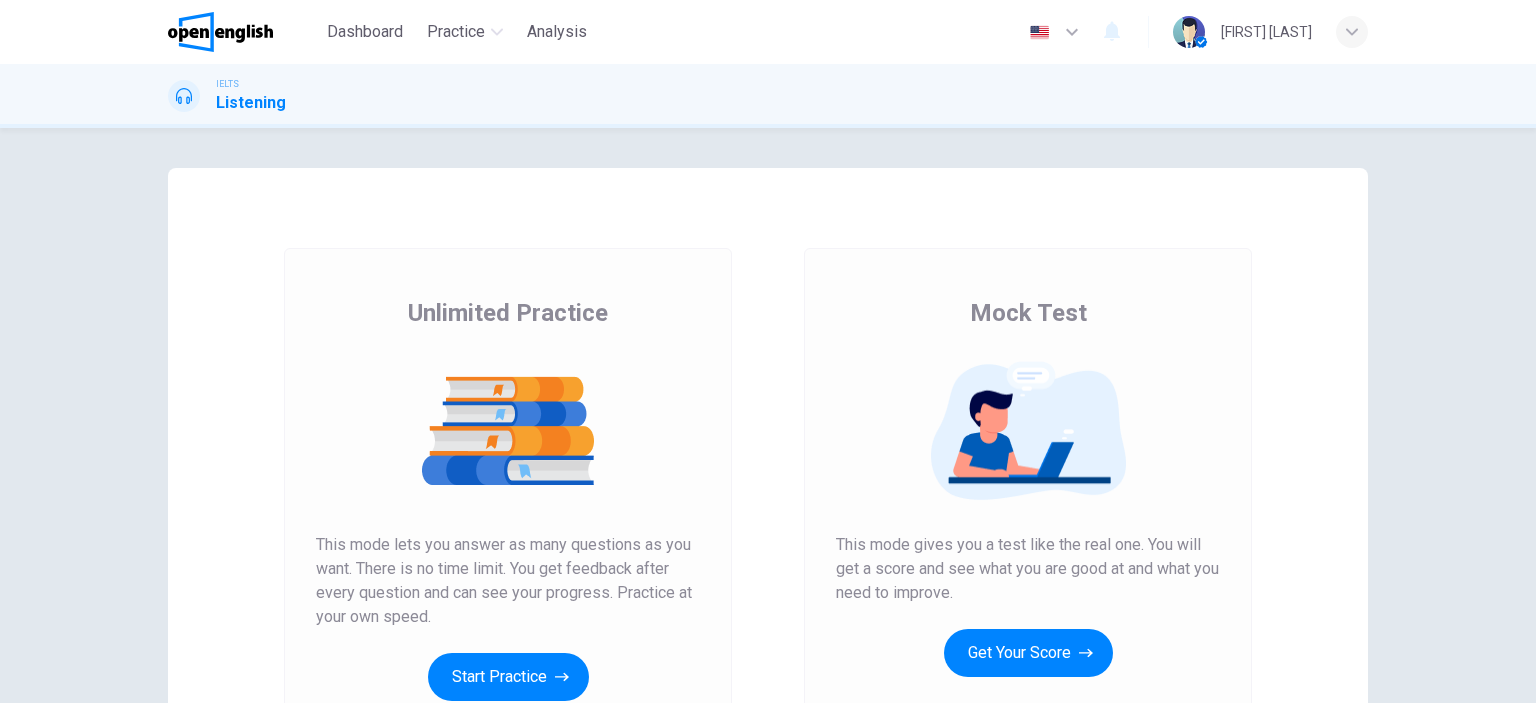 scroll, scrollTop: 0, scrollLeft: 0, axis: both 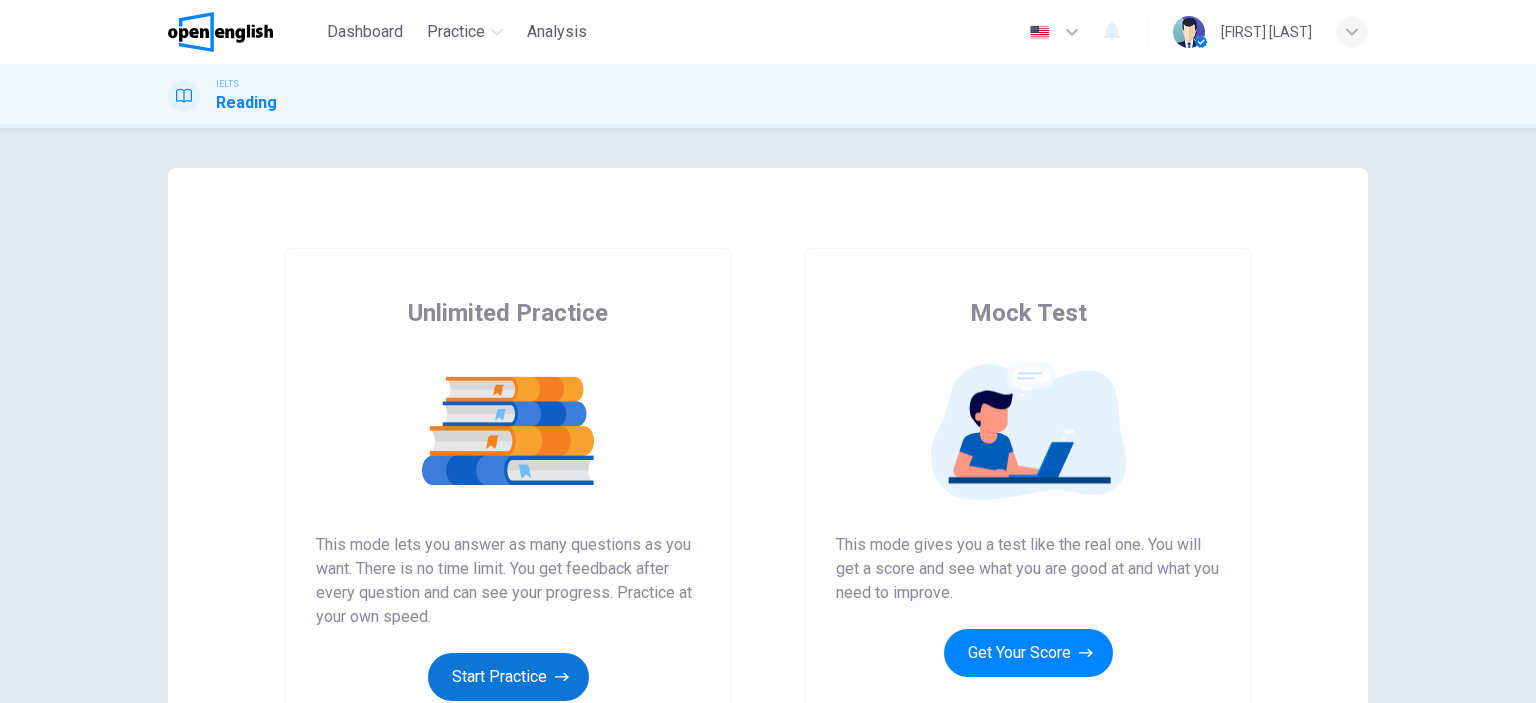 click on "Start Practice" at bounding box center [508, 677] 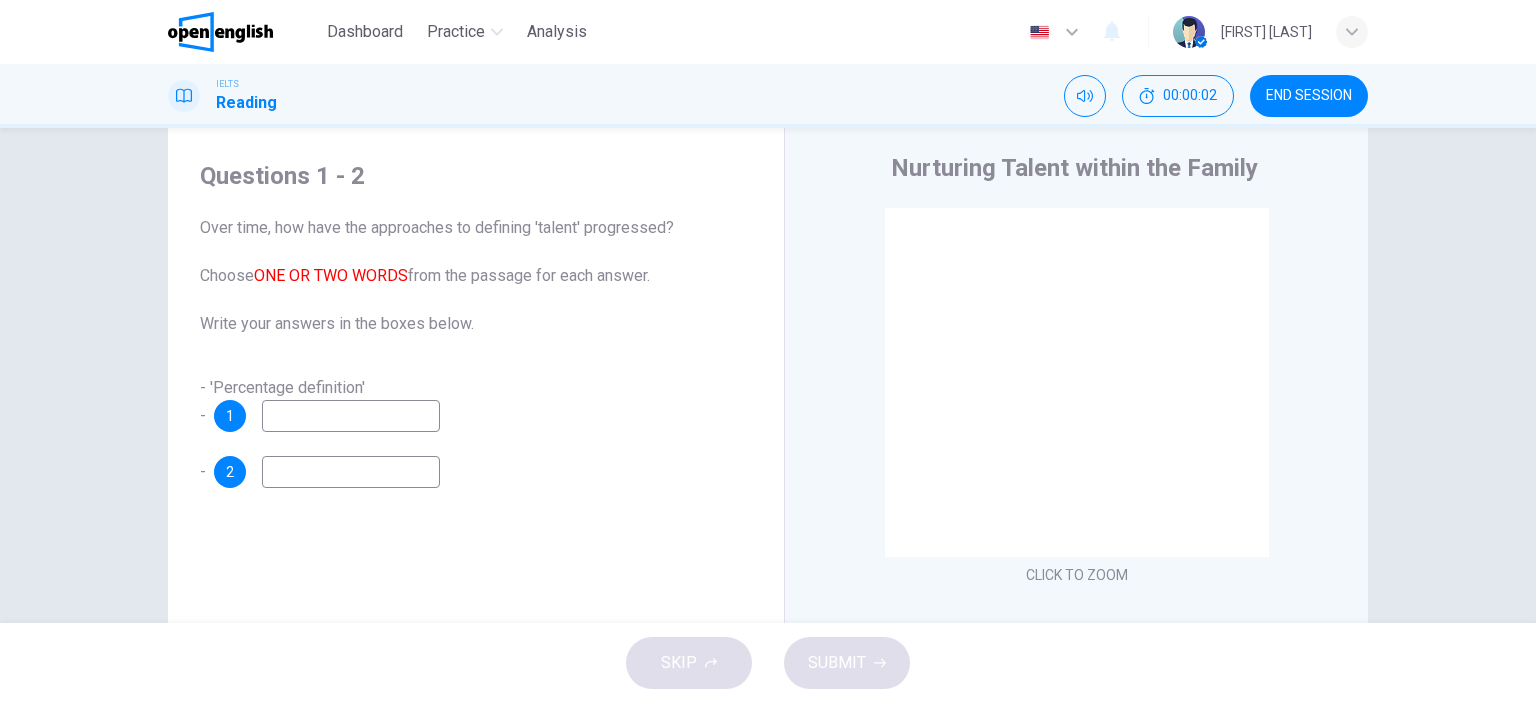 scroll, scrollTop: 0, scrollLeft: 0, axis: both 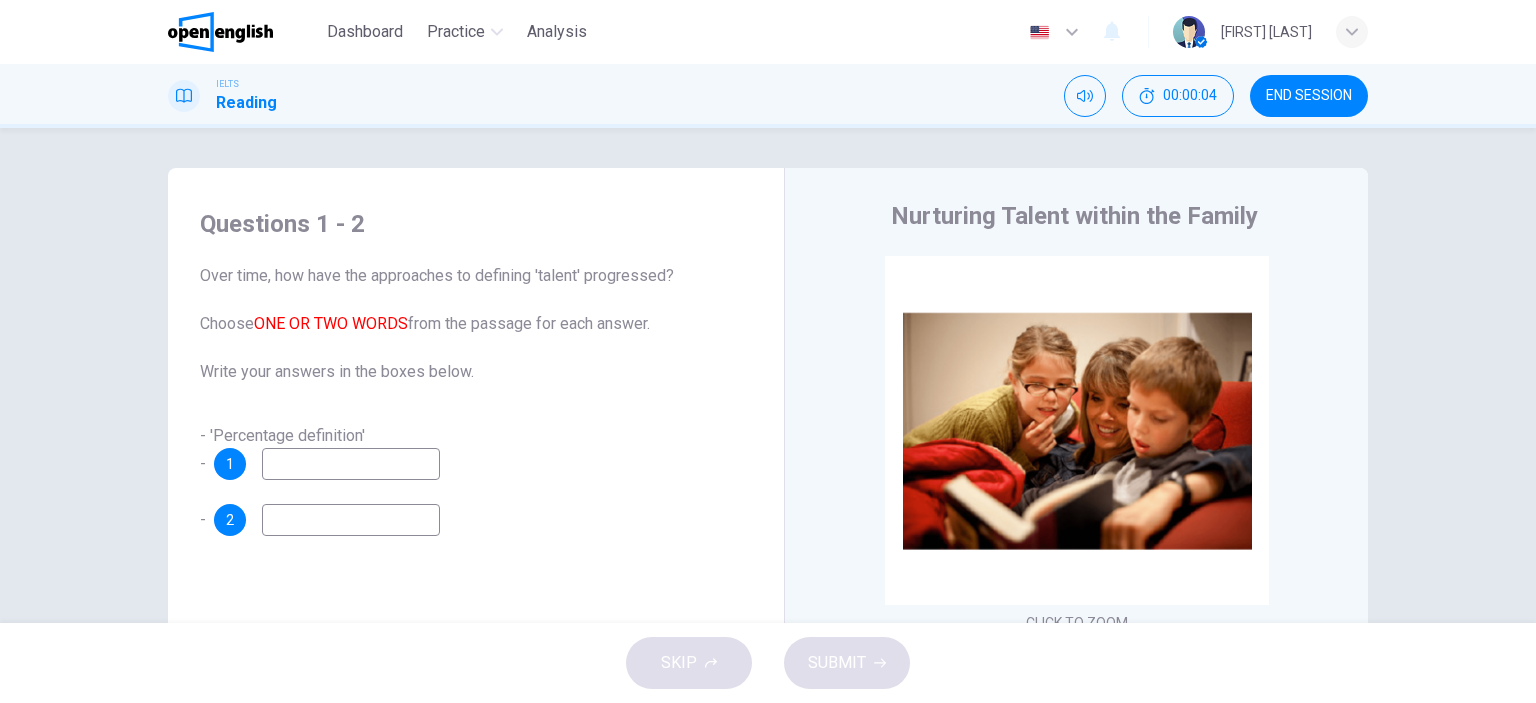 drag, startPoint x: 216, startPoint y: 271, endPoint x: 260, endPoint y: 268, distance: 44.102154 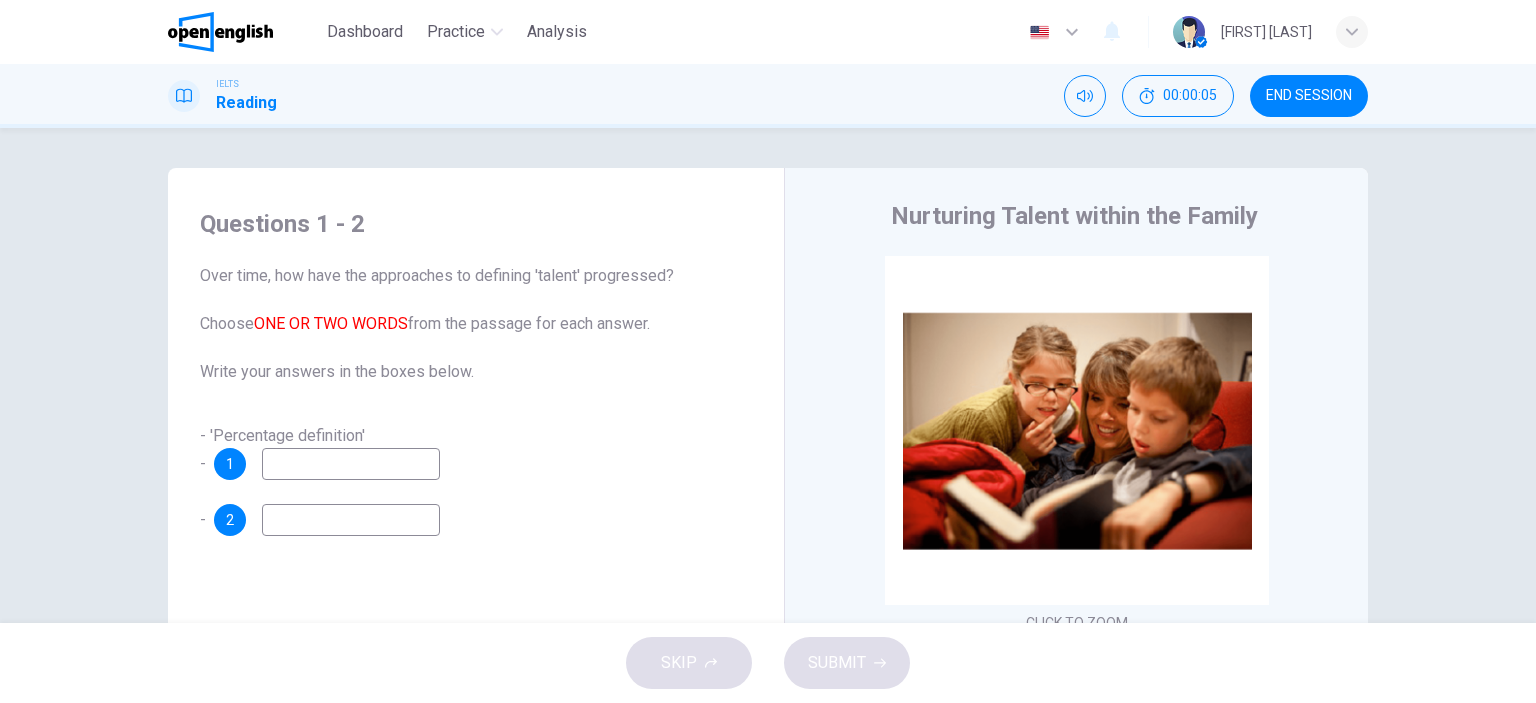 drag, startPoint x: 334, startPoint y: 279, endPoint x: 501, endPoint y: 301, distance: 168.44287 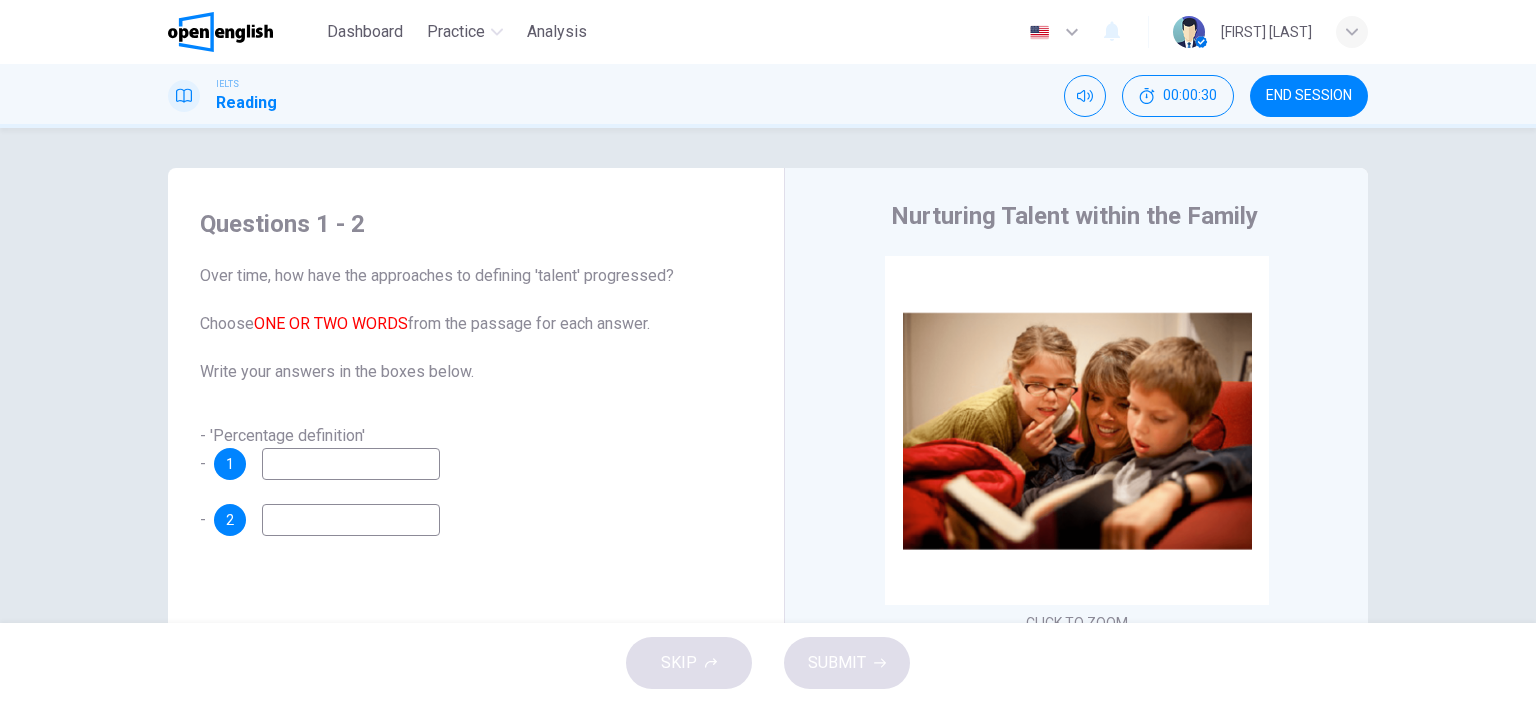 scroll, scrollTop: 280, scrollLeft: 0, axis: vertical 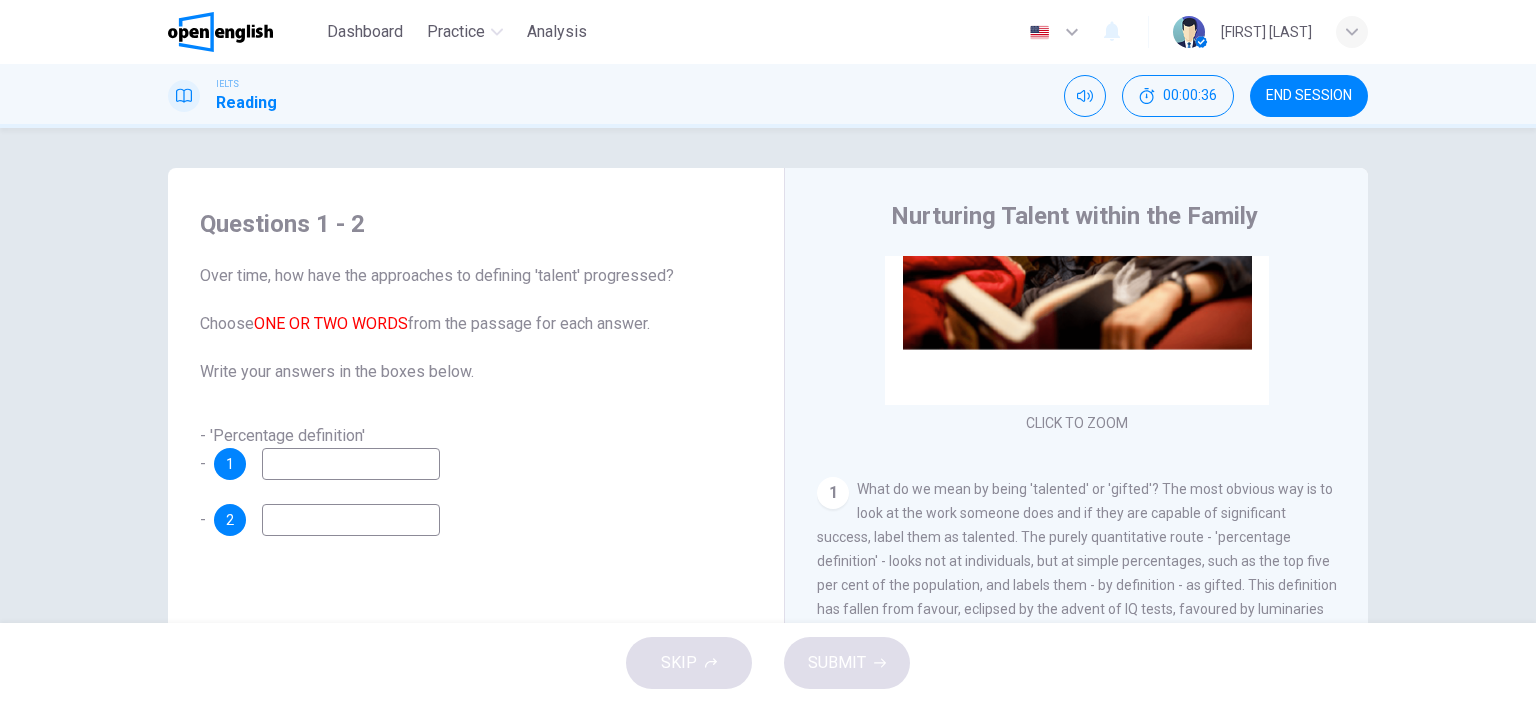 drag, startPoint x: 322, startPoint y: 270, endPoint x: 641, endPoint y: 295, distance: 319.97812 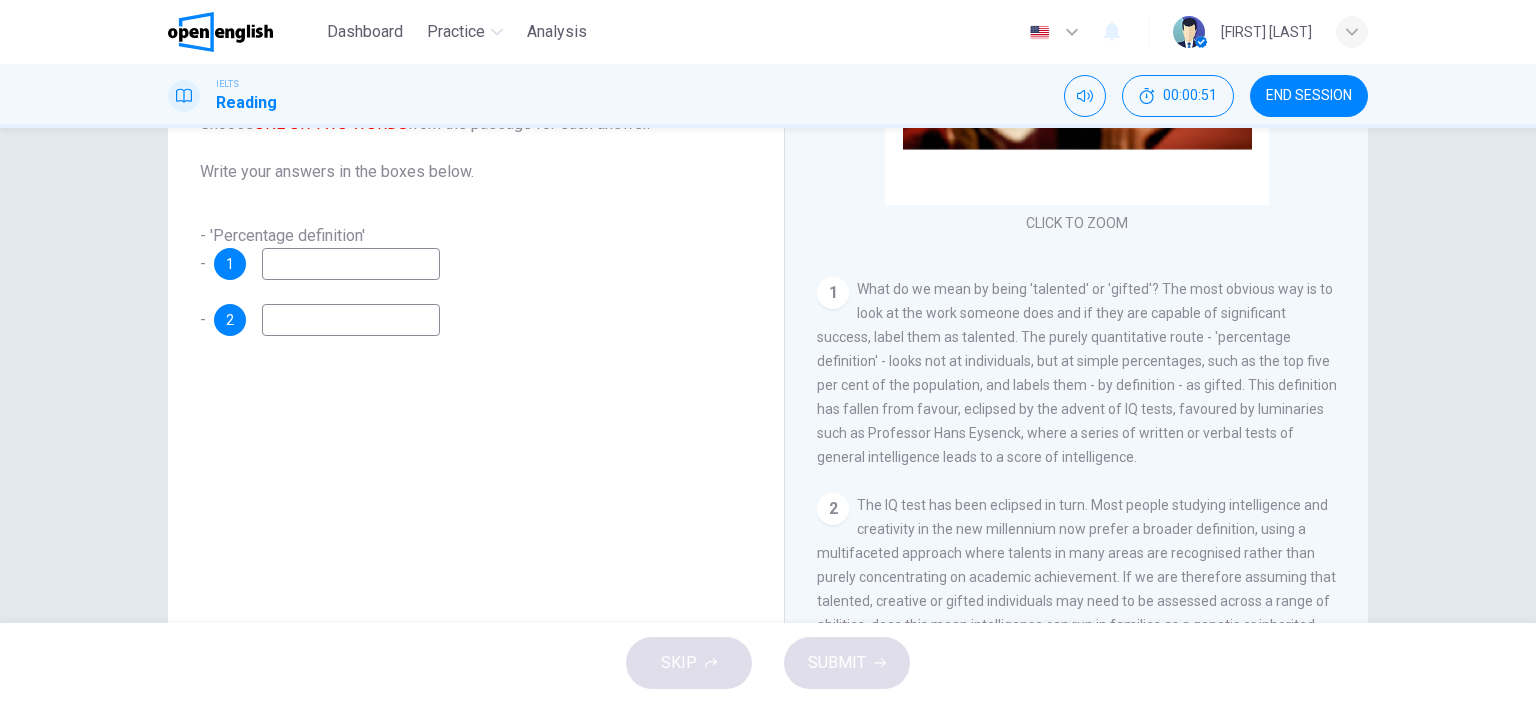 scroll, scrollTop: 280, scrollLeft: 0, axis: vertical 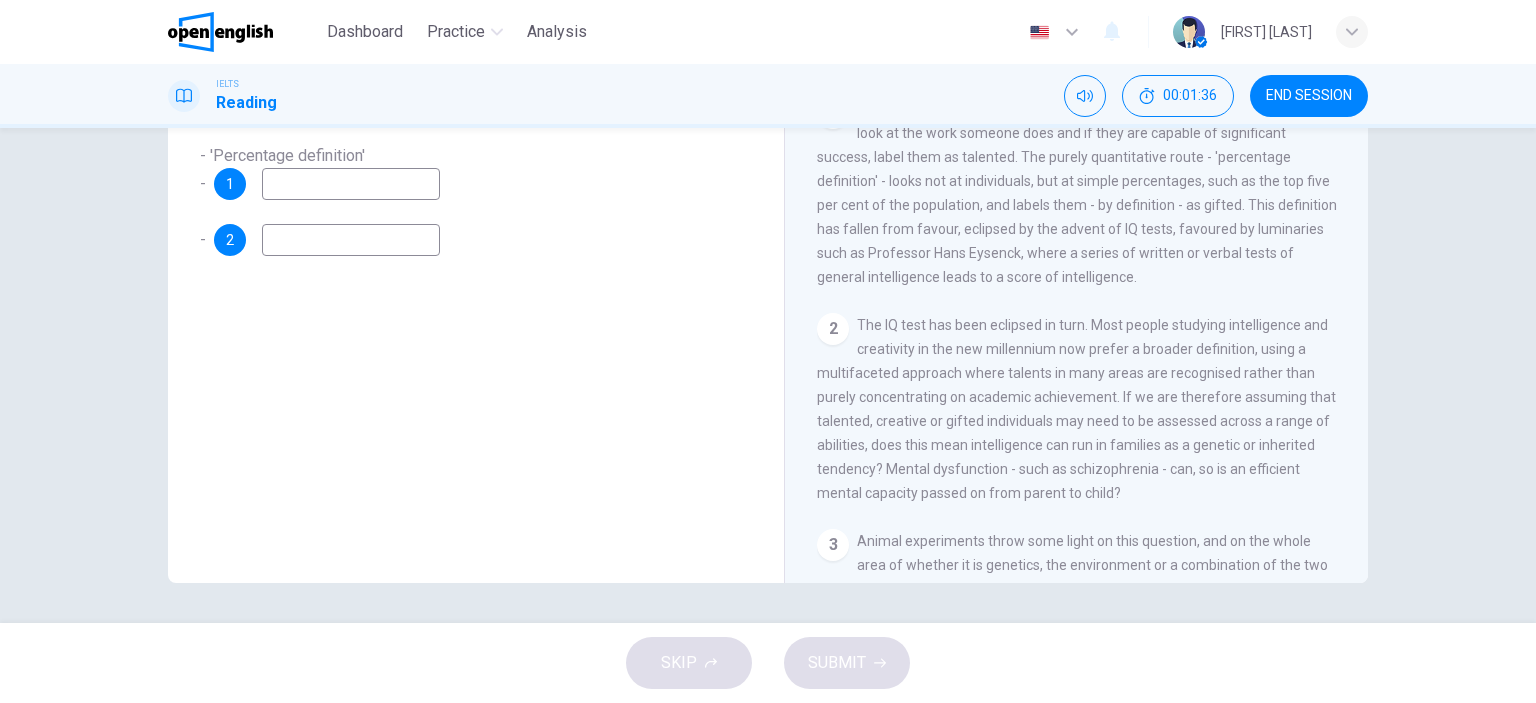 drag, startPoint x: 1004, startPoint y: 291, endPoint x: 1169, endPoint y: 291, distance: 165 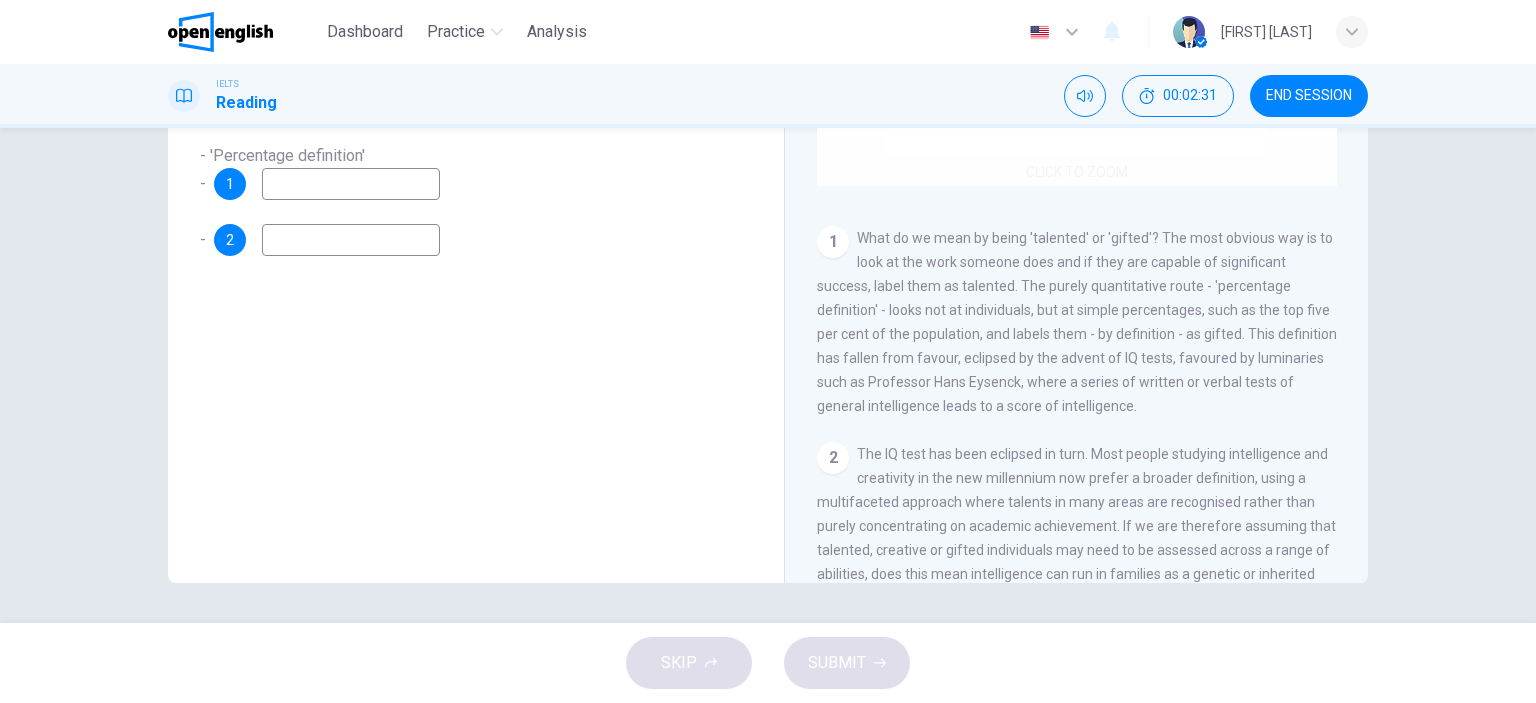 scroll, scrollTop: 0, scrollLeft: 0, axis: both 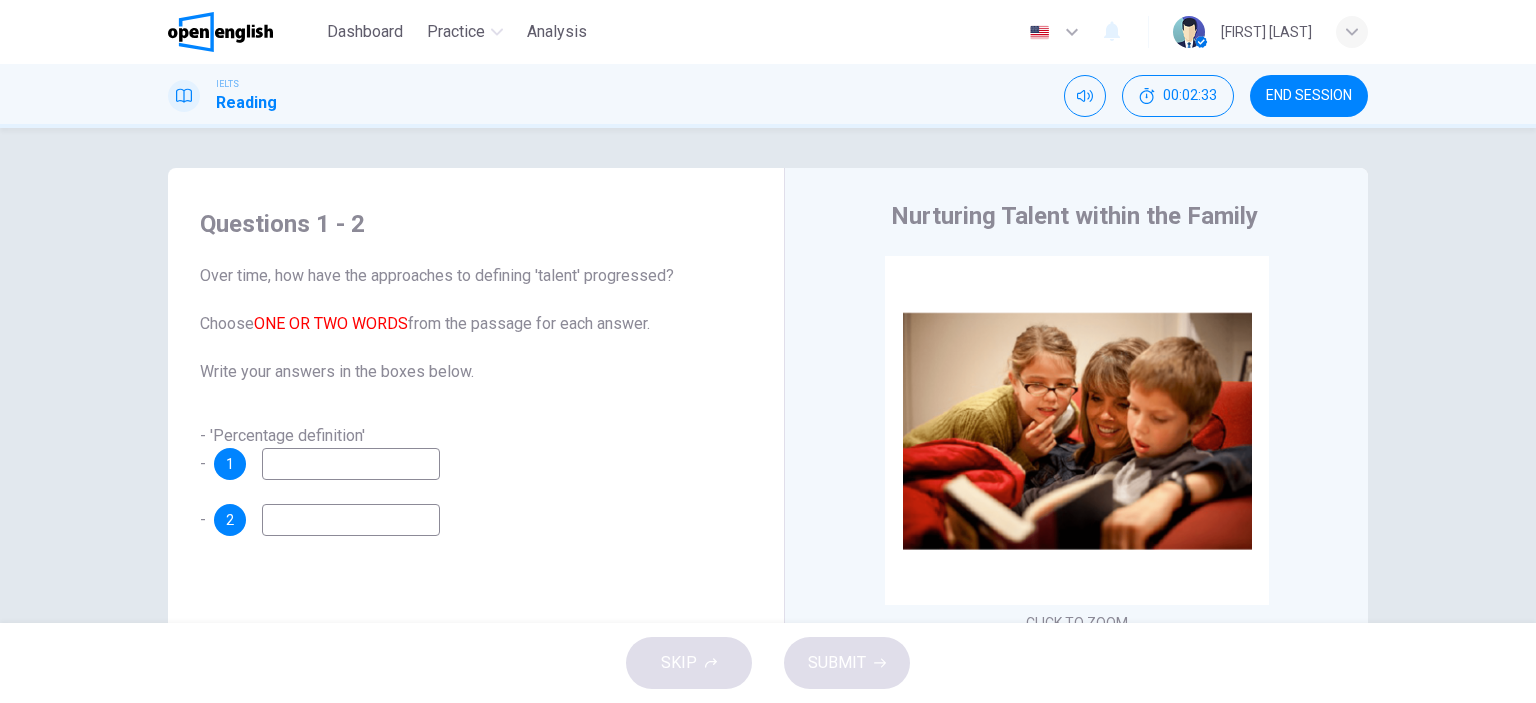 drag, startPoint x: 497, startPoint y: 287, endPoint x: 645, endPoint y: 287, distance: 148 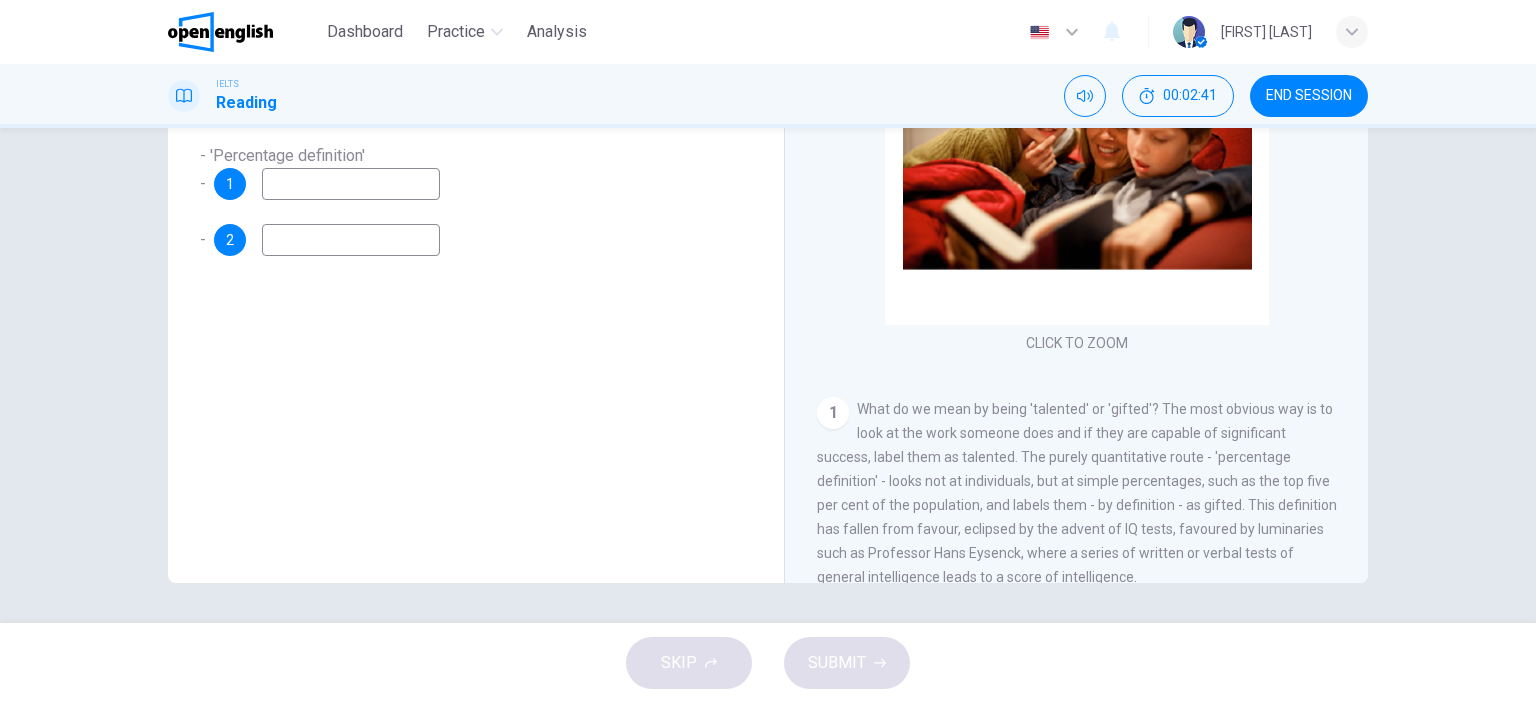 scroll, scrollTop: 0, scrollLeft: 0, axis: both 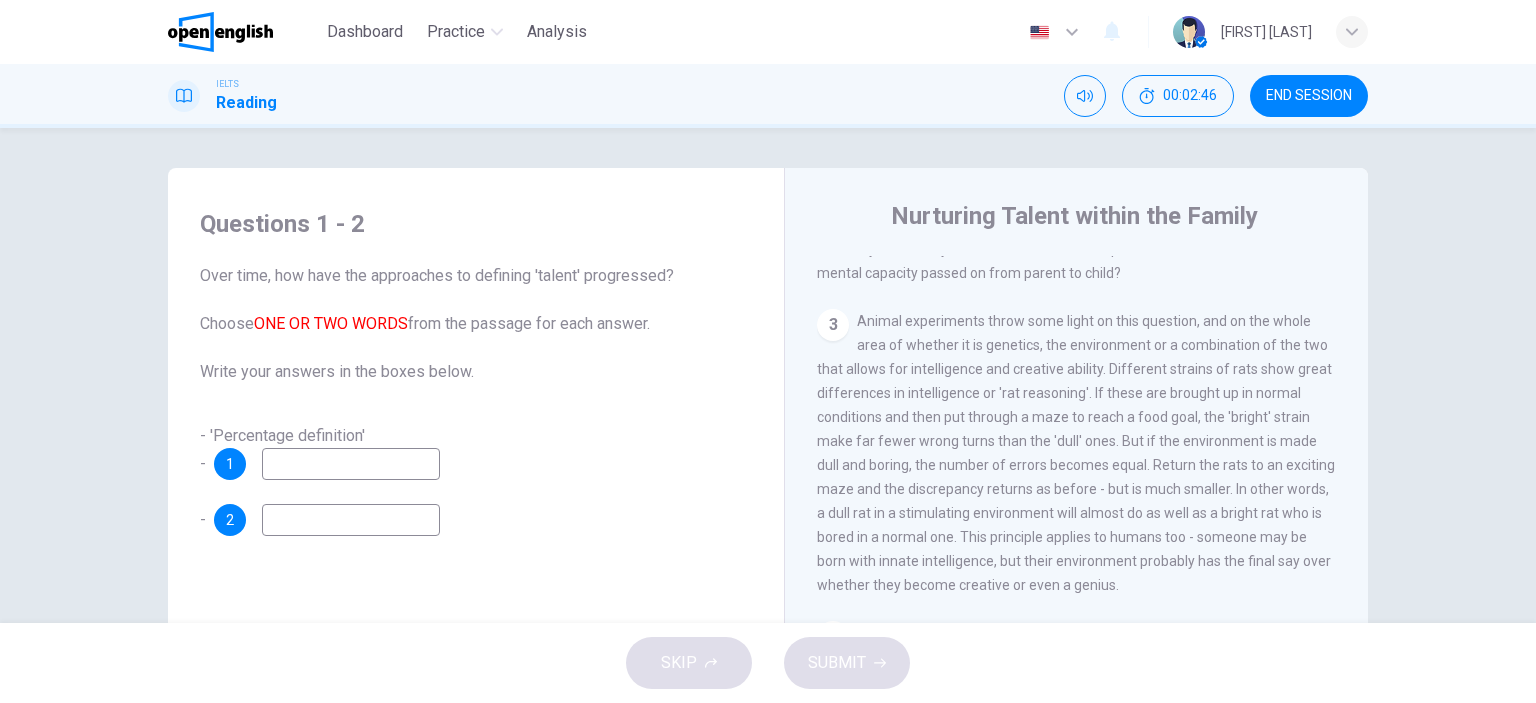 drag, startPoint x: 895, startPoint y: 339, endPoint x: 1032, endPoint y: 375, distance: 141.65099 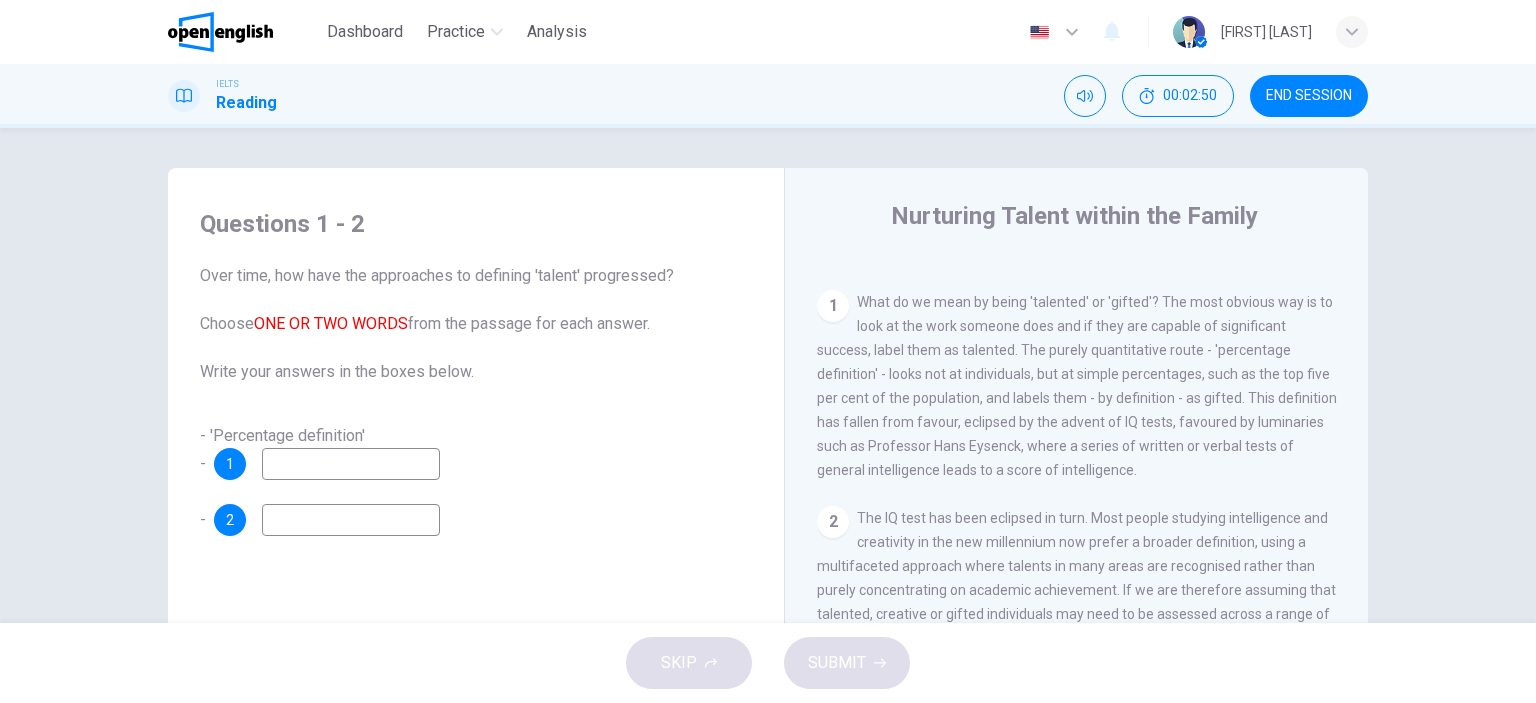 scroll, scrollTop: 400, scrollLeft: 0, axis: vertical 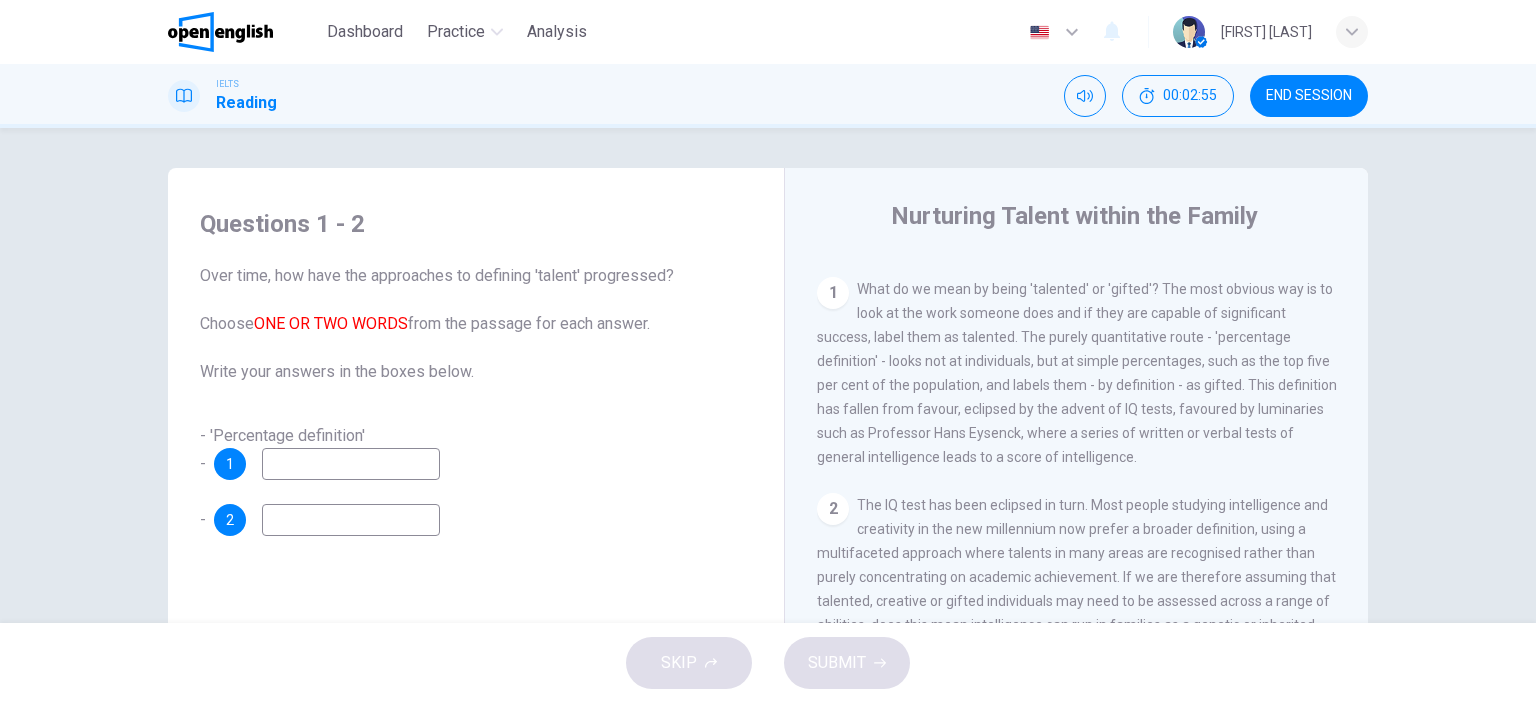 drag, startPoint x: 905, startPoint y: 318, endPoint x: 980, endPoint y: 324, distance: 75.23962 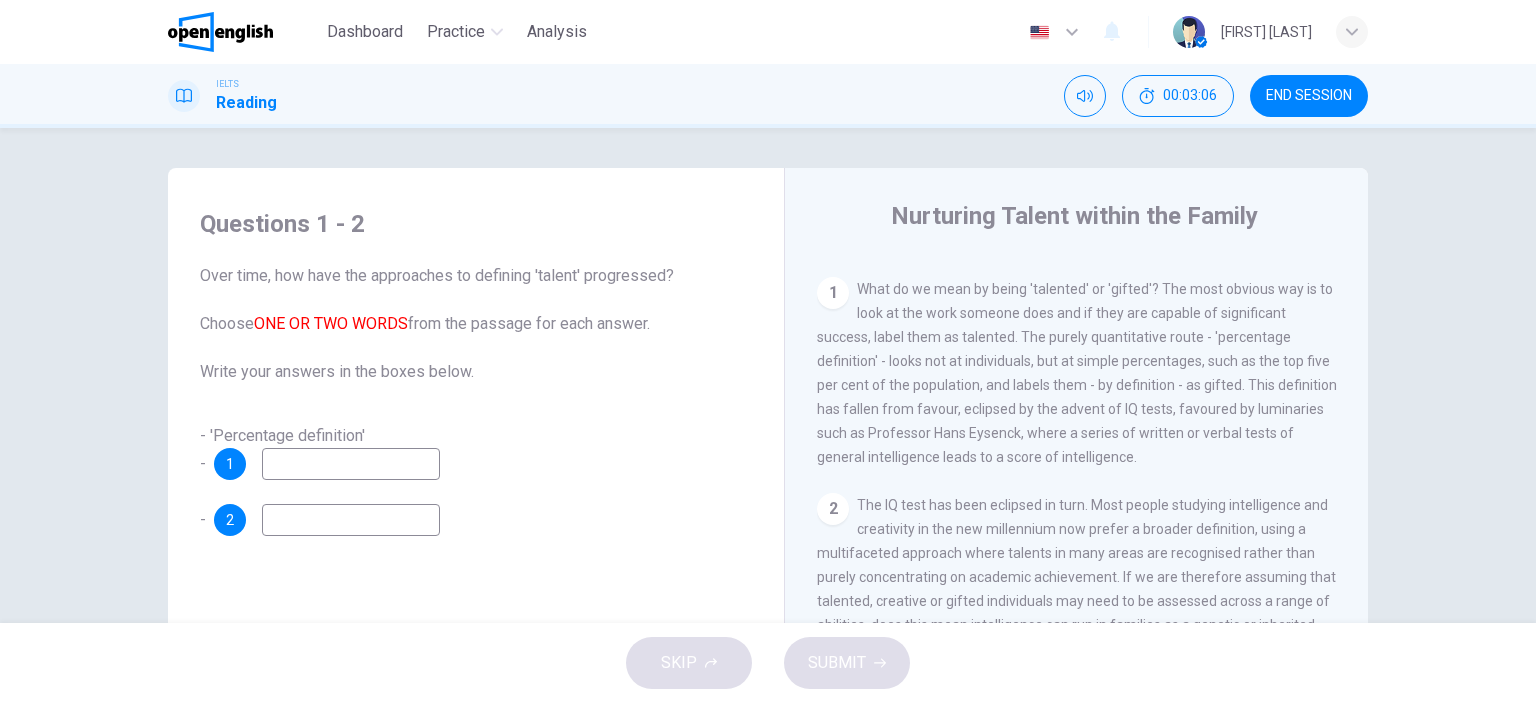 drag, startPoint x: 912, startPoint y: 339, endPoint x: 993, endPoint y: 340, distance: 81.00617 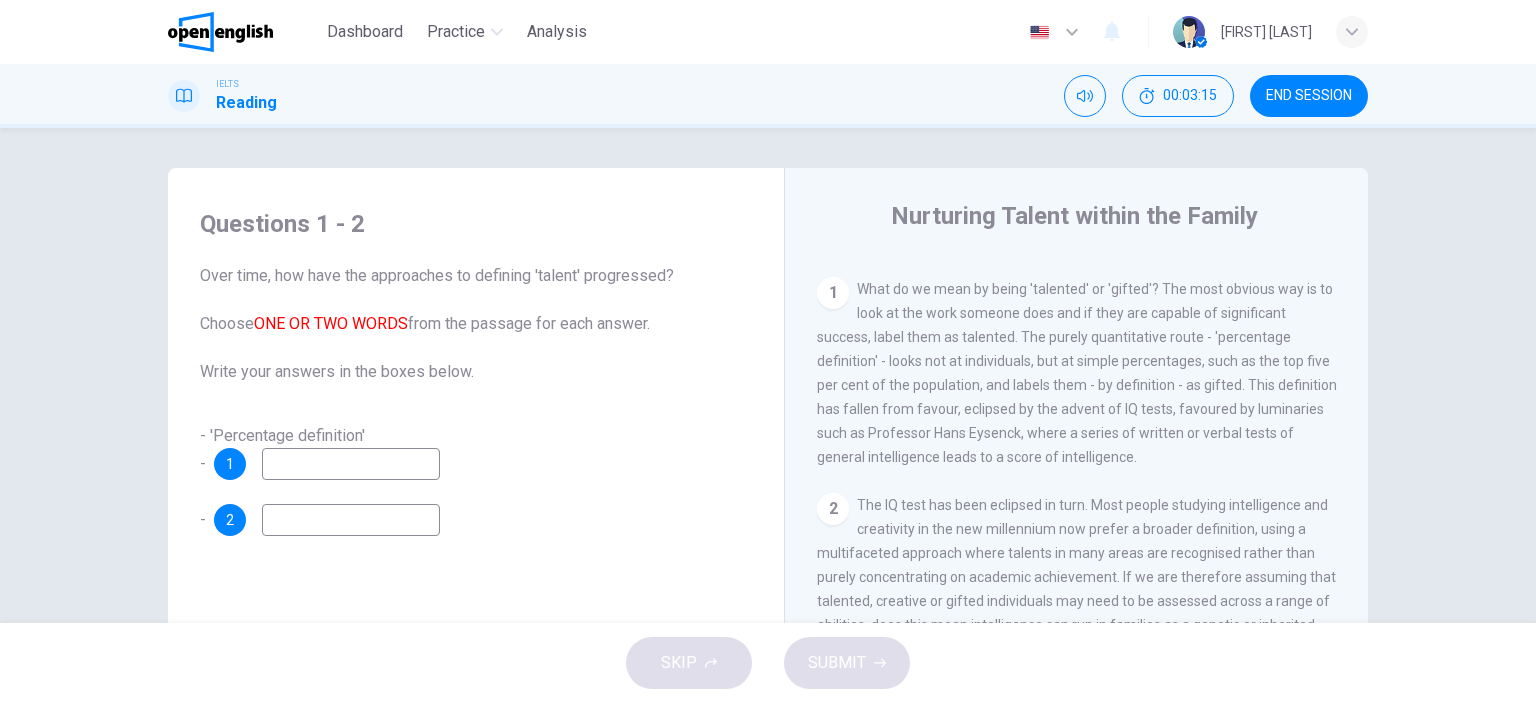 click at bounding box center (351, 464) 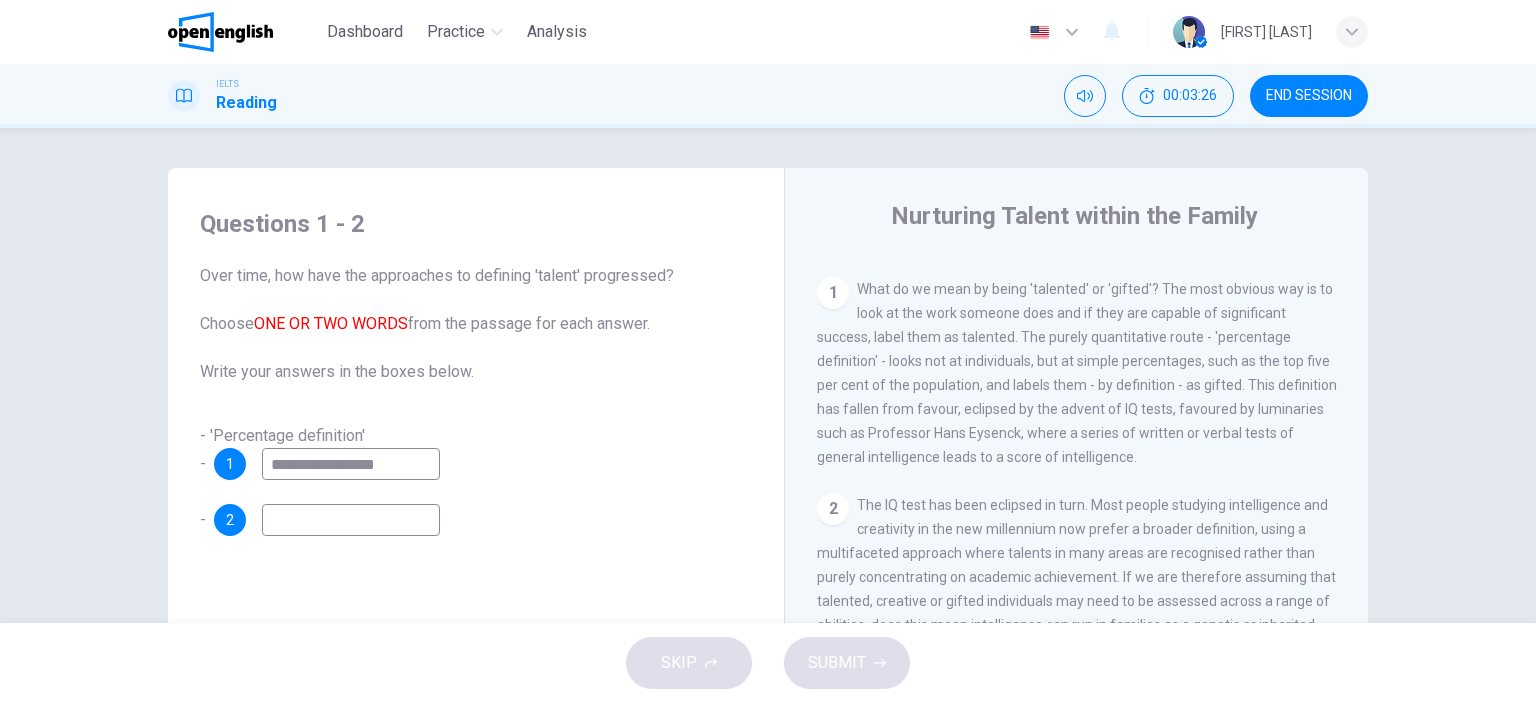 type on "**********" 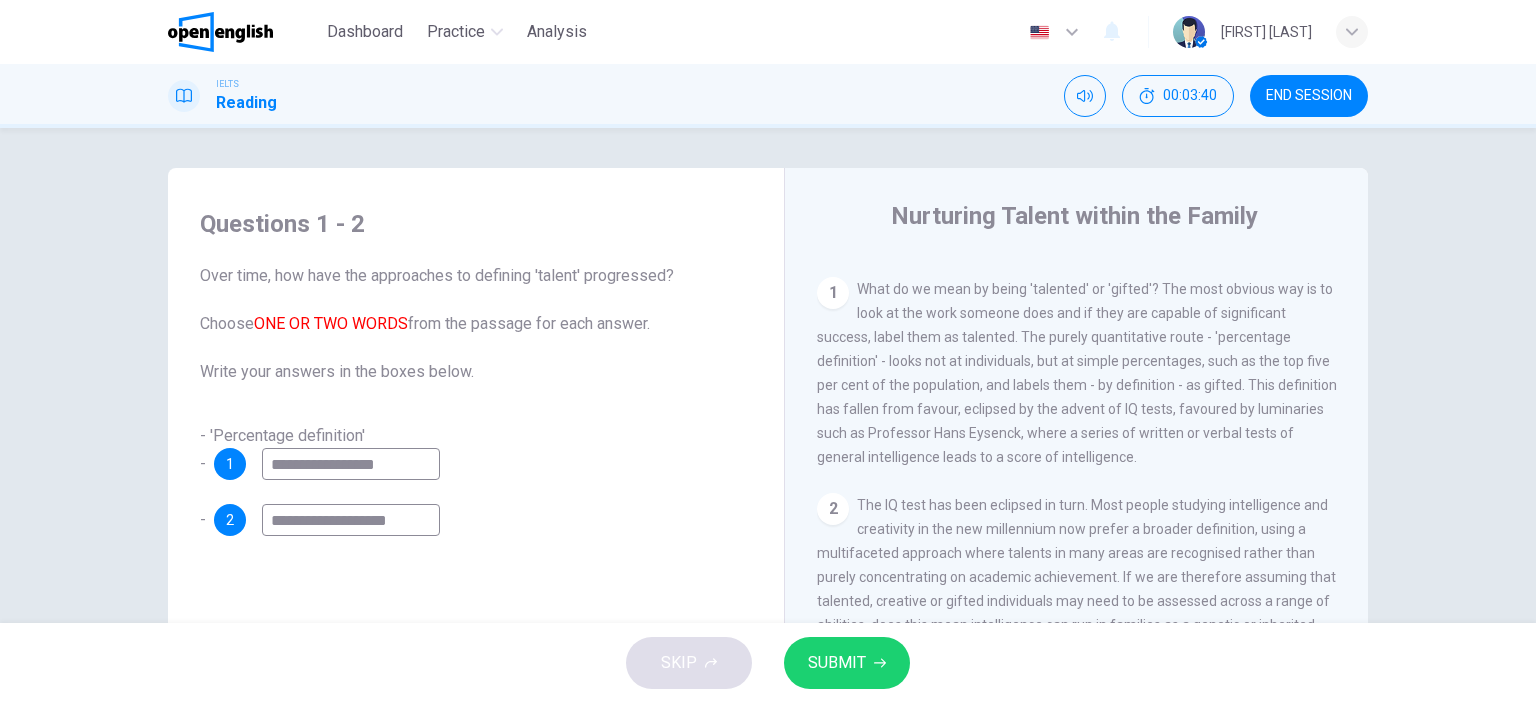 type on "**********" 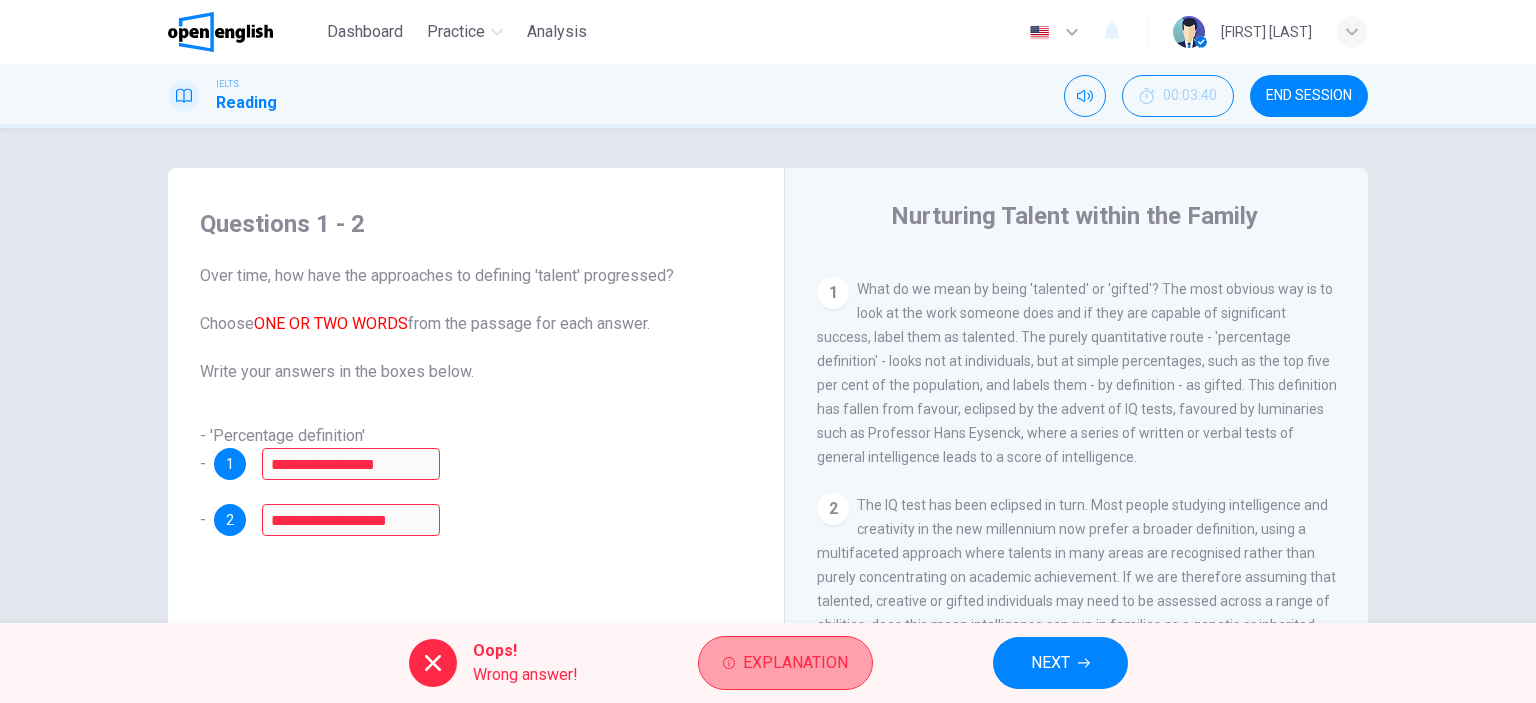 click on "Explanation" at bounding box center [795, 663] 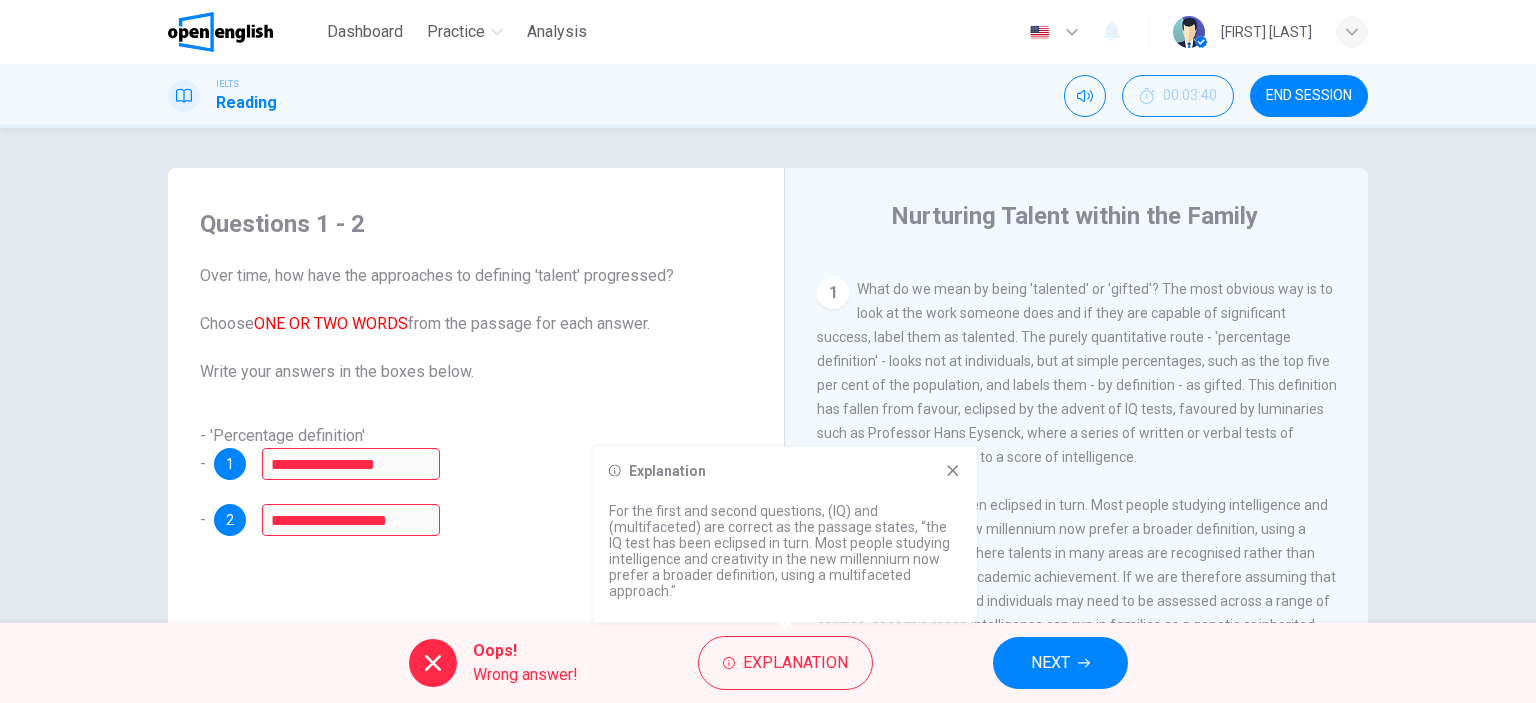 drag, startPoint x: 668, startPoint y: 508, endPoint x: 795, endPoint y: 517, distance: 127.3185 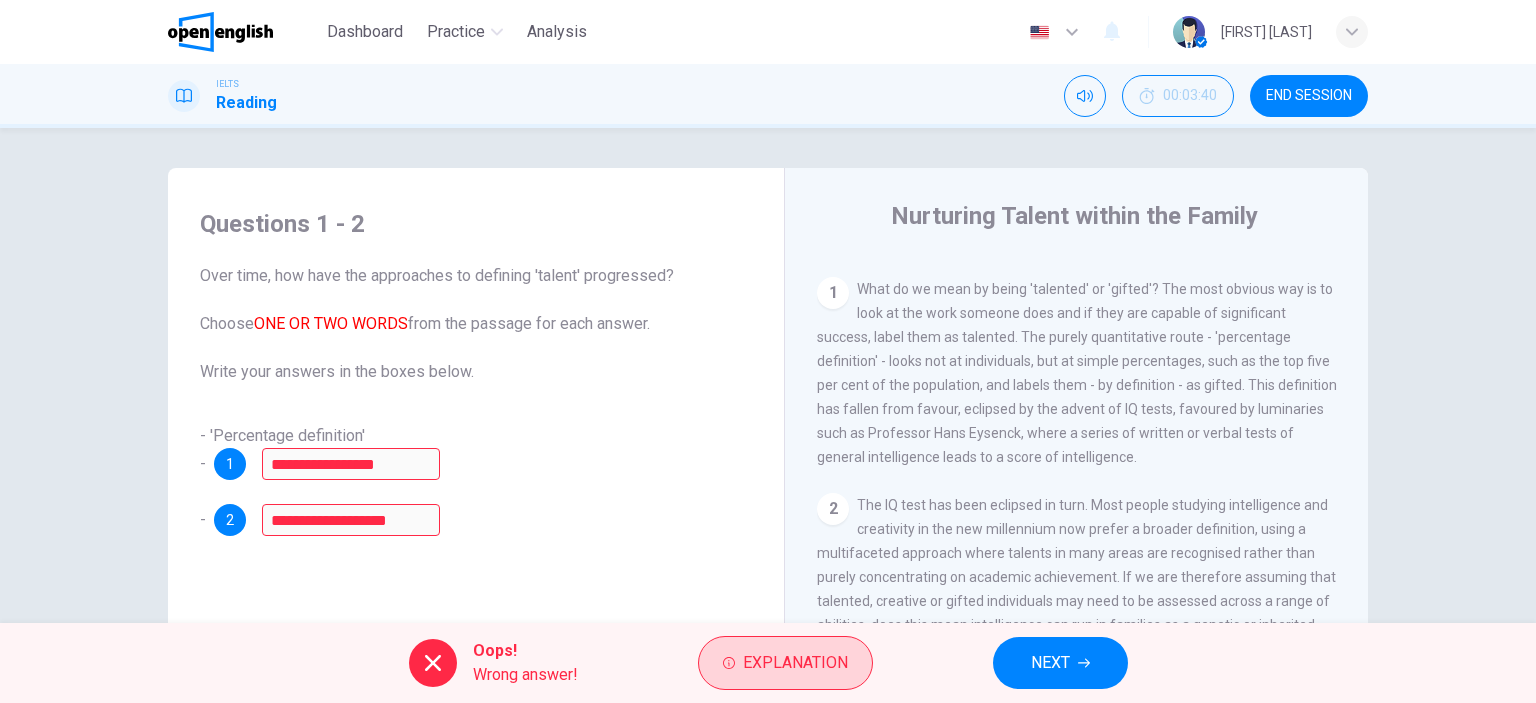 click on "Explanation" at bounding box center (795, 663) 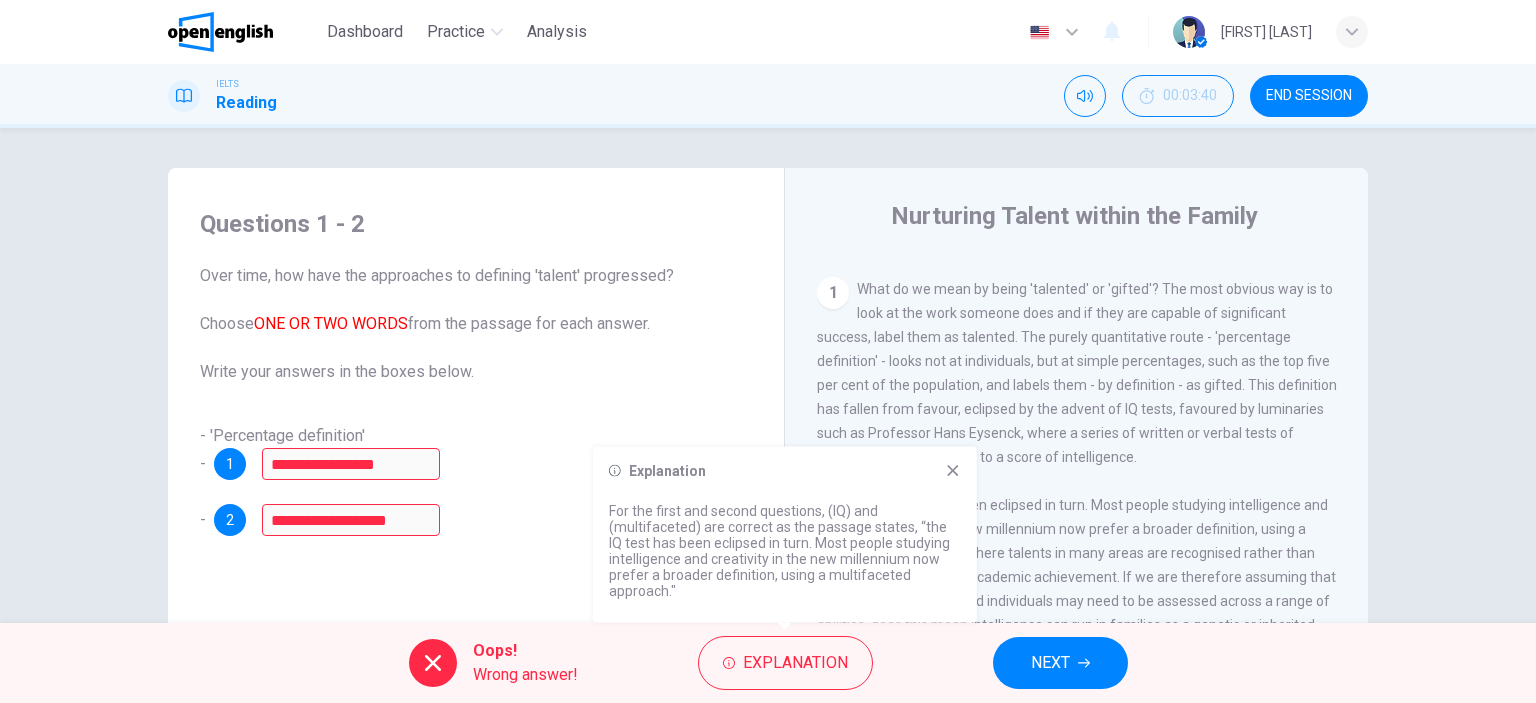 drag, startPoint x: 648, startPoint y: 510, endPoint x: 651, endPoint y: 606, distance: 96.04687 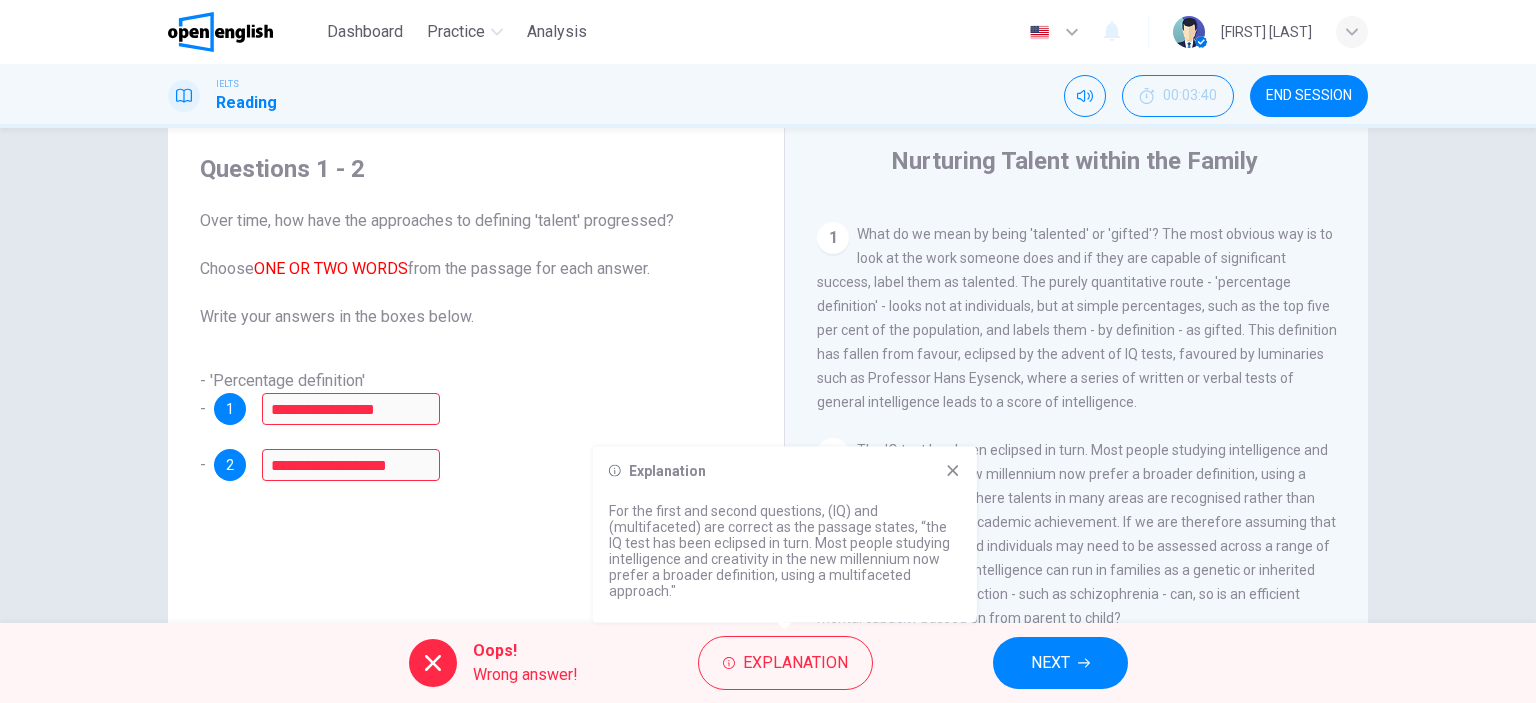 scroll, scrollTop: 100, scrollLeft: 0, axis: vertical 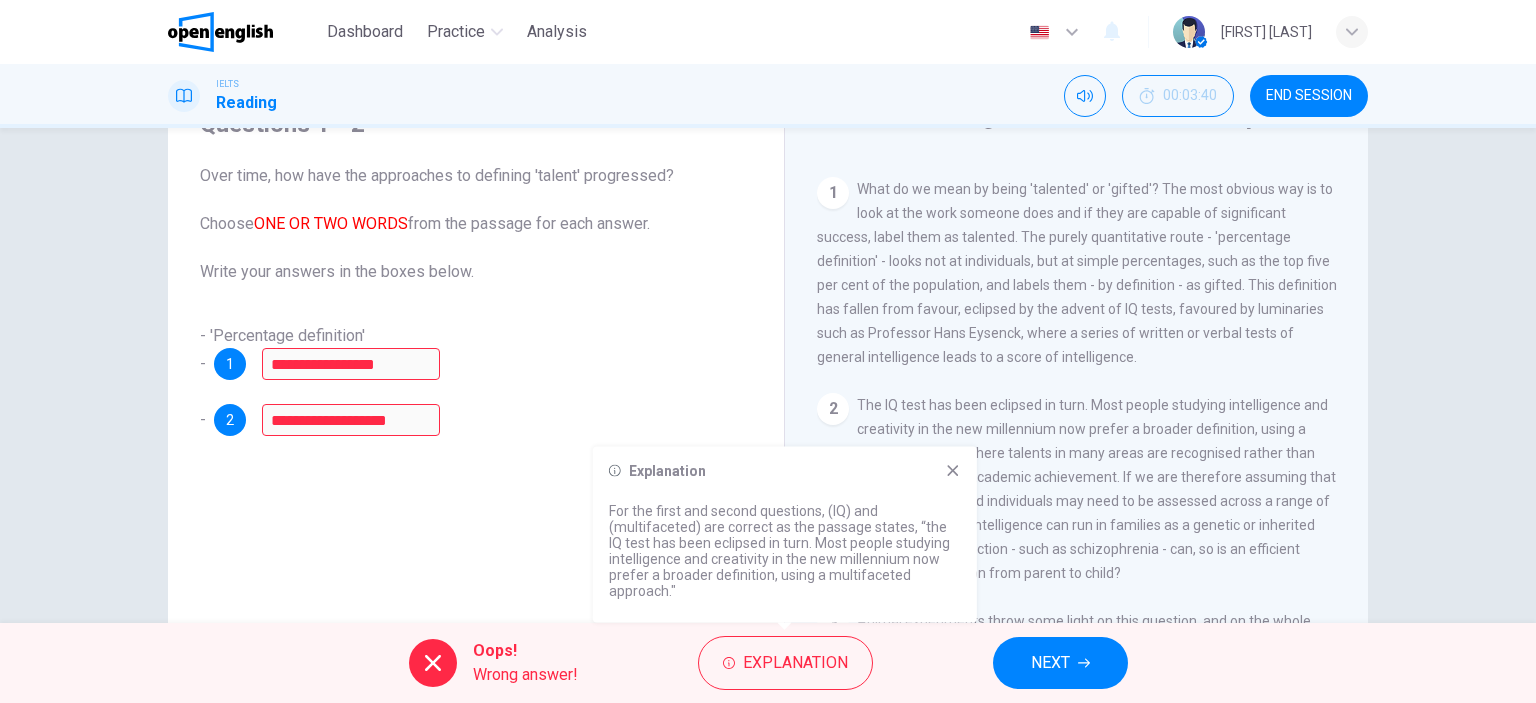 click on "1" at bounding box center (230, 364) 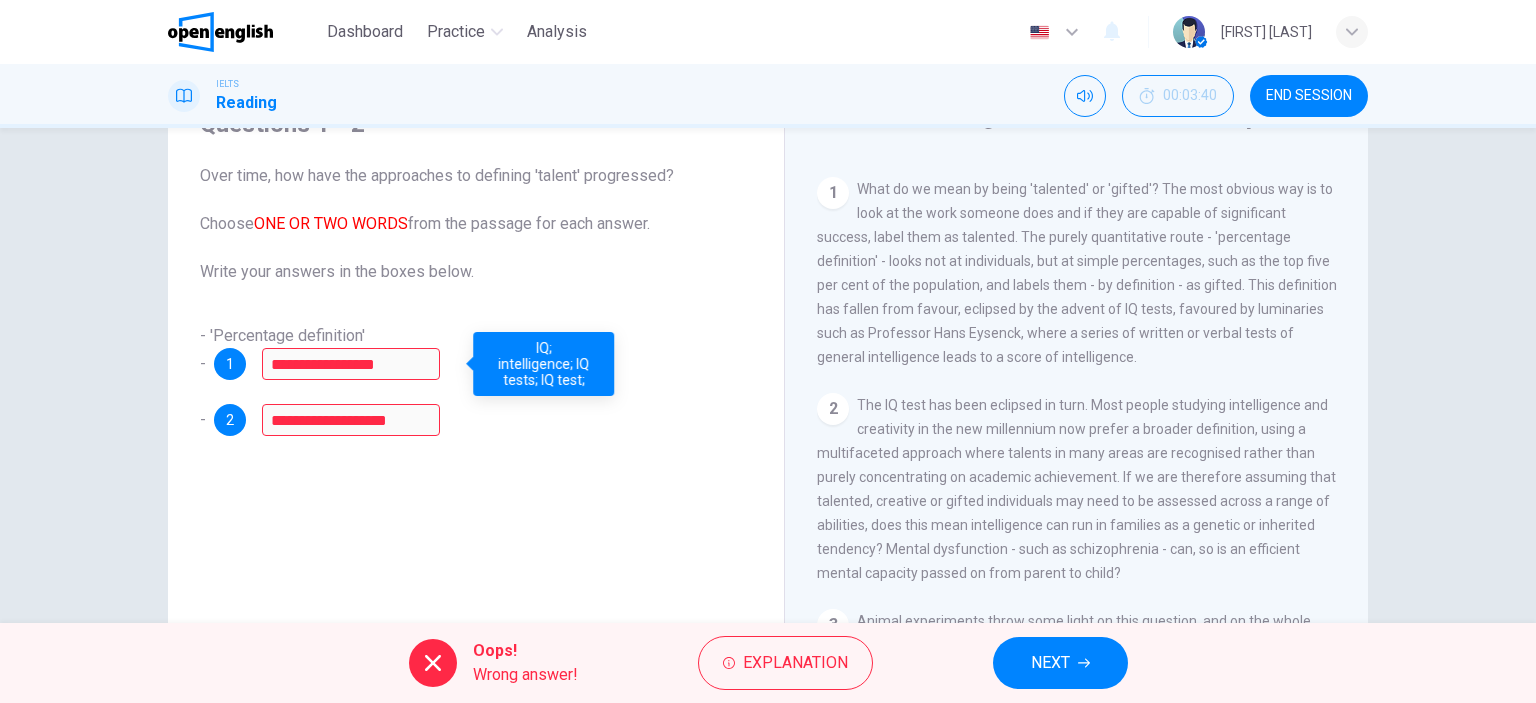 click on "1" at bounding box center [230, 364] 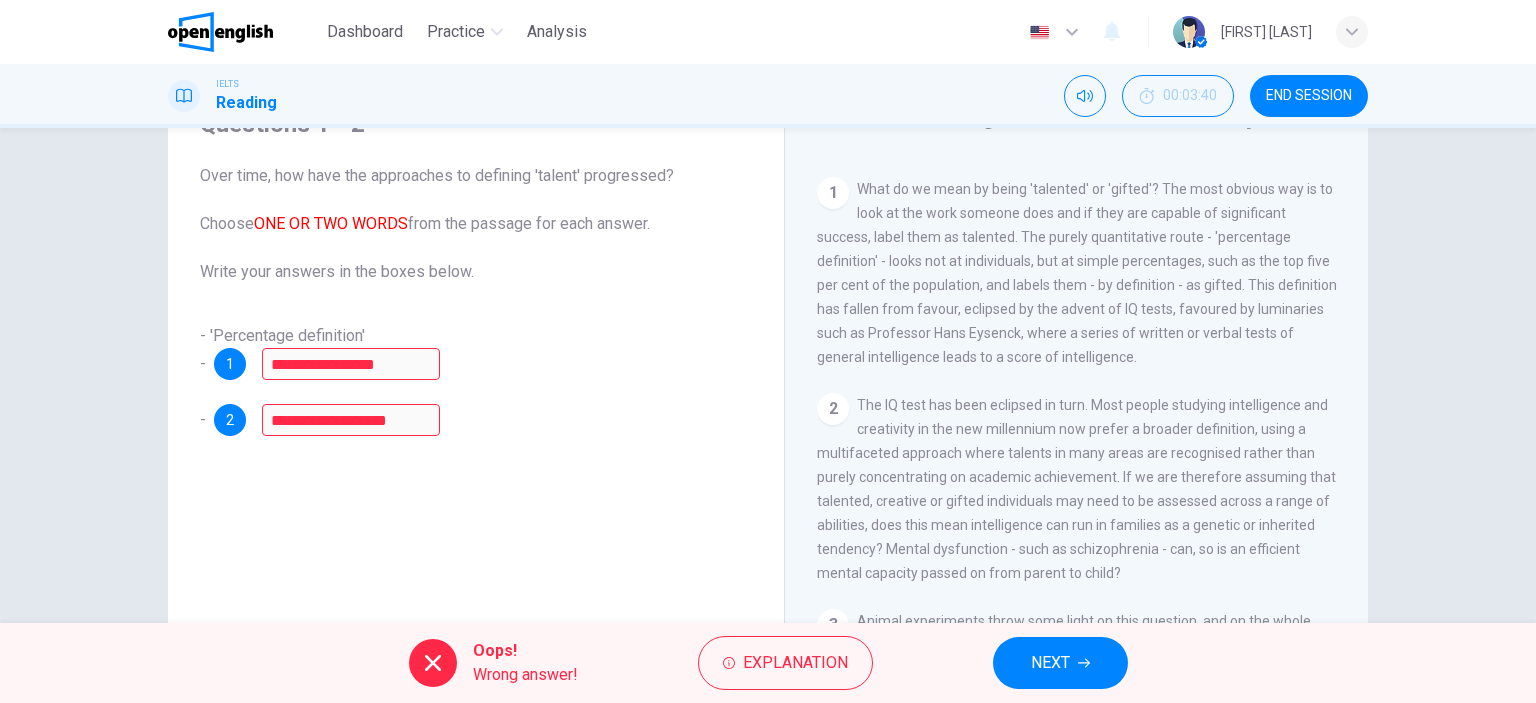 click on "1" at bounding box center [230, 364] 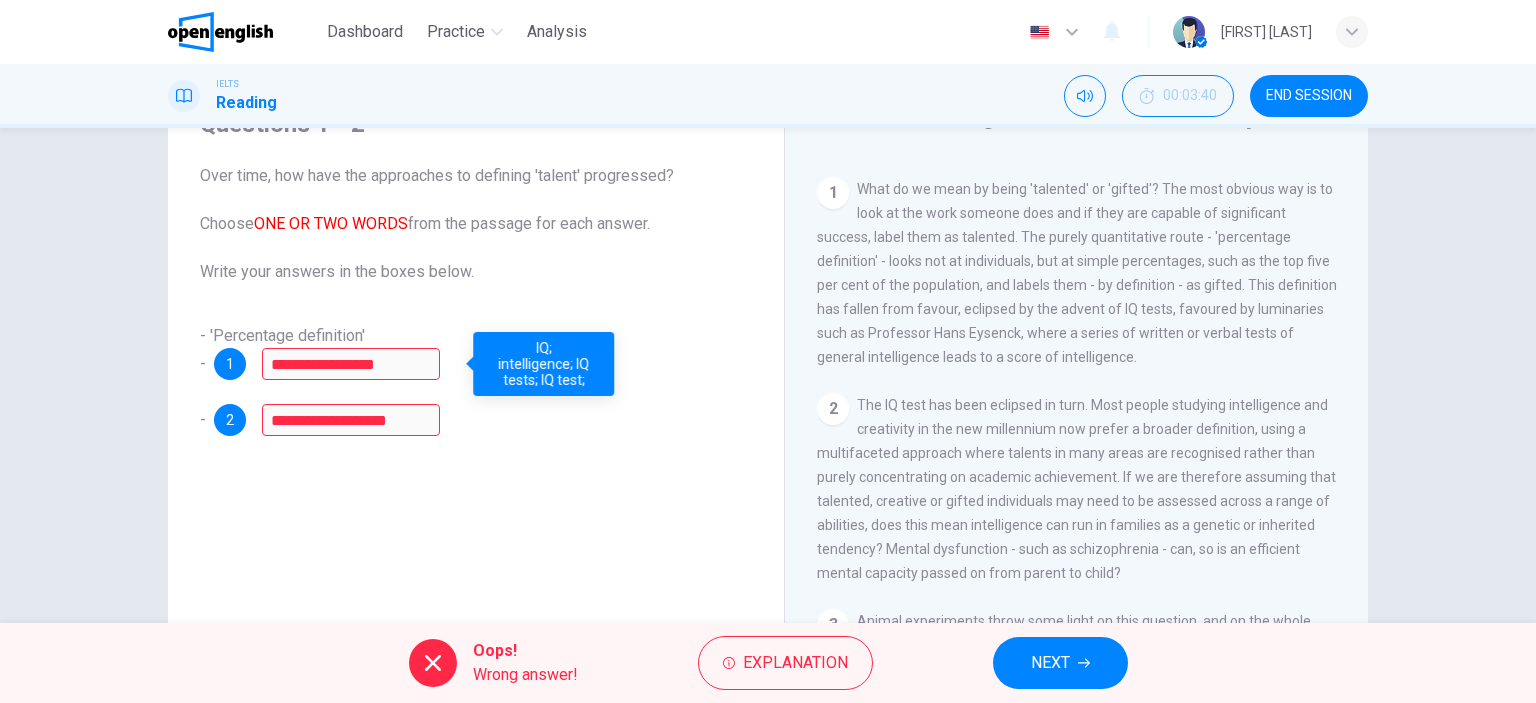 click on "2" at bounding box center (230, 420) 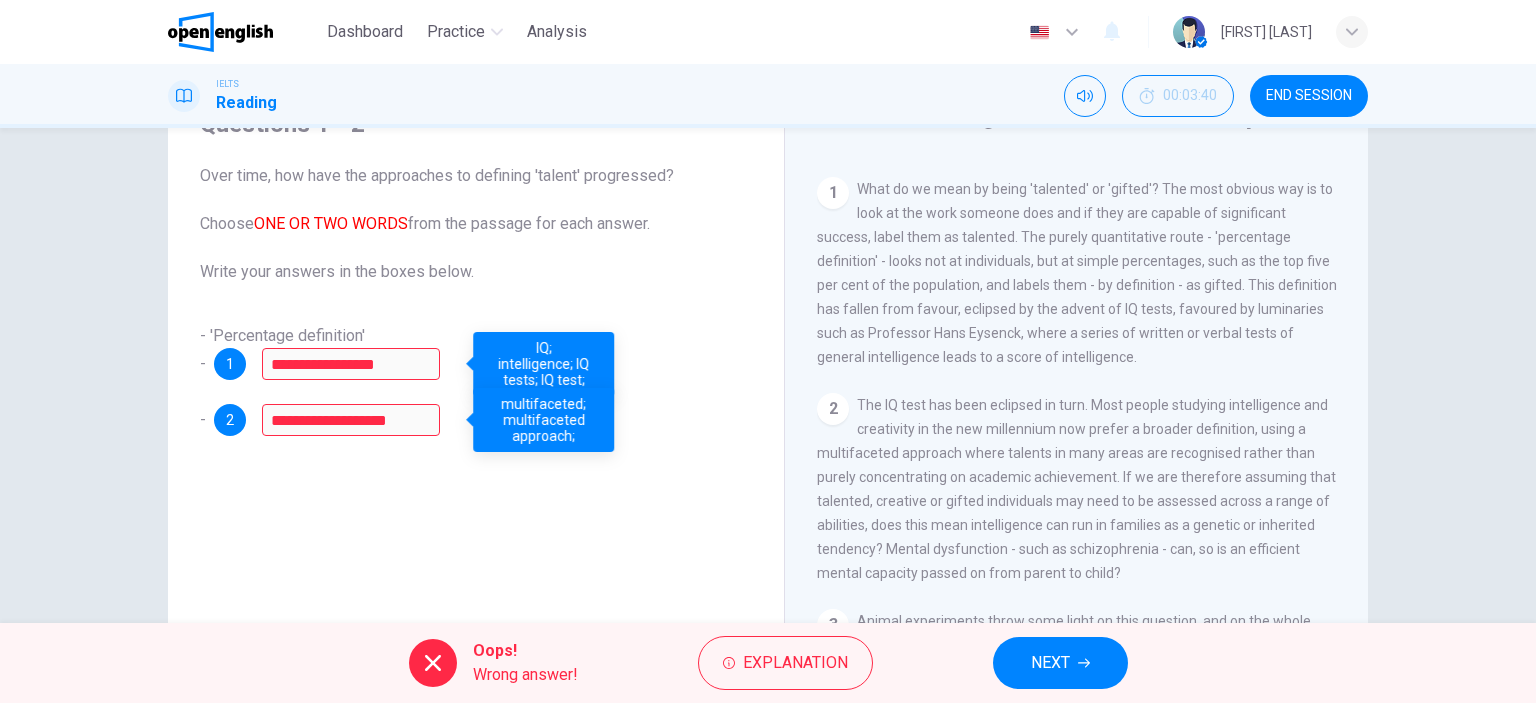 click on "2" at bounding box center (230, 420) 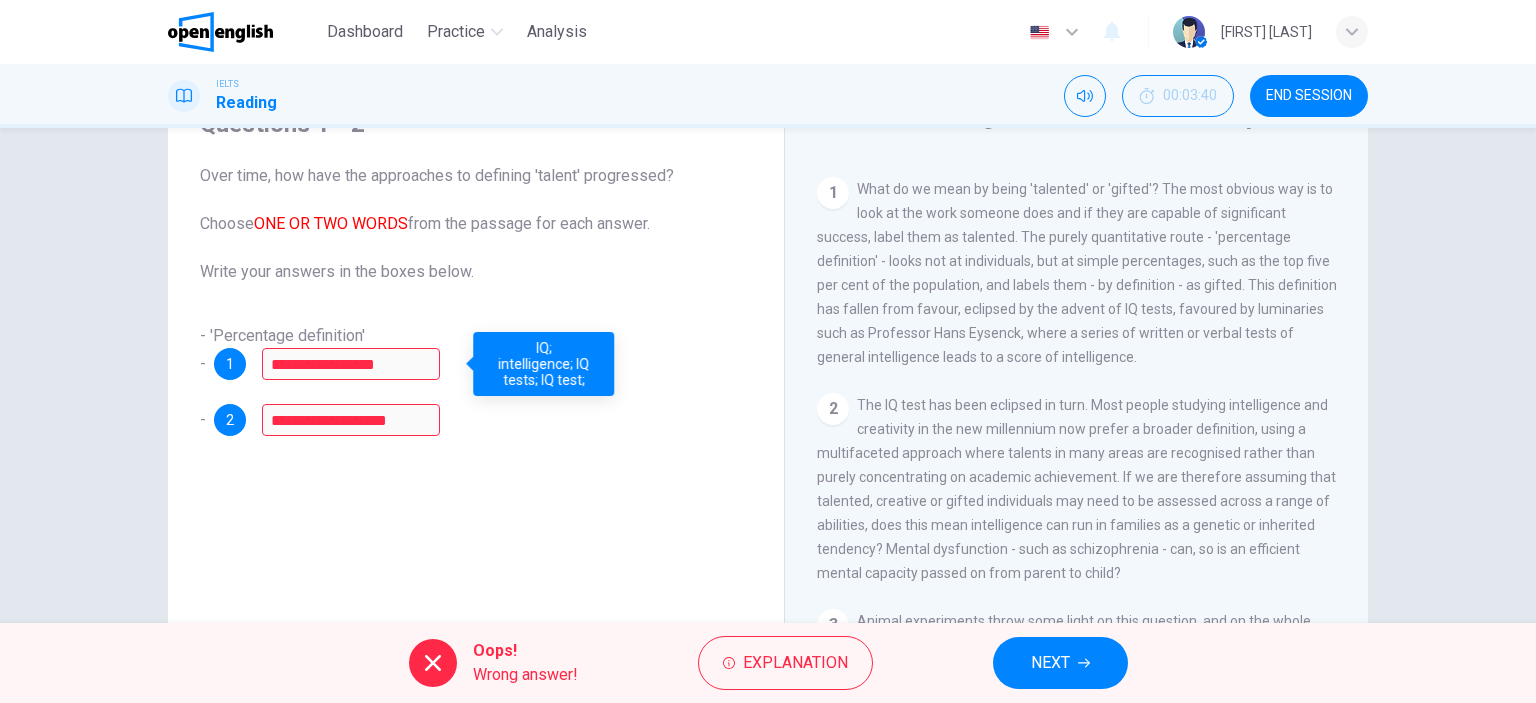 click on "2" at bounding box center [230, 420] 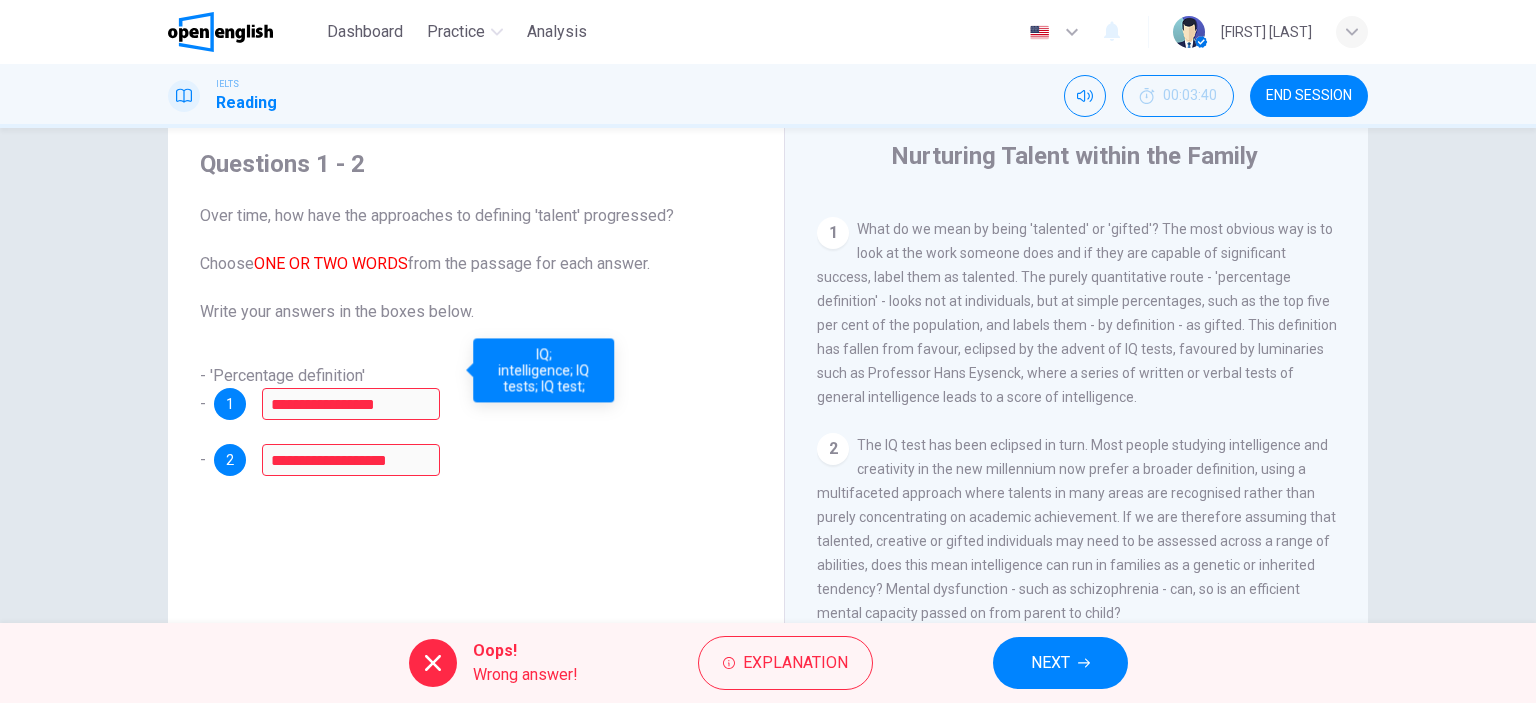 scroll, scrollTop: 0, scrollLeft: 0, axis: both 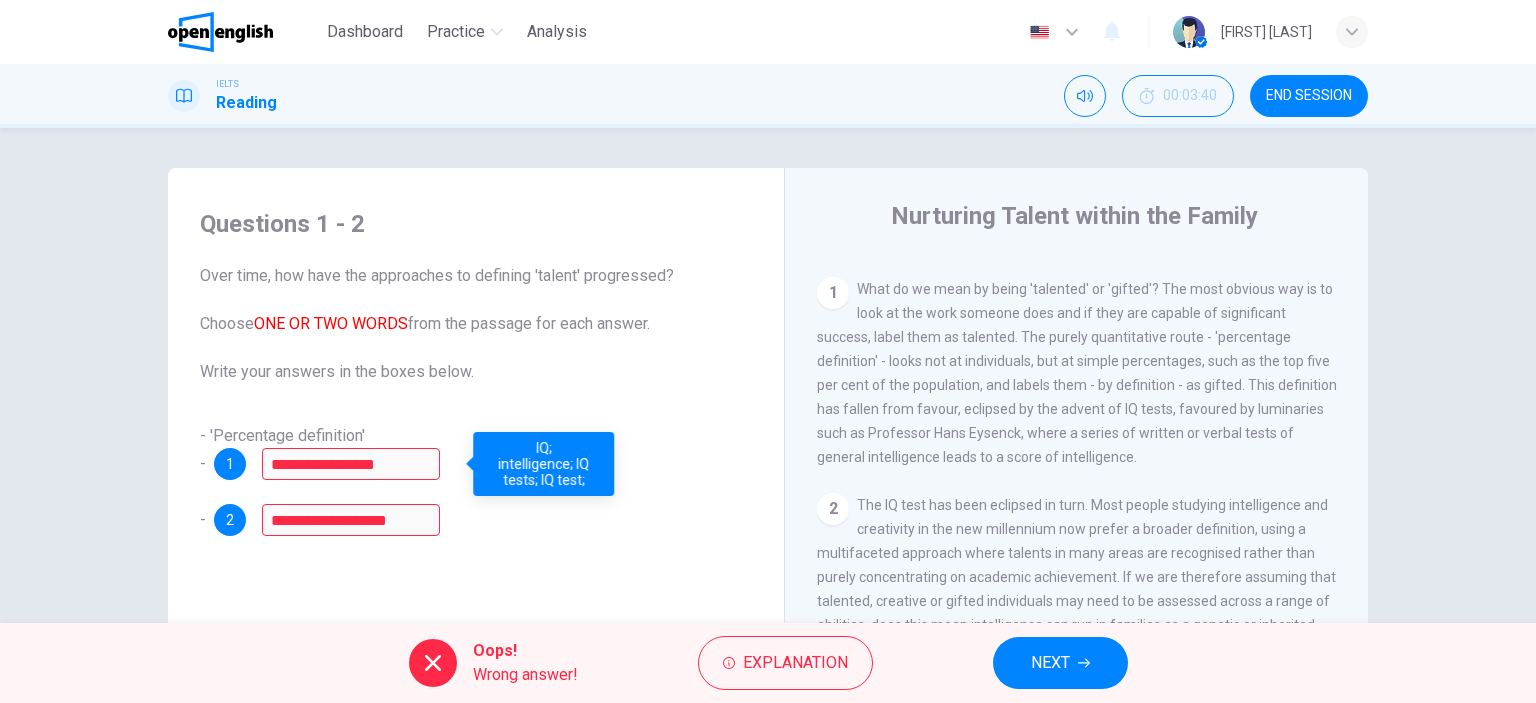 click on "1" at bounding box center [230, 464] 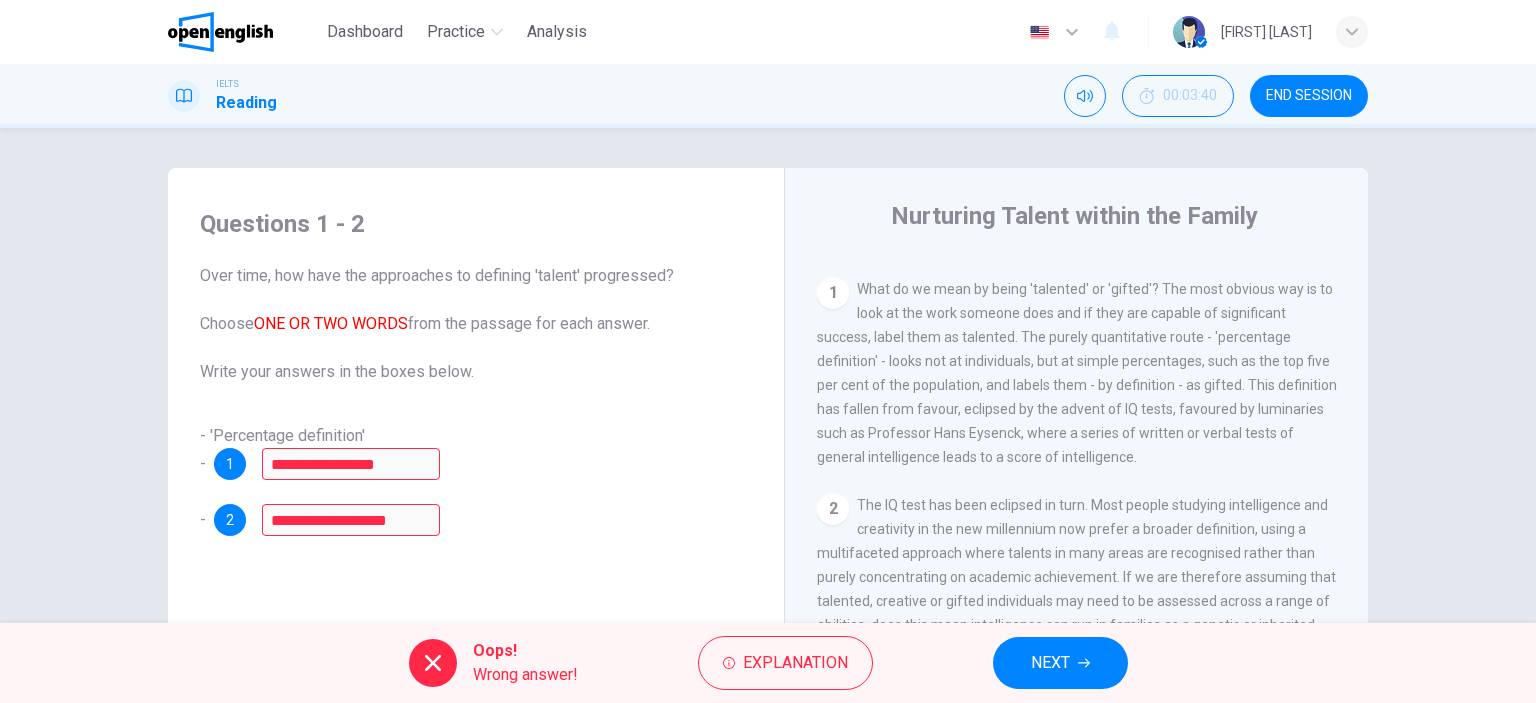 click on "1" at bounding box center (230, 464) 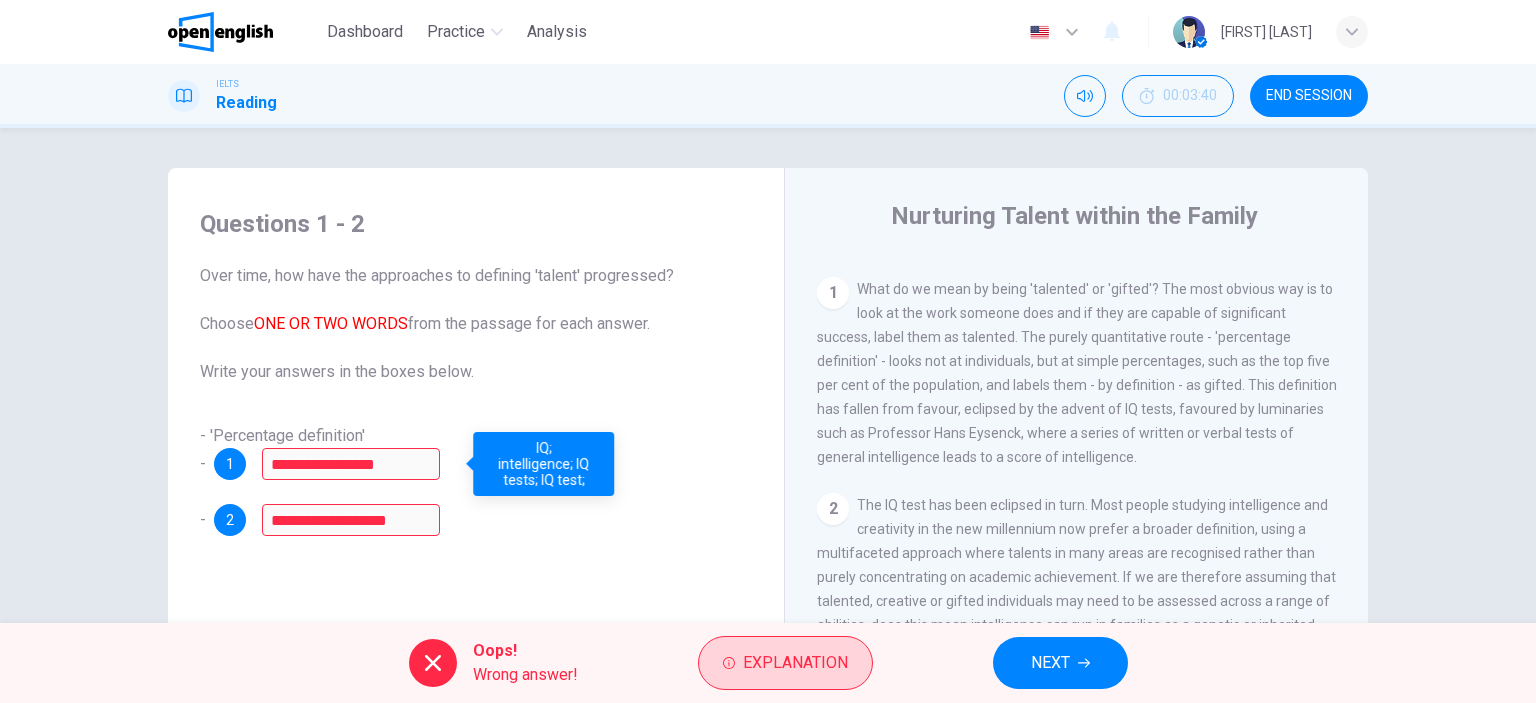 click on "Explanation" at bounding box center (795, 663) 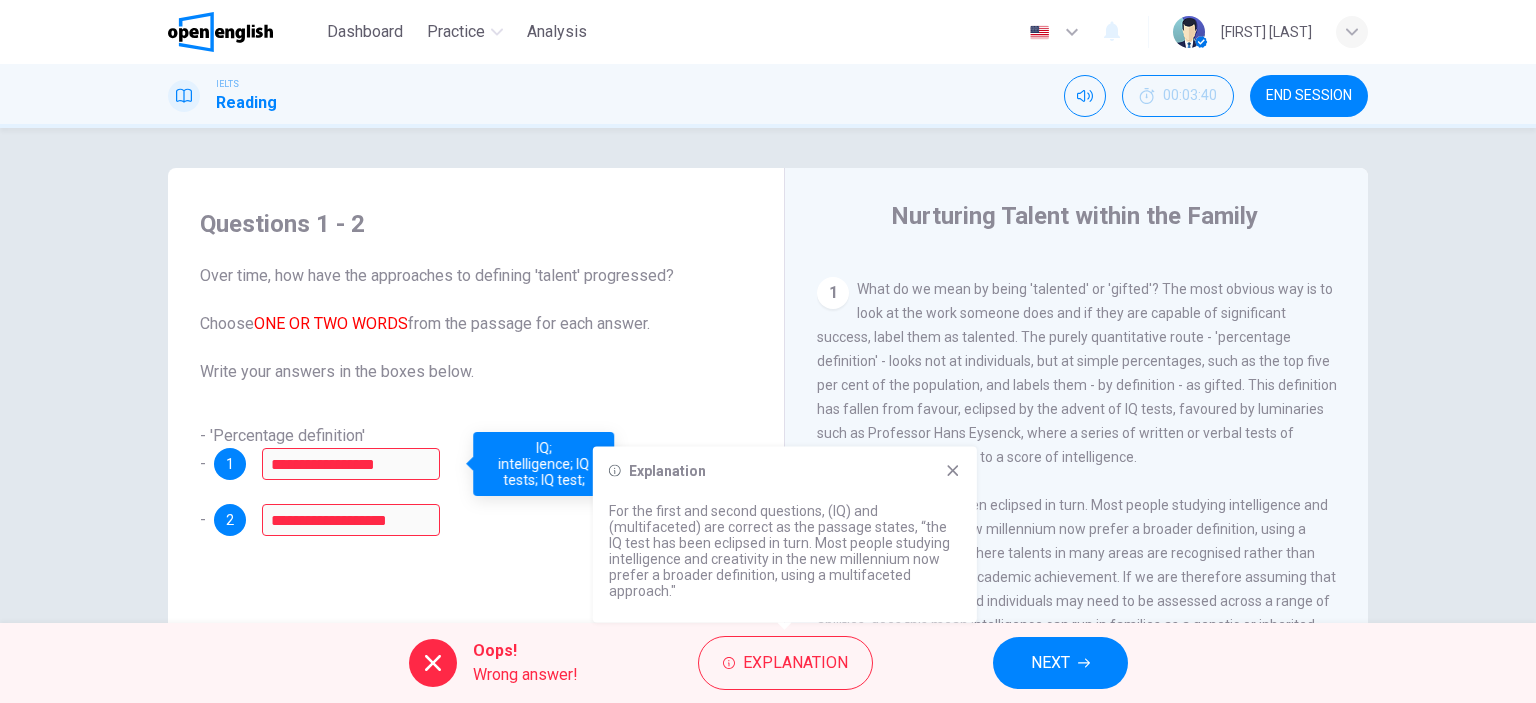drag, startPoint x: 725, startPoint y: 536, endPoint x: 790, endPoint y: 538, distance: 65.03076 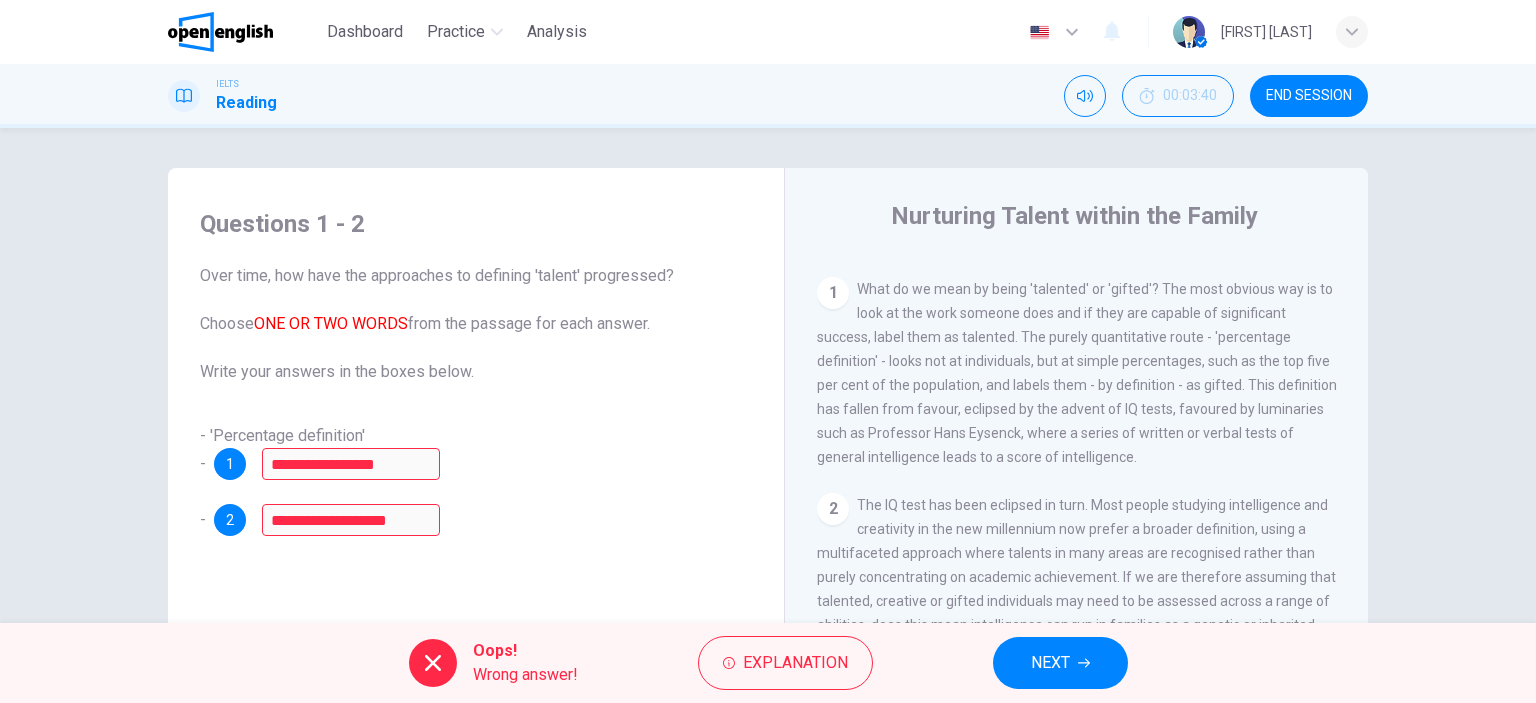 drag, startPoint x: 1235, startPoint y: 377, endPoint x: 826, endPoint y: 388, distance: 409.1479 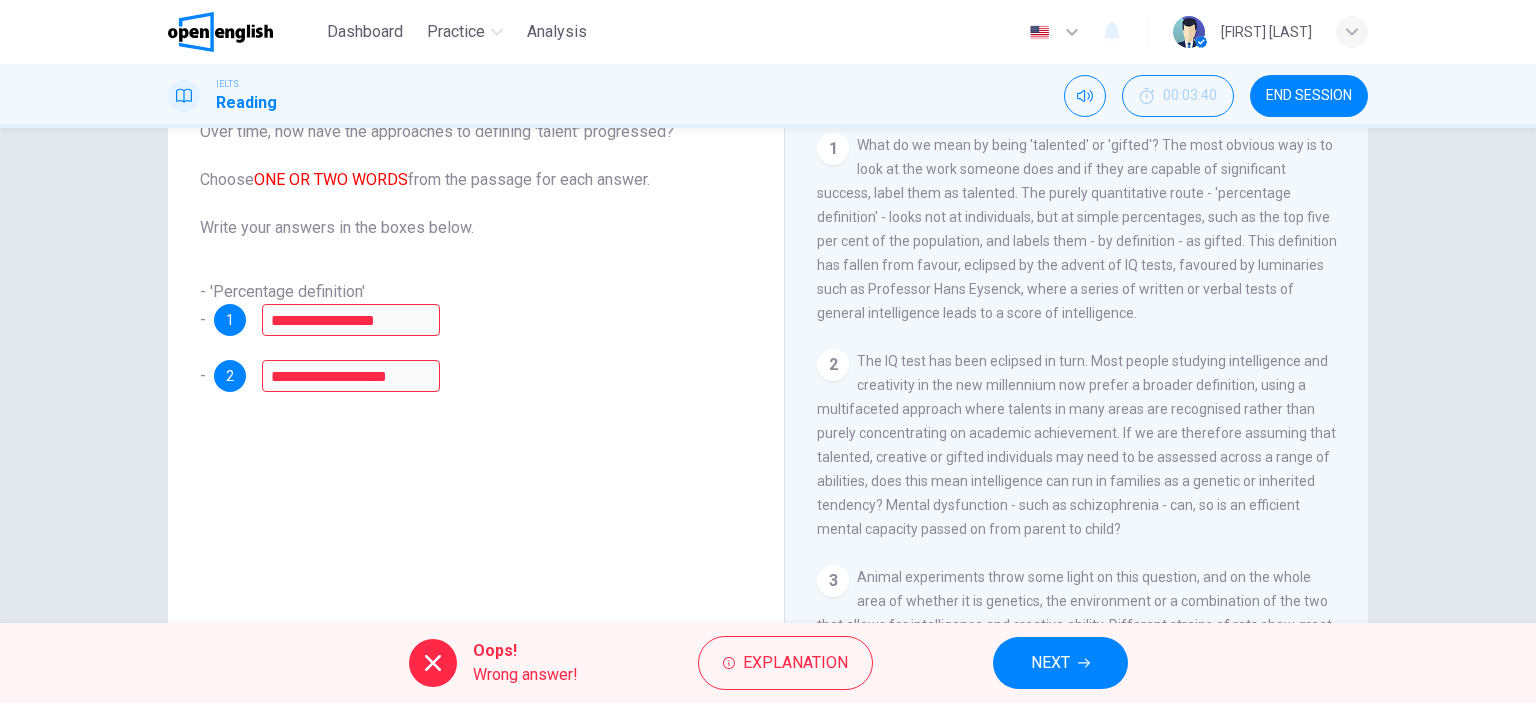 scroll, scrollTop: 100, scrollLeft: 0, axis: vertical 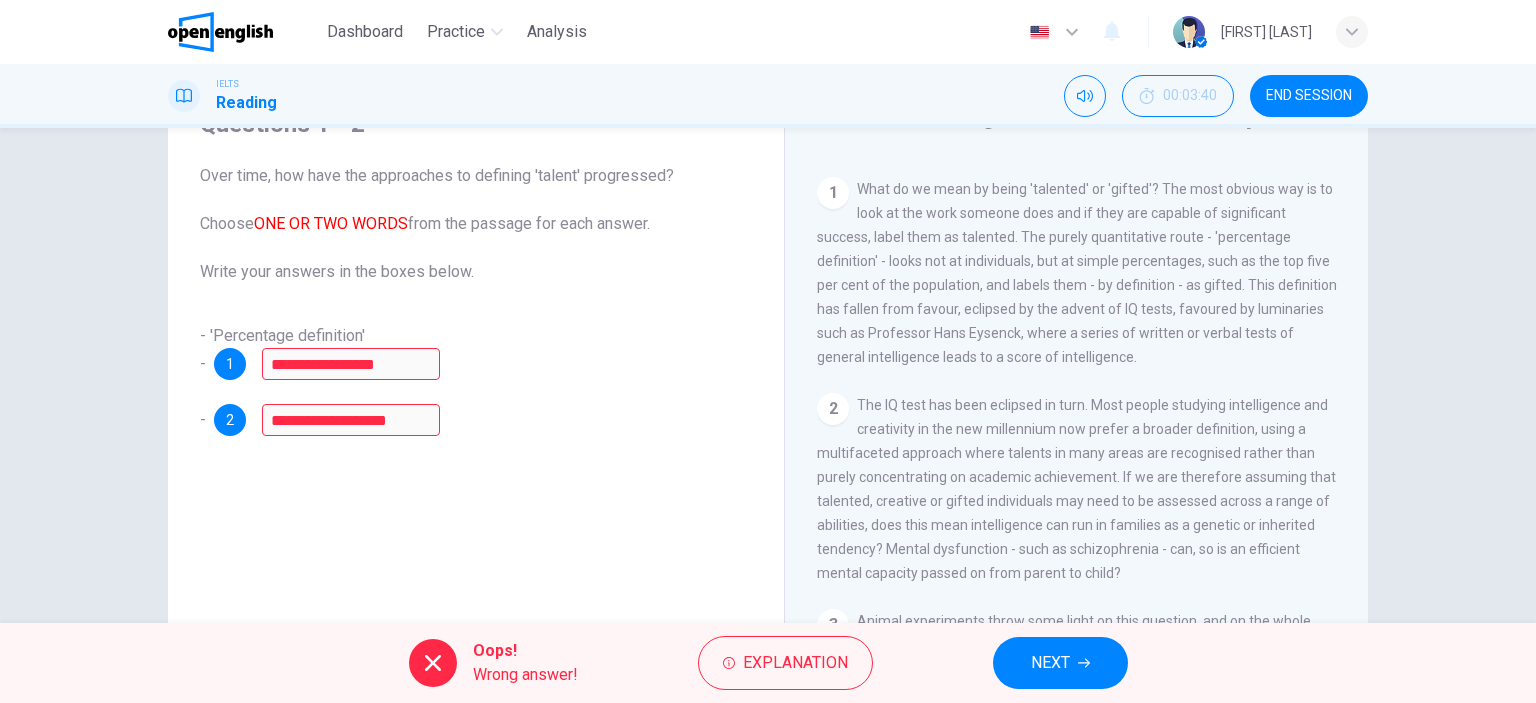 drag, startPoint x: 1241, startPoint y: 288, endPoint x: 887, endPoint y: 313, distance: 354.88168 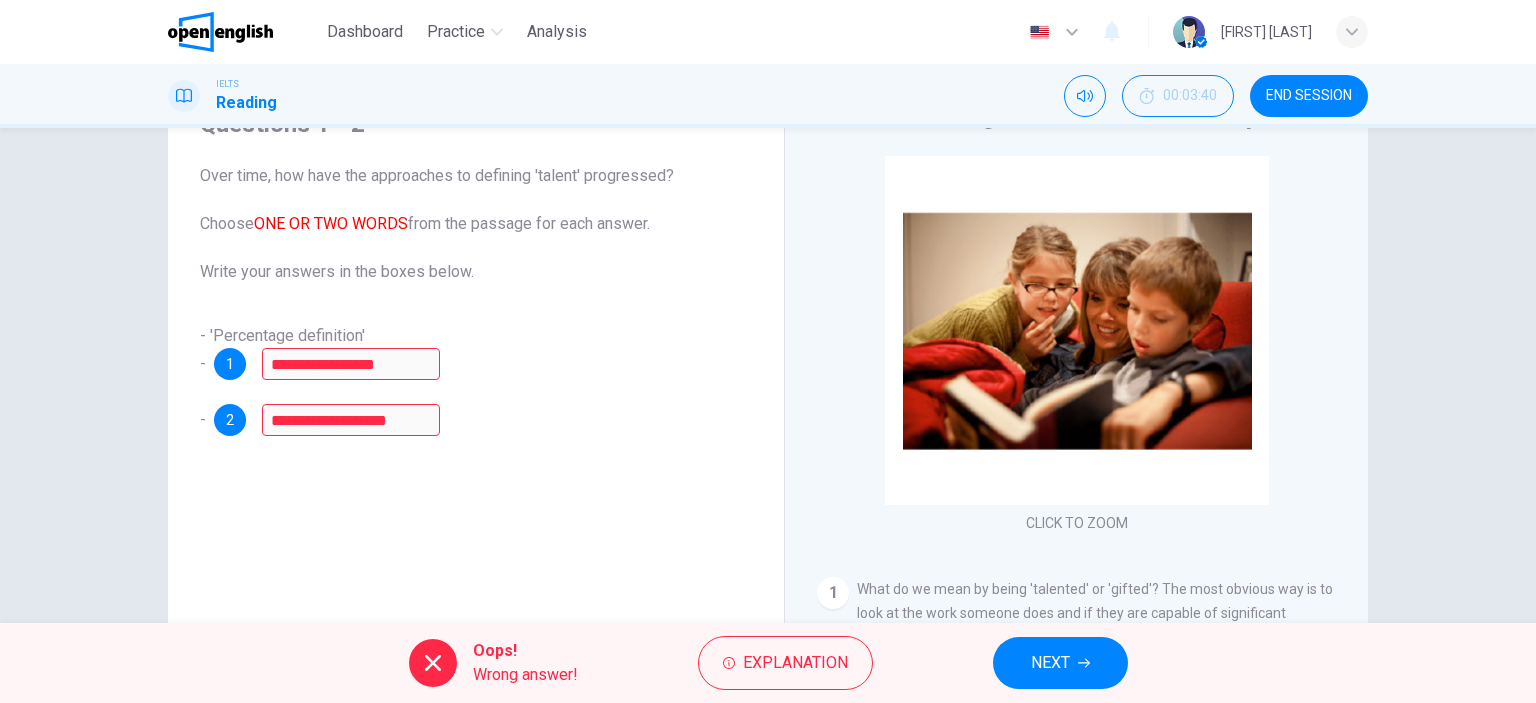 scroll, scrollTop: 300, scrollLeft: 0, axis: vertical 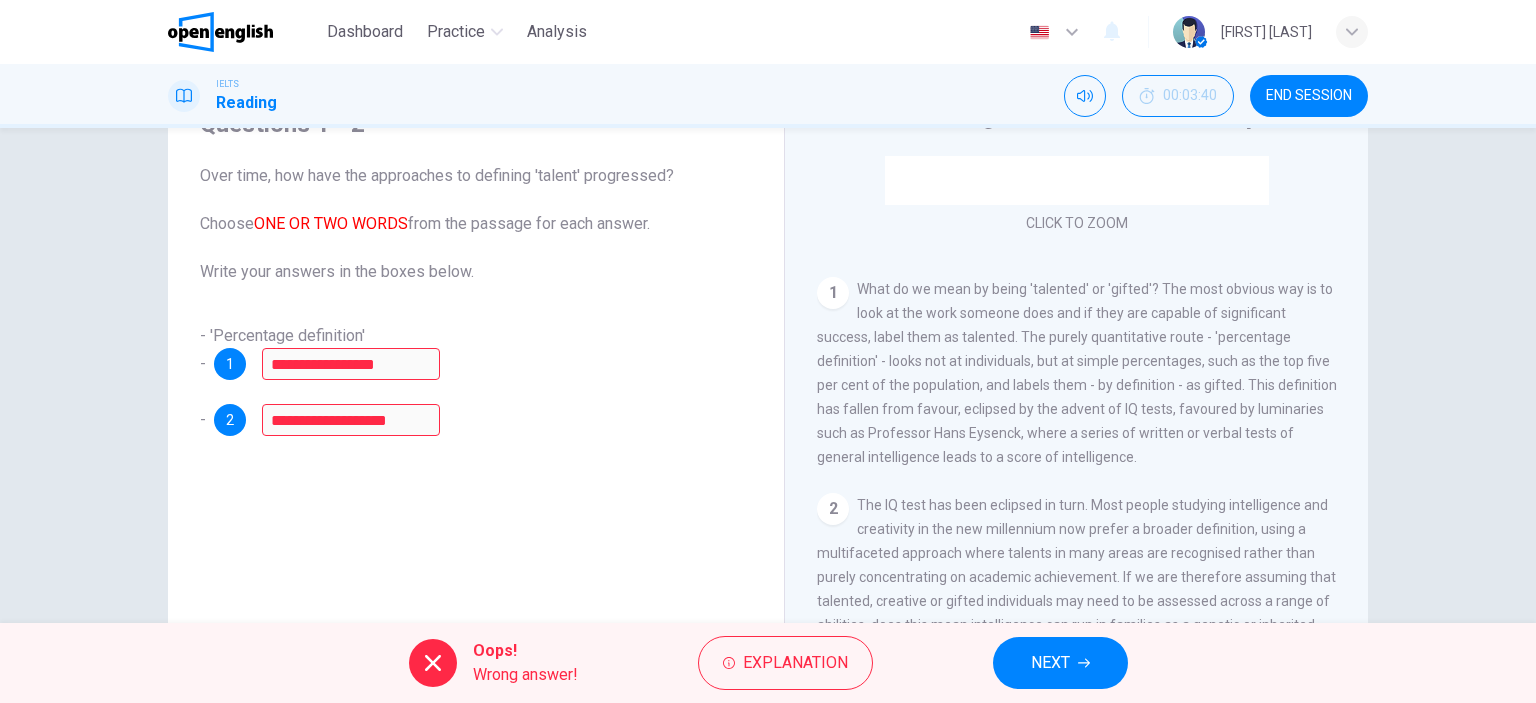 drag, startPoint x: 1110, startPoint y: 402, endPoint x: 1182, endPoint y: 415, distance: 73.1642 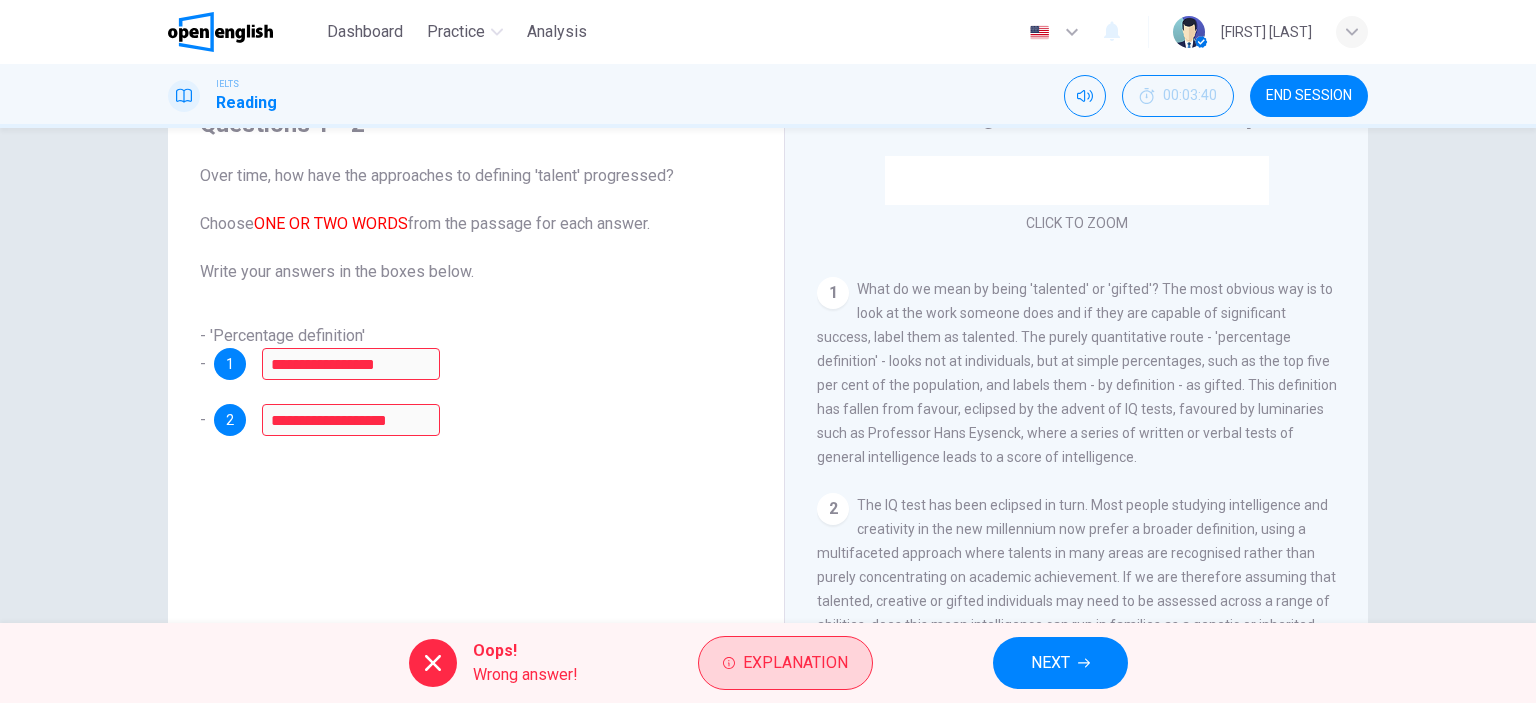 click on "Explanation" at bounding box center [795, 663] 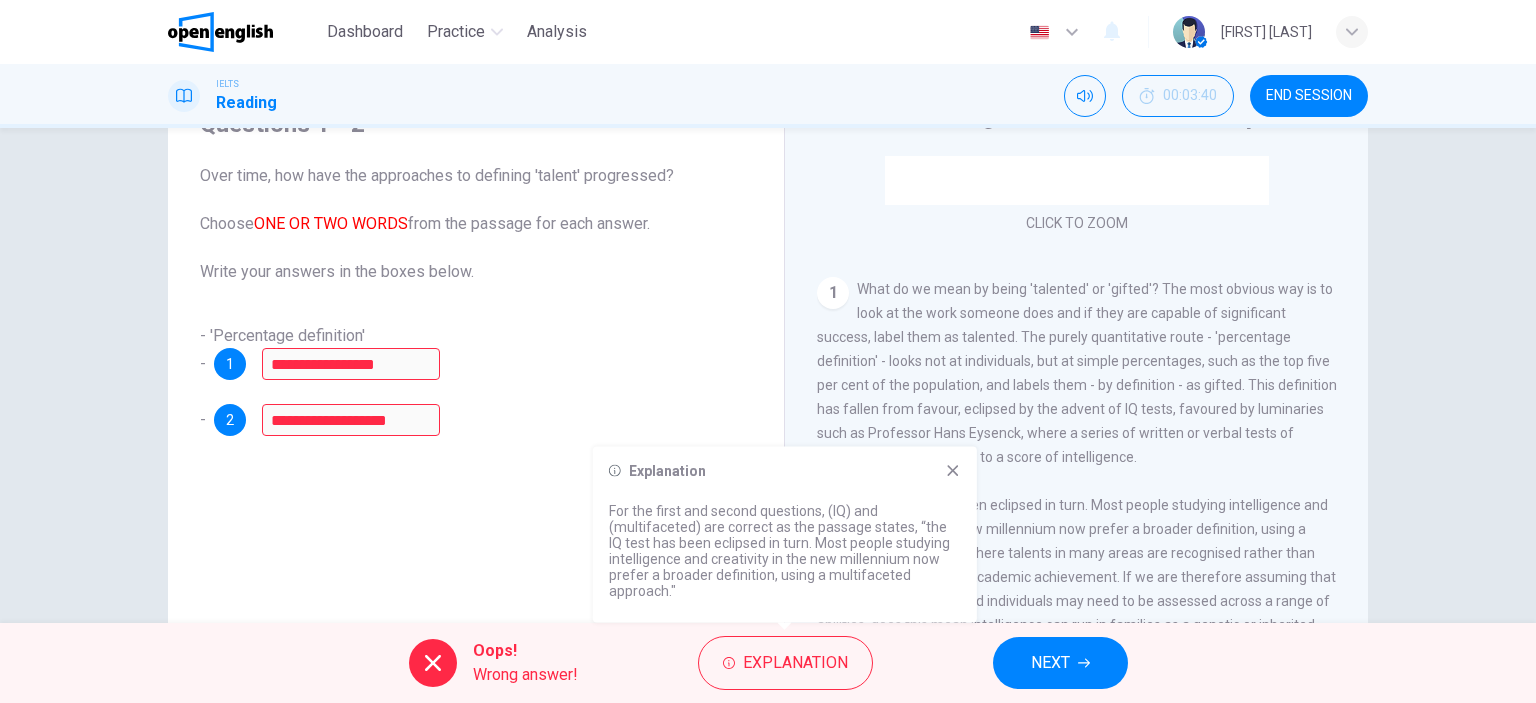 drag, startPoint x: 760, startPoint y: 494, endPoint x: 785, endPoint y: 515, distance: 32.649654 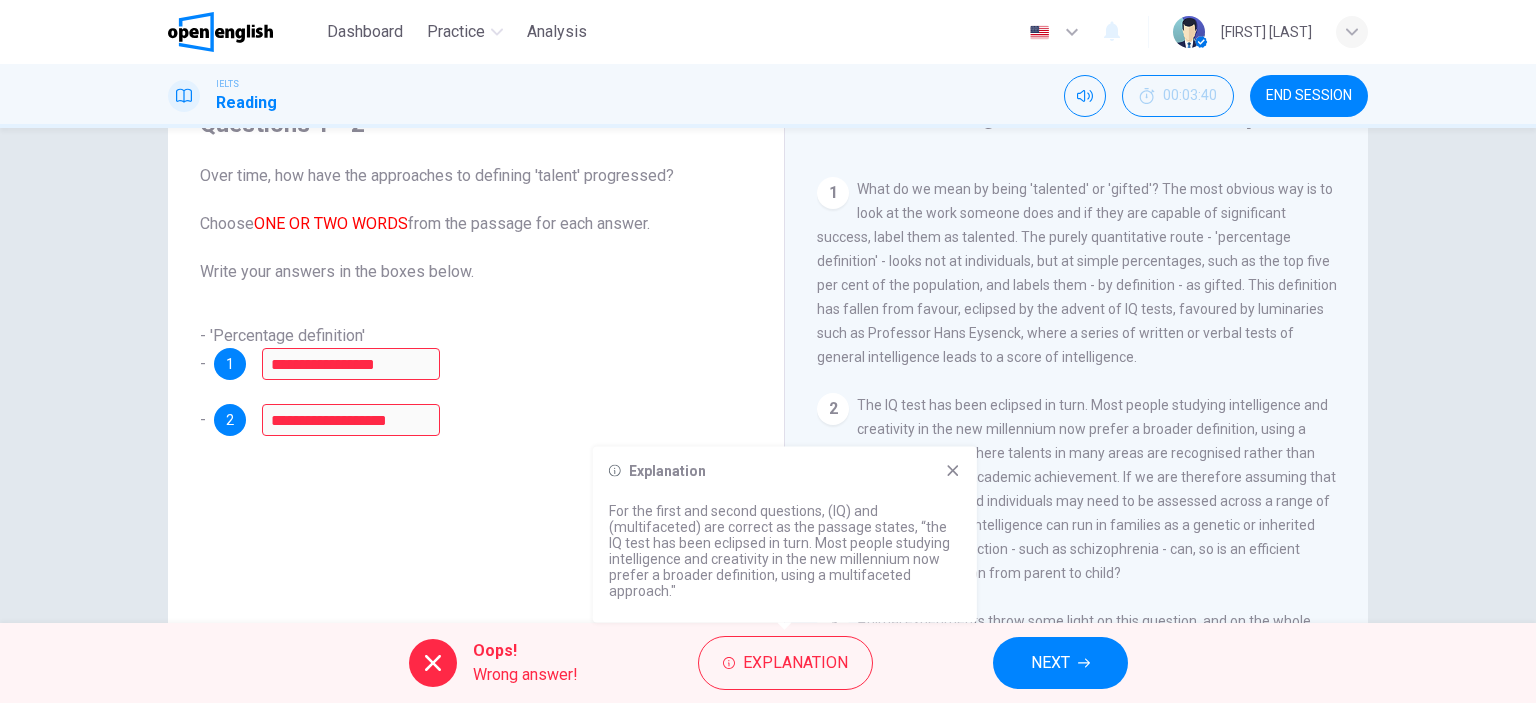 drag, startPoint x: 1026, startPoint y: 225, endPoint x: 1154, endPoint y: 230, distance: 128.09763 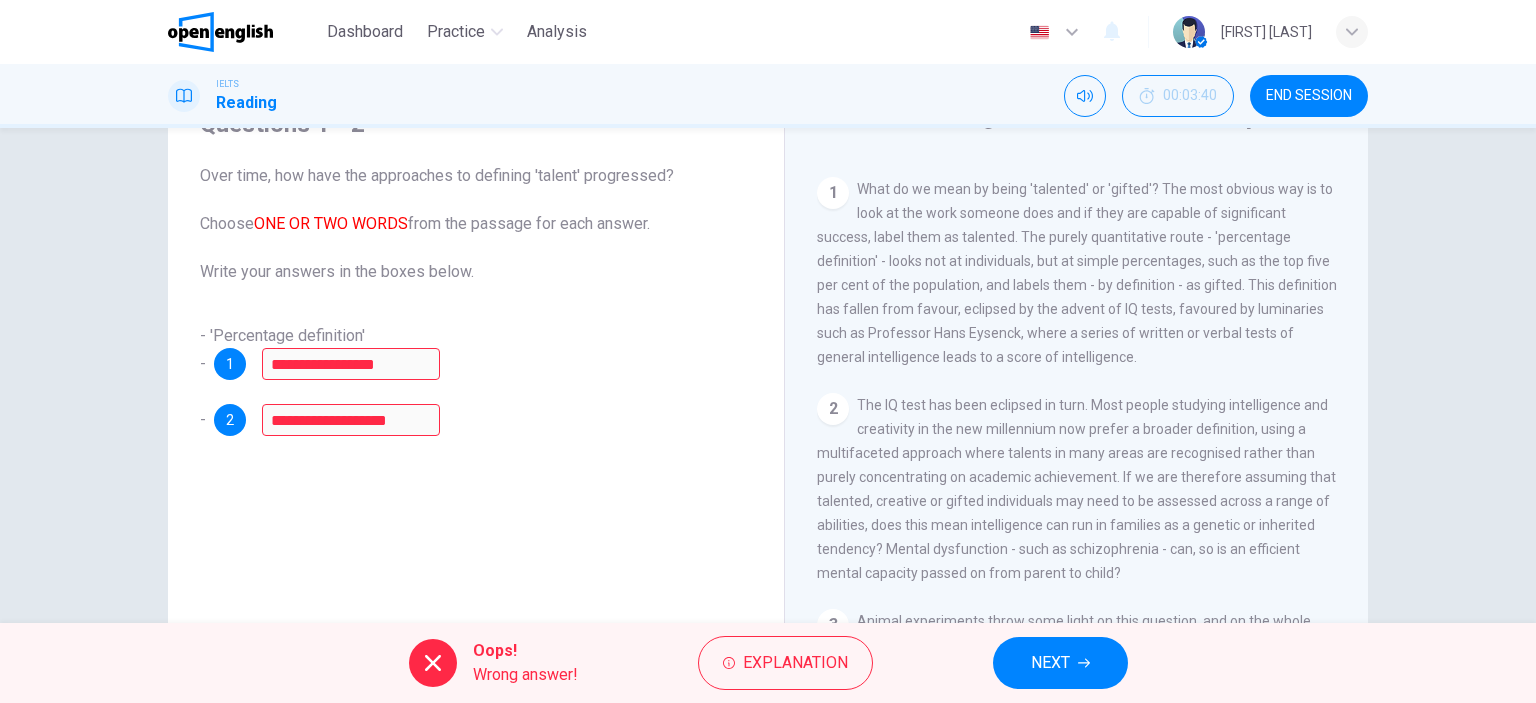 click on "What do we mean by being 'talented' or 'gifted'? The most obvious way is to look at the work someone does and if they are capable of significant success, label them as talented. The purely quantitative route - 'percentage definition' - looks not at individuals, but at simple percentages, such as the top five per cent of the population, and labels them - by definition - as gifted. This definition has fallen from favour, eclipsed by the advent of IQ tests, favoured by luminaries such as Professor Hans Eysenck, where a series of written or verbal tests of general intelligence leads to a score of intelligence." at bounding box center (1077, 273) 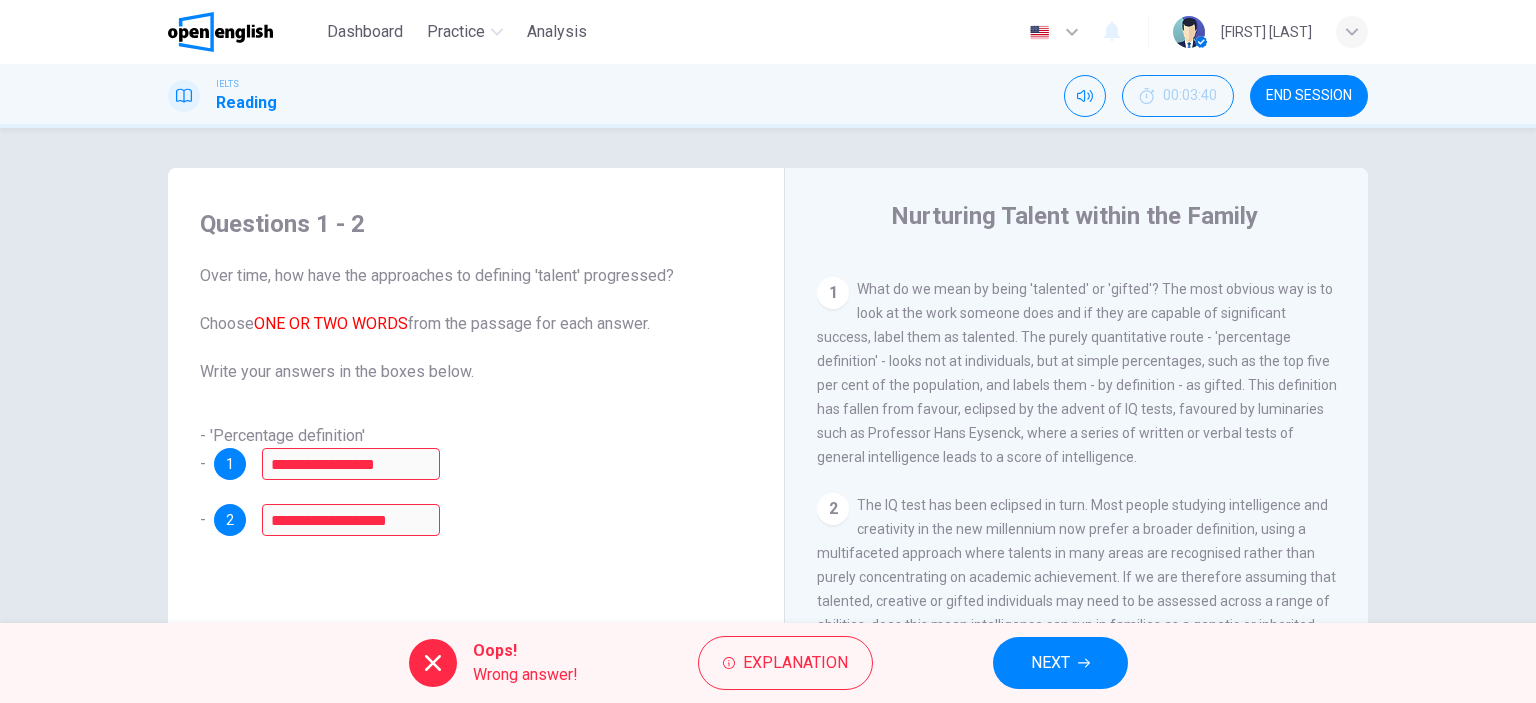 drag, startPoint x: 292, startPoint y: 276, endPoint x: 452, endPoint y: 295, distance: 161.12418 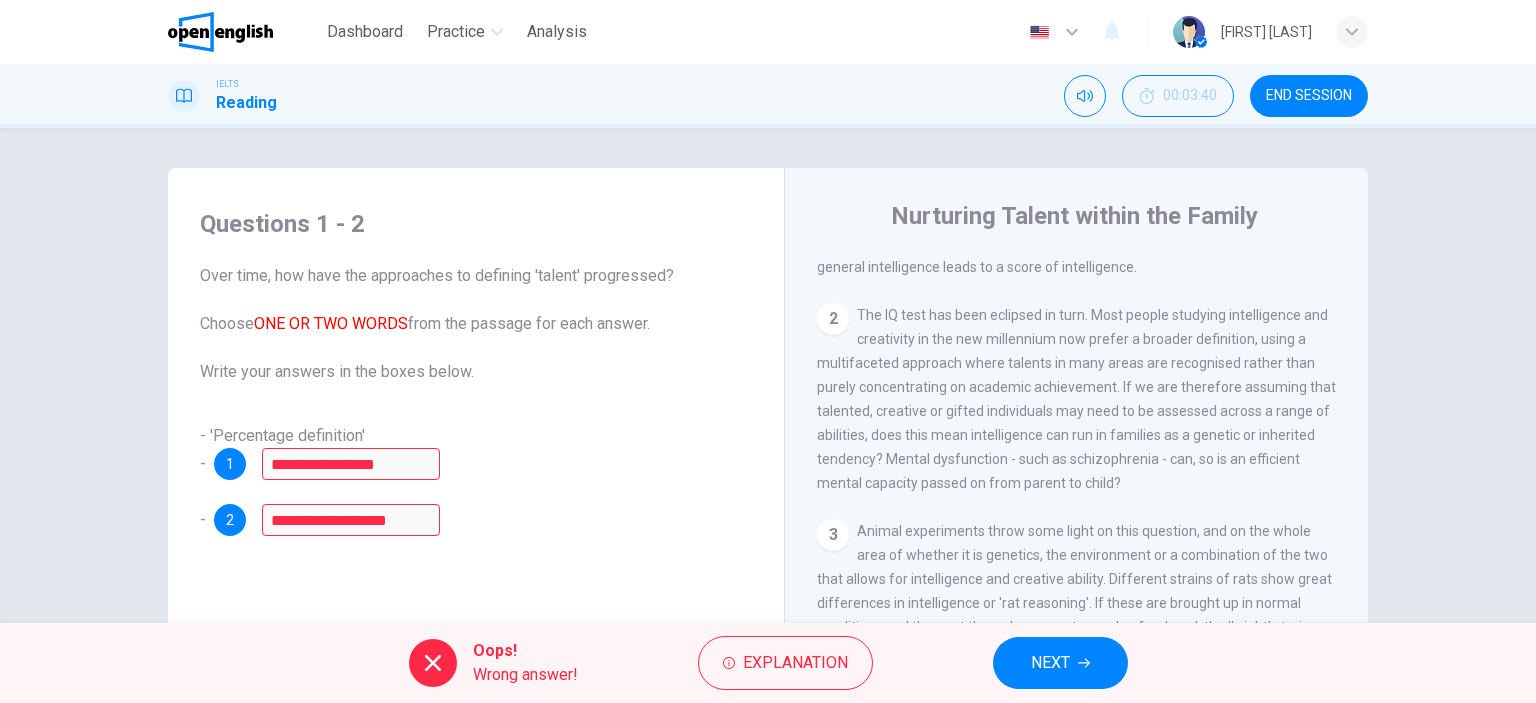 scroll, scrollTop: 600, scrollLeft: 0, axis: vertical 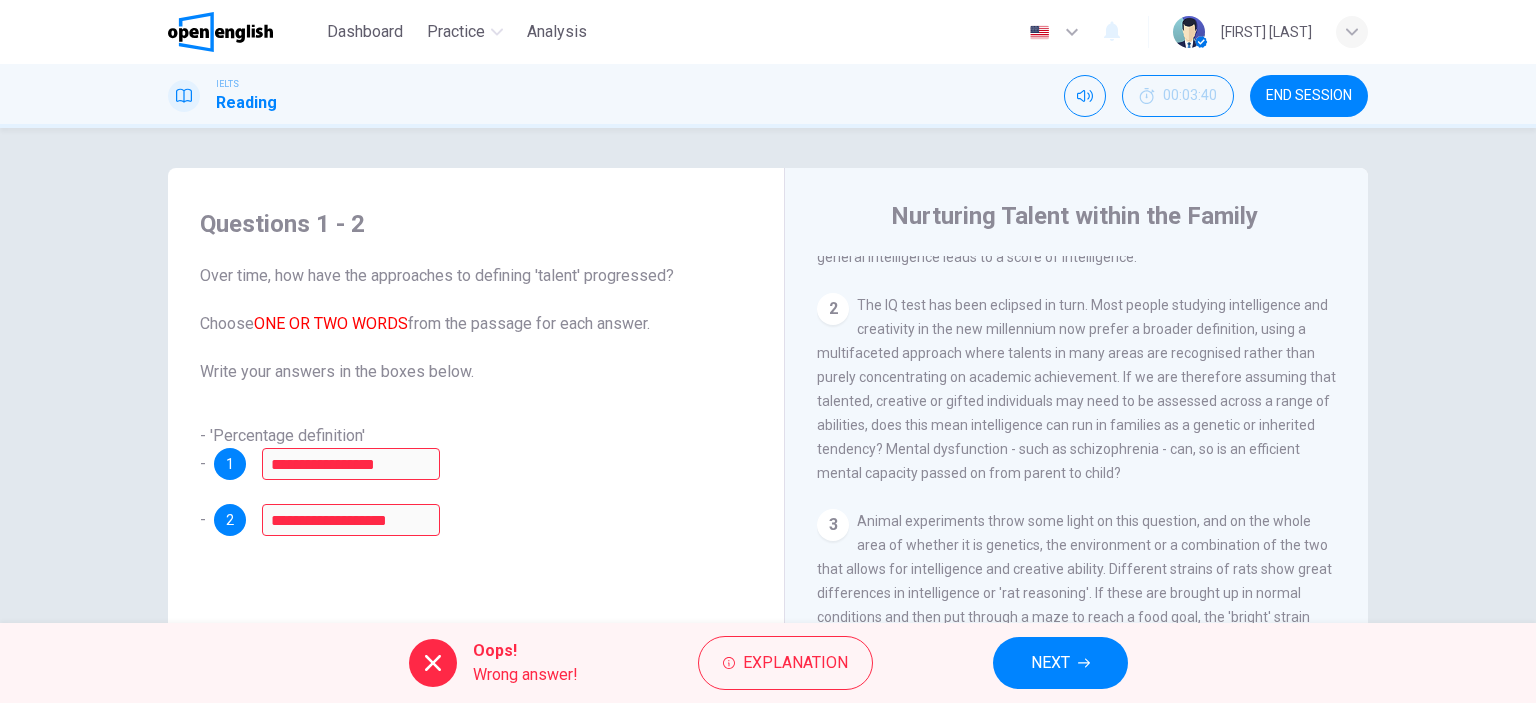 drag, startPoint x: 954, startPoint y: 321, endPoint x: 1110, endPoint y: 339, distance: 157.03503 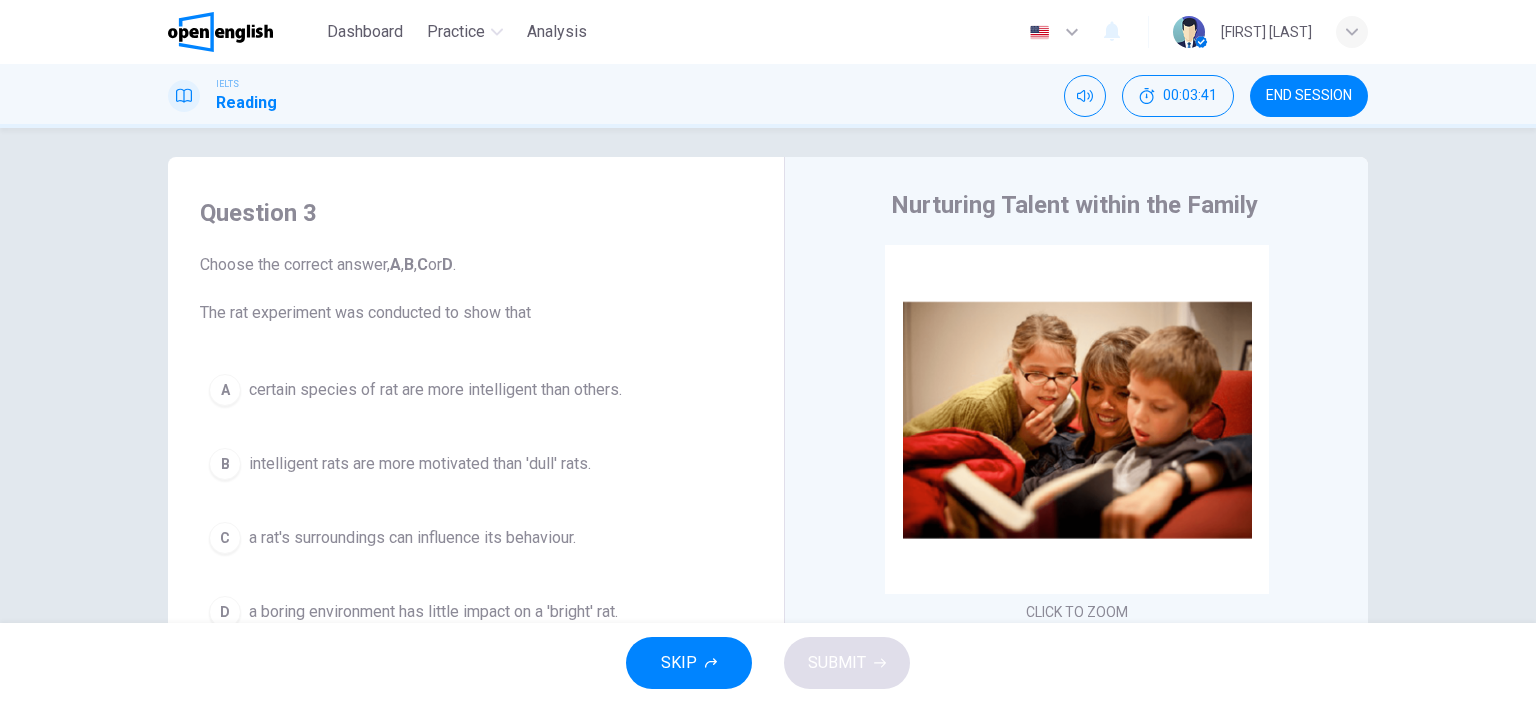 scroll, scrollTop: 0, scrollLeft: 0, axis: both 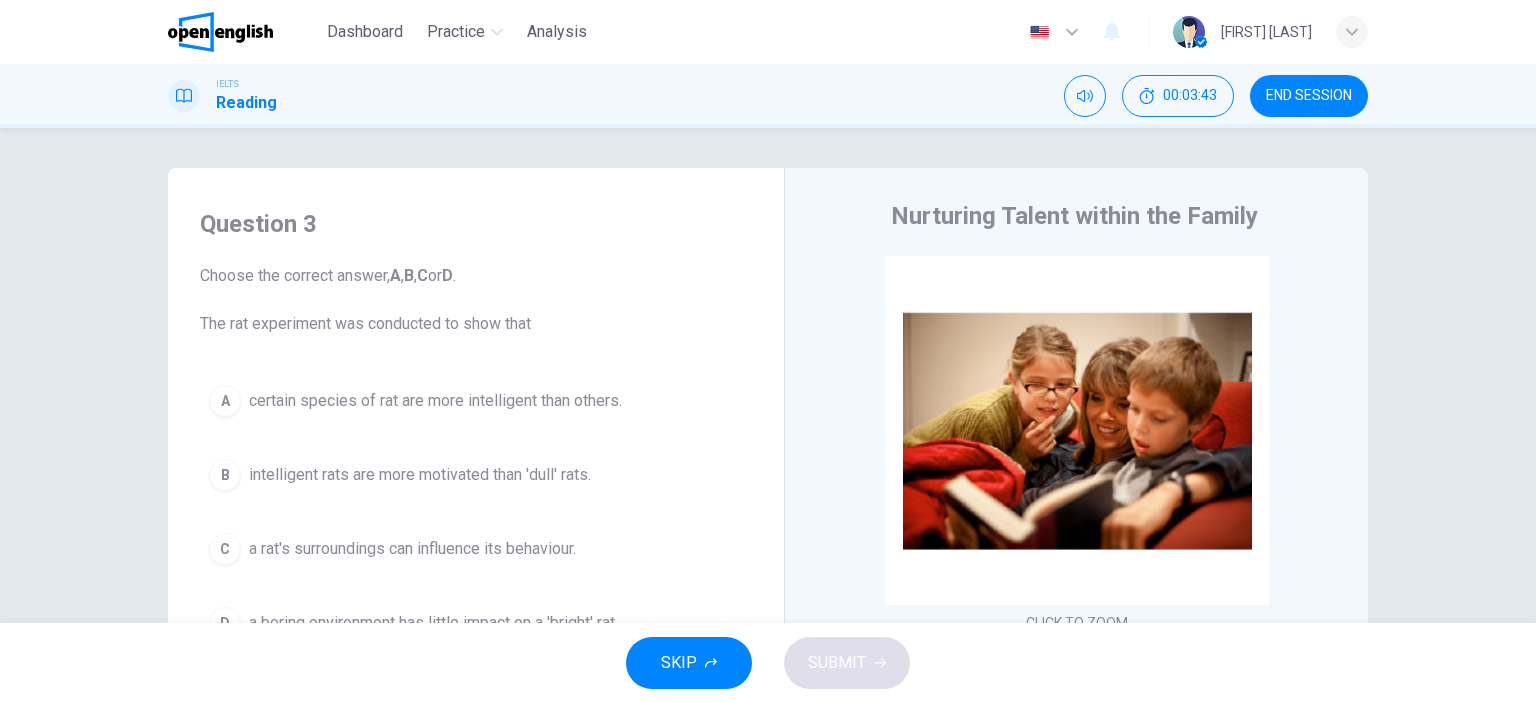 drag, startPoint x: 203, startPoint y: 331, endPoint x: 551, endPoint y: 342, distance: 348.1738 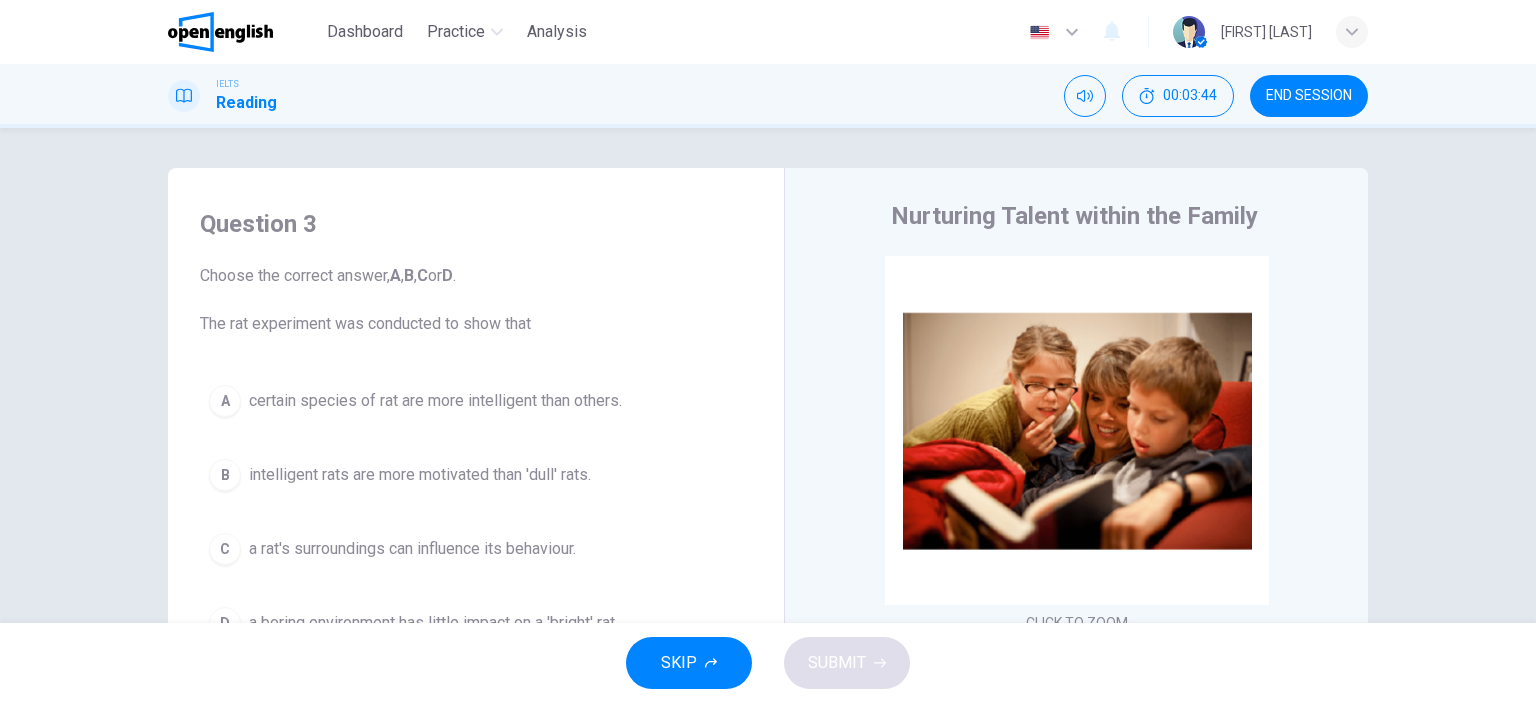 scroll, scrollTop: 100, scrollLeft: 0, axis: vertical 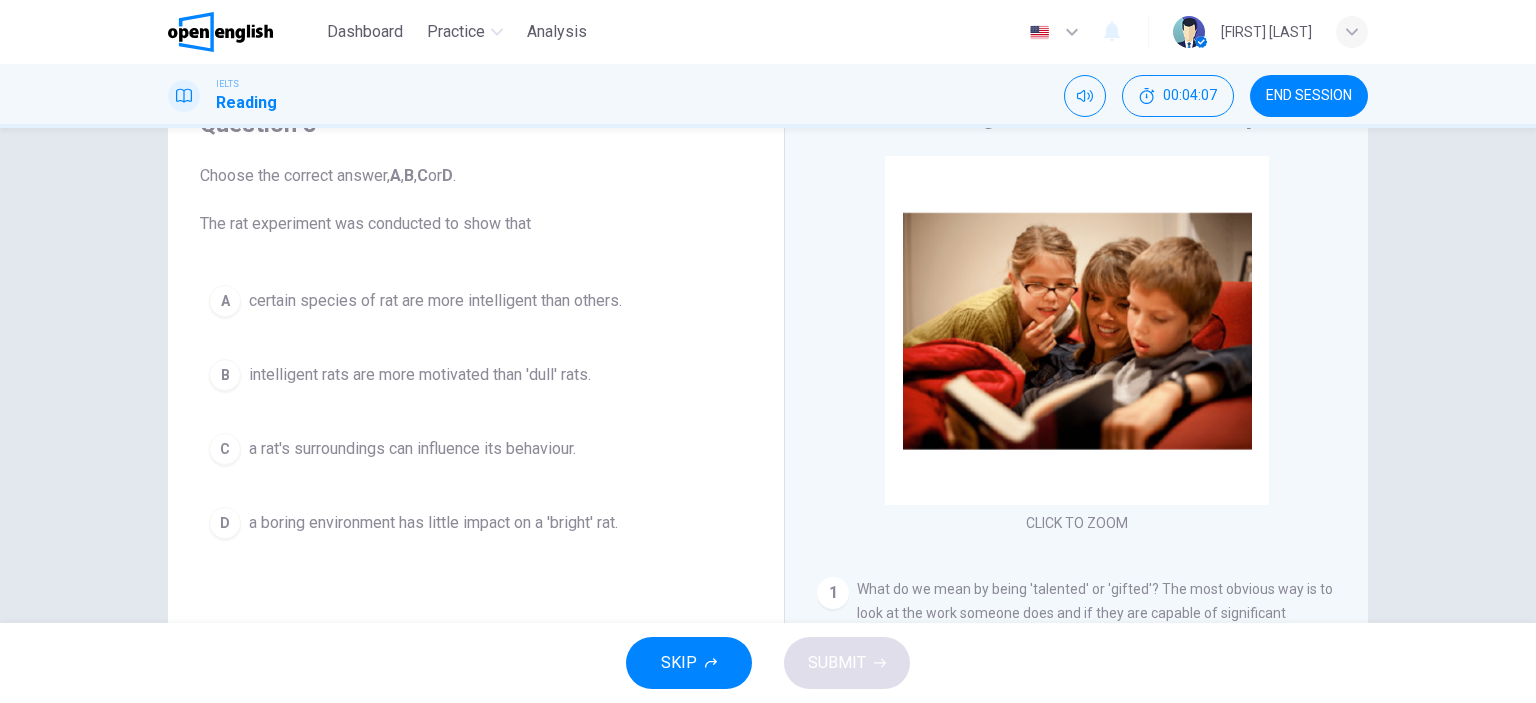 drag, startPoint x: 254, startPoint y: 229, endPoint x: 552, endPoint y: 247, distance: 298.54312 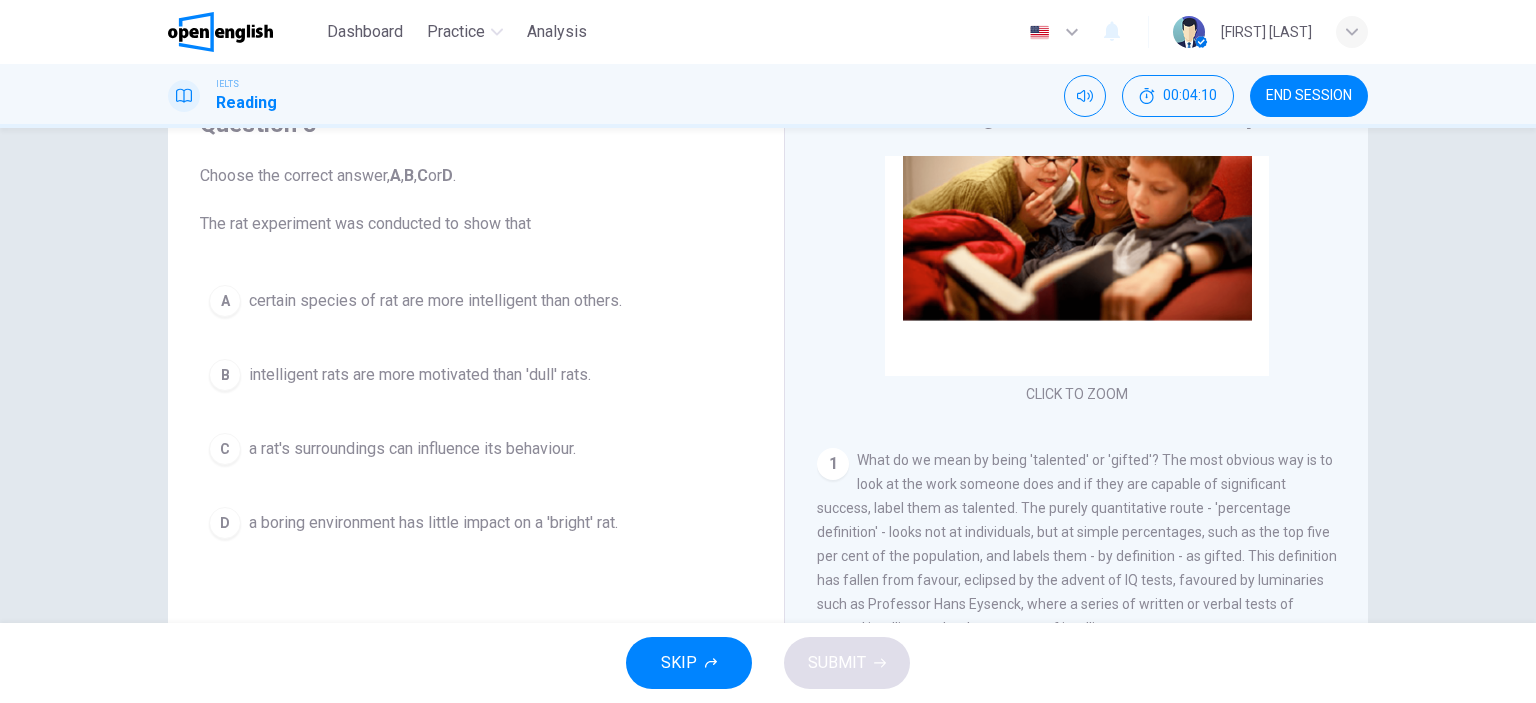 scroll, scrollTop: 300, scrollLeft: 0, axis: vertical 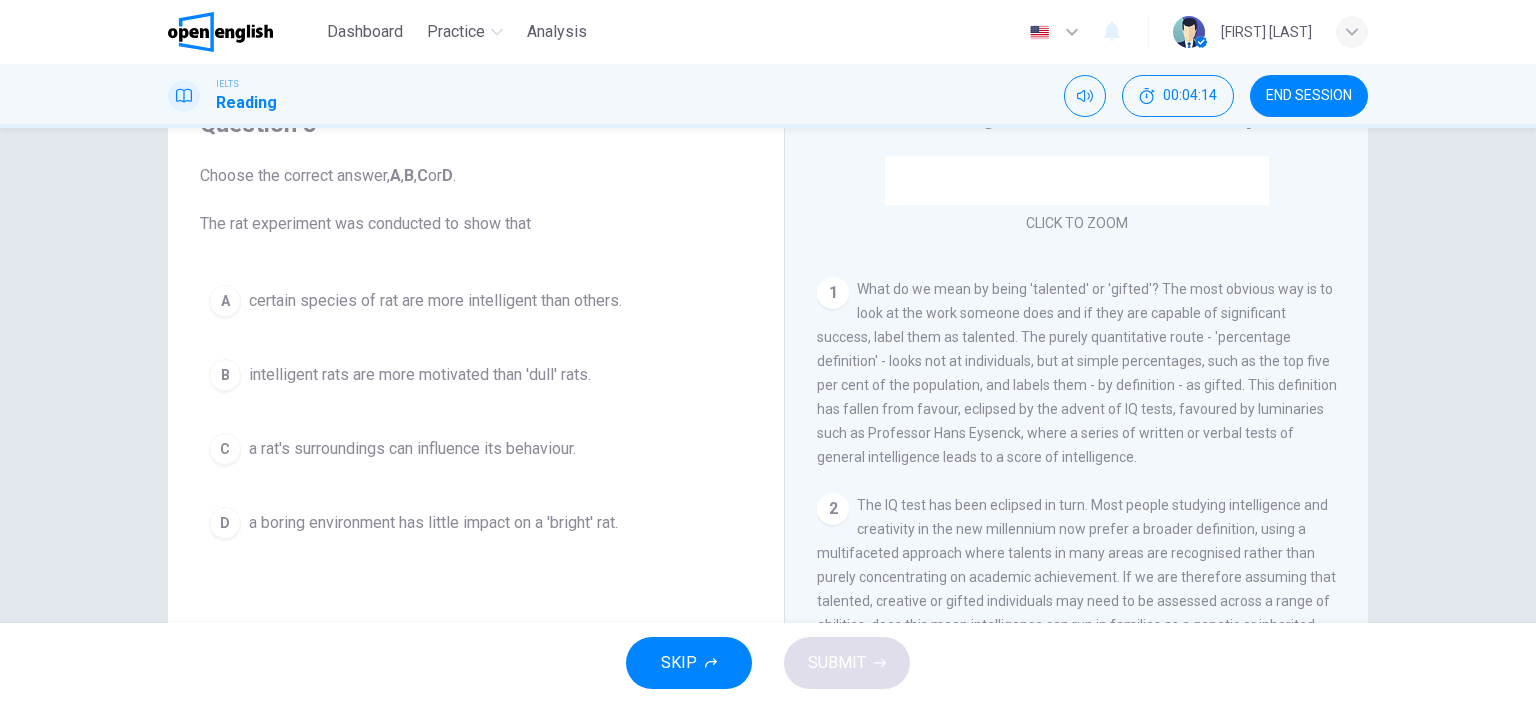 drag, startPoint x: 973, startPoint y: 311, endPoint x: 1168, endPoint y: 399, distance: 213.9369 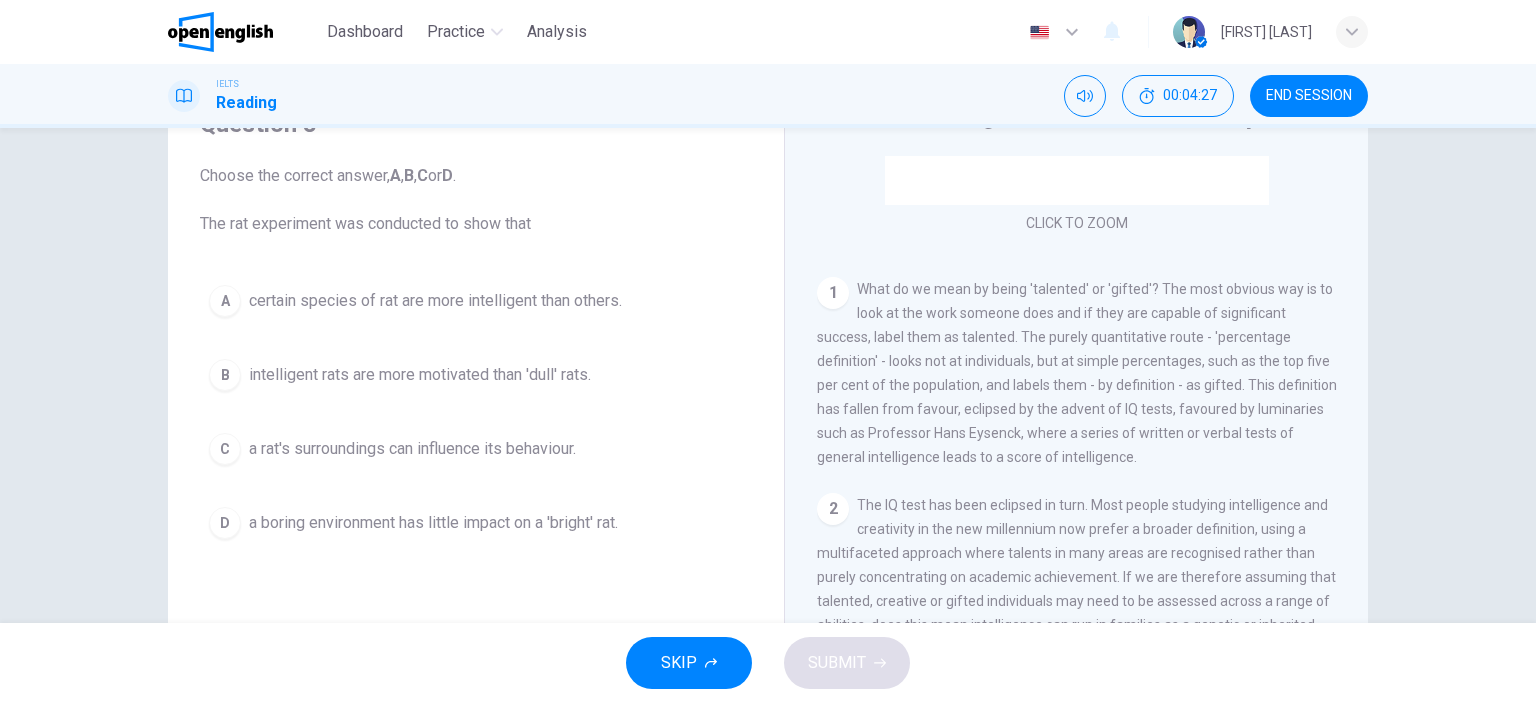 drag, startPoint x: 1103, startPoint y: 331, endPoint x: 1193, endPoint y: 350, distance: 91.983696 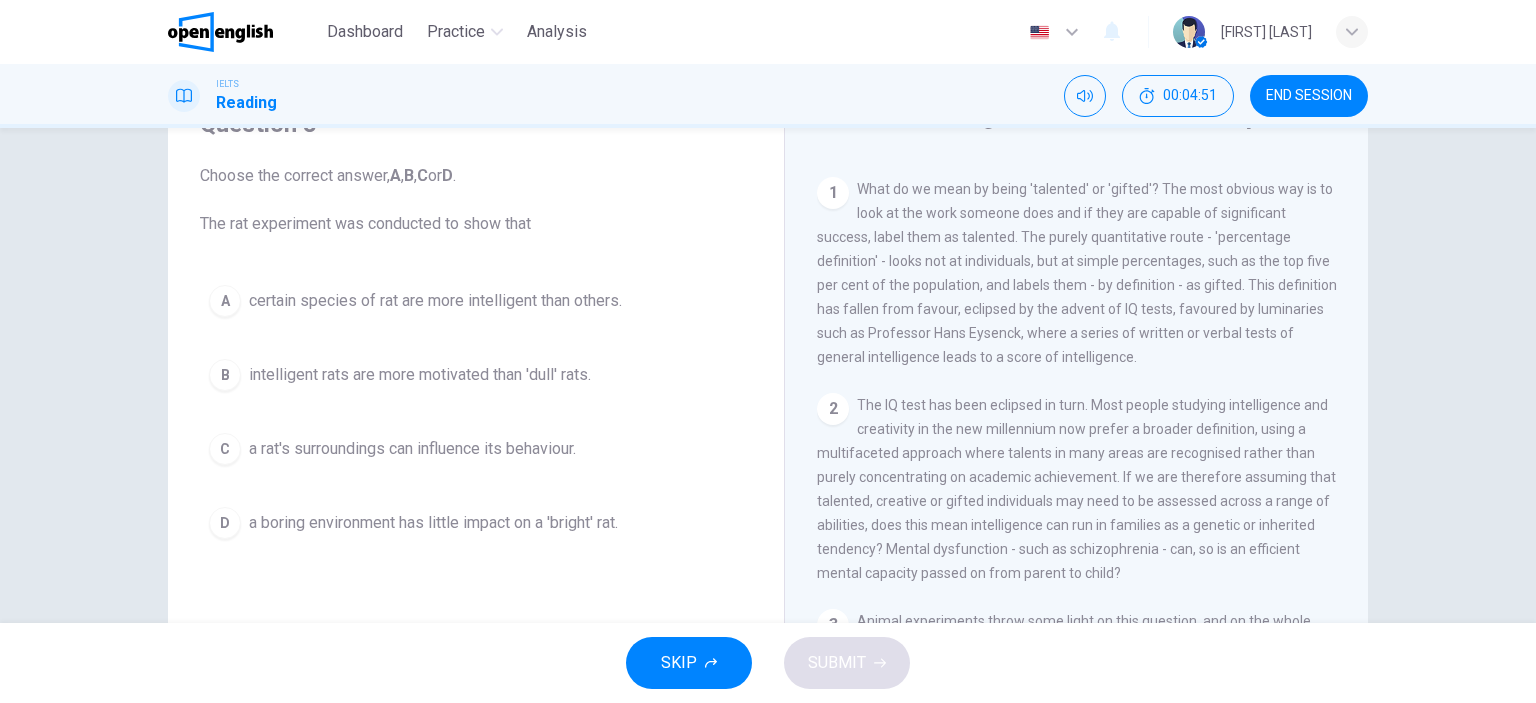scroll, scrollTop: 500, scrollLeft: 0, axis: vertical 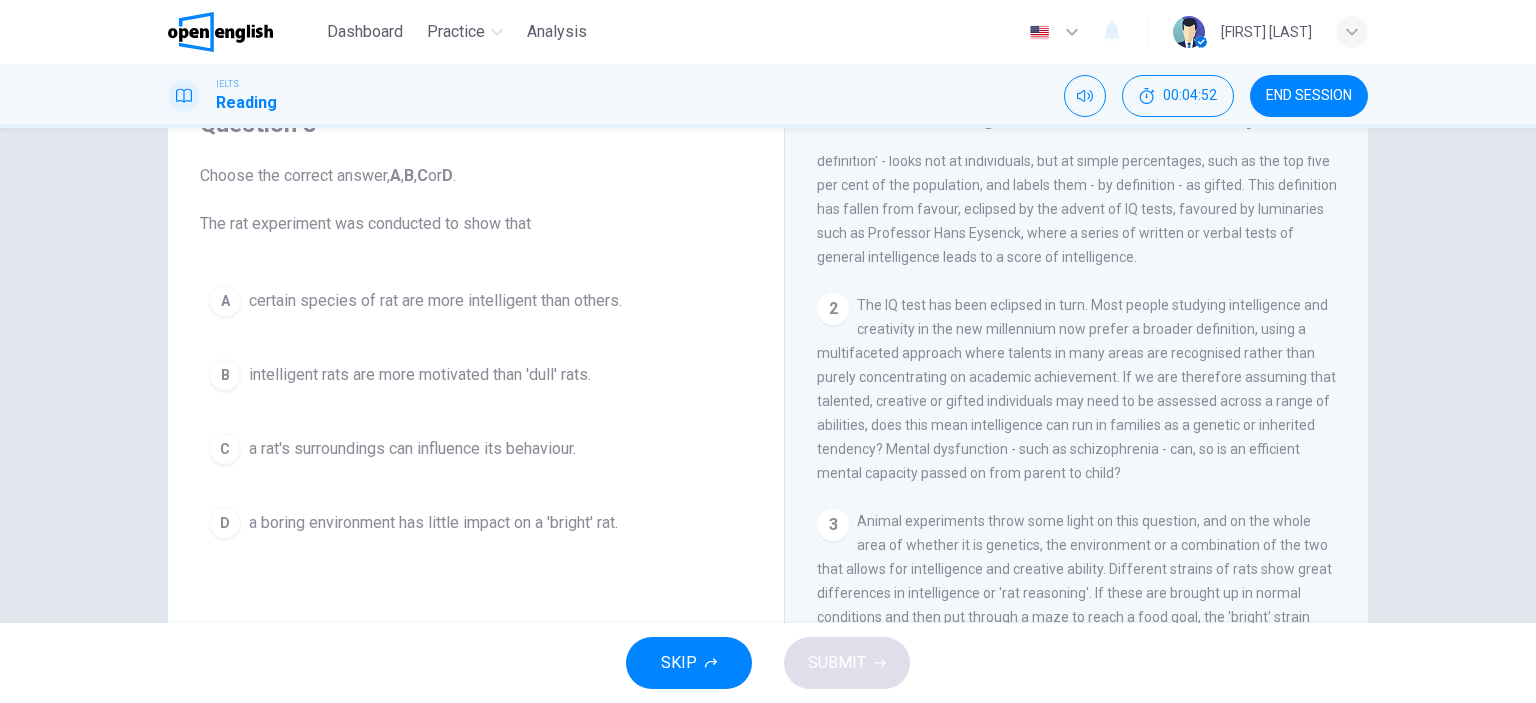 drag, startPoint x: 1201, startPoint y: 318, endPoint x: 1302, endPoint y: 319, distance: 101.00495 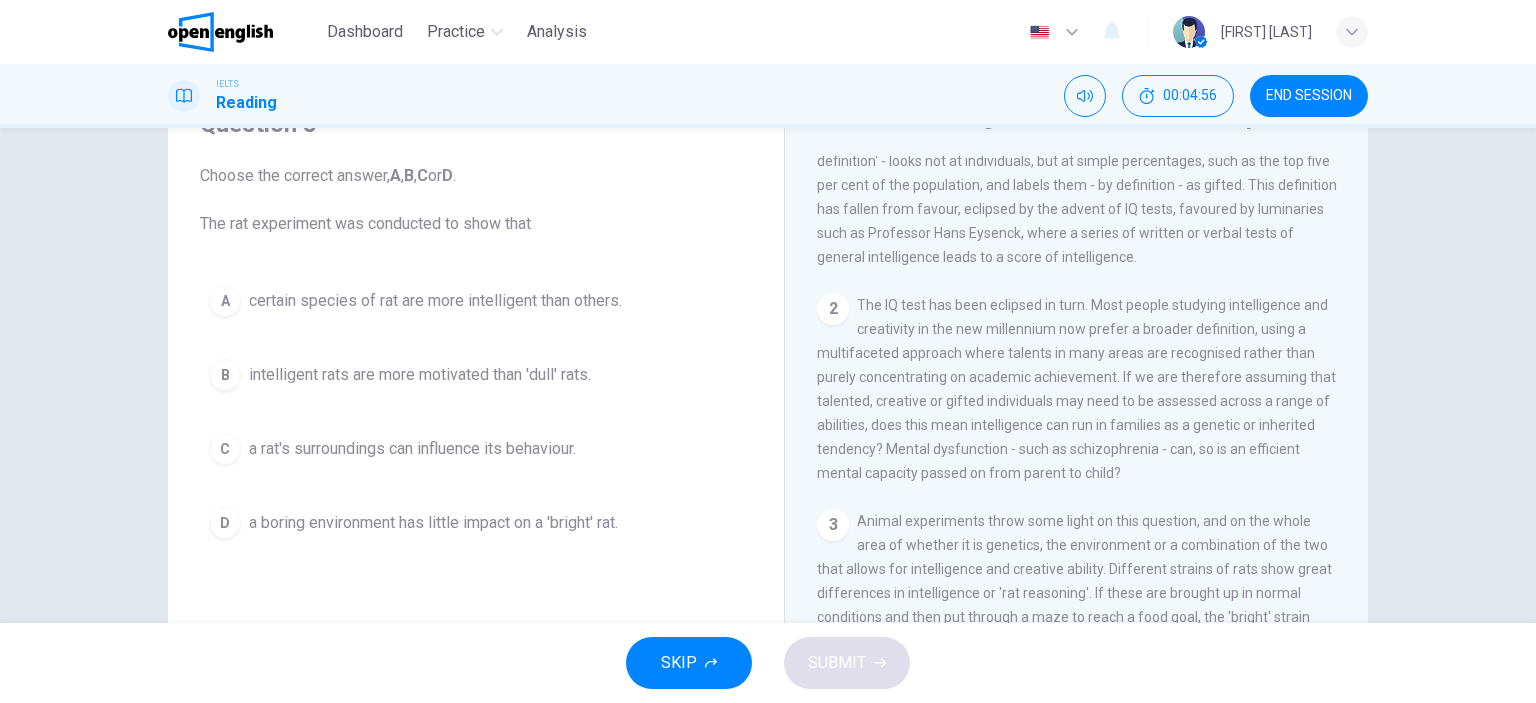 drag, startPoint x: 919, startPoint y: 364, endPoint x: 830, endPoint y: 399, distance: 95.63472 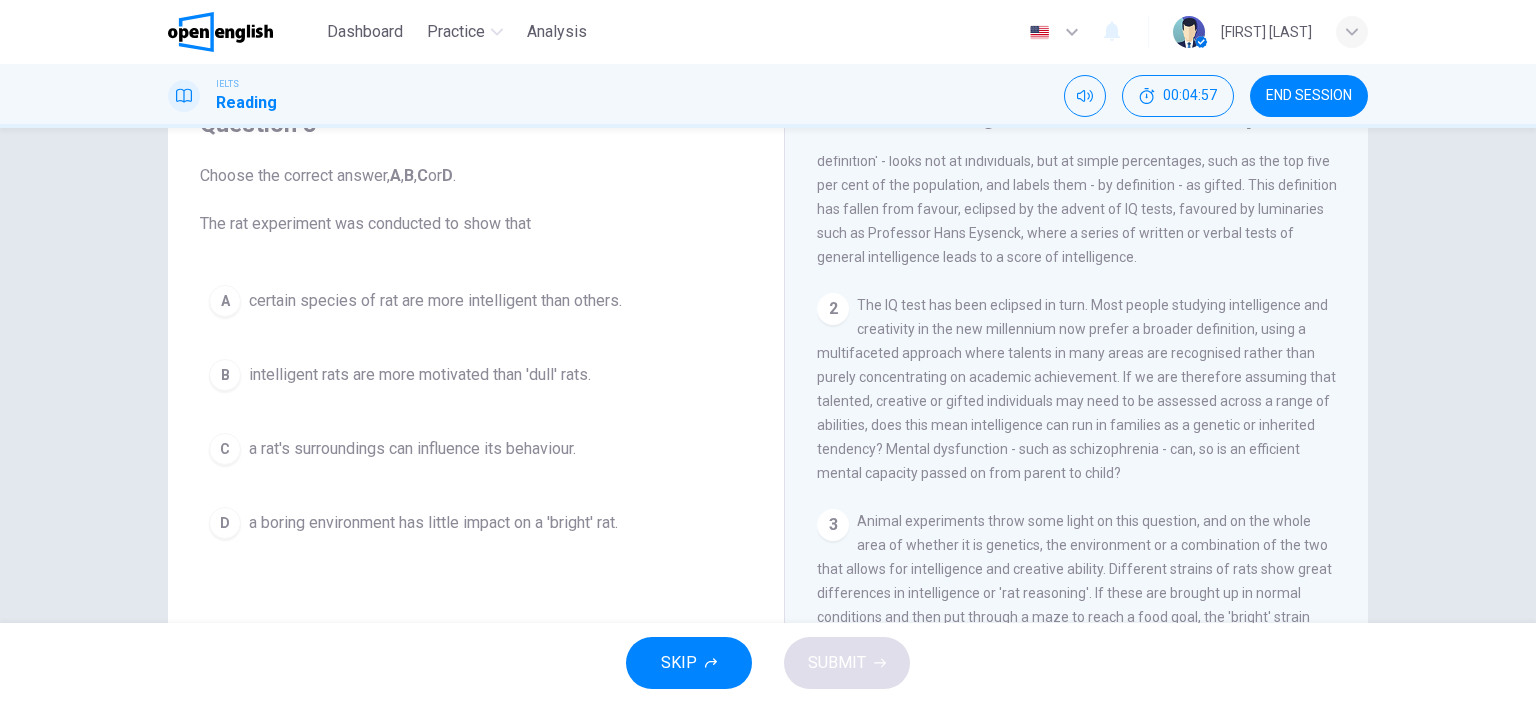 drag, startPoint x: 868, startPoint y: 395, endPoint x: 1079, endPoint y: 399, distance: 211.03792 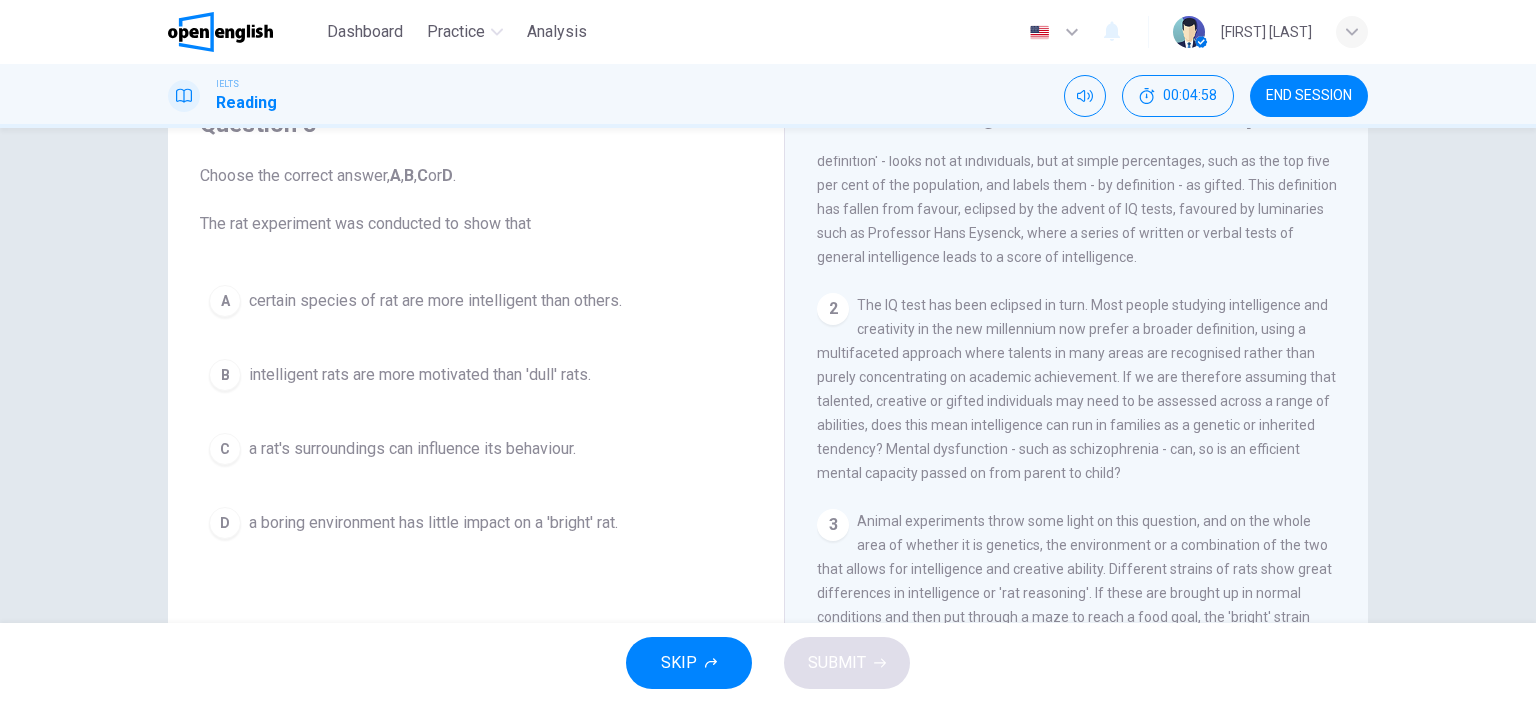 drag, startPoint x: 1238, startPoint y: 394, endPoint x: 1290, endPoint y: 395, distance: 52.009613 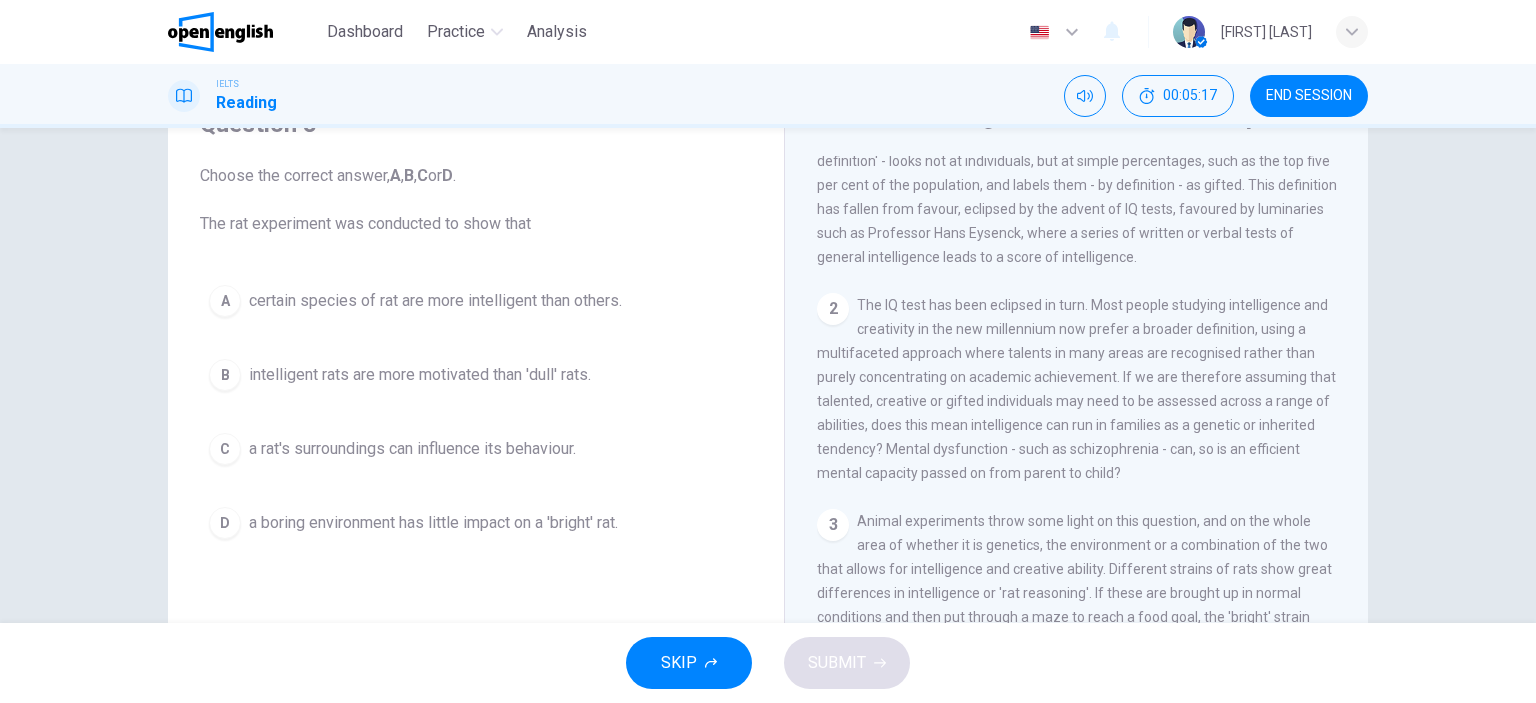 drag, startPoint x: 1074, startPoint y: 314, endPoint x: 1166, endPoint y: 311, distance: 92.0489 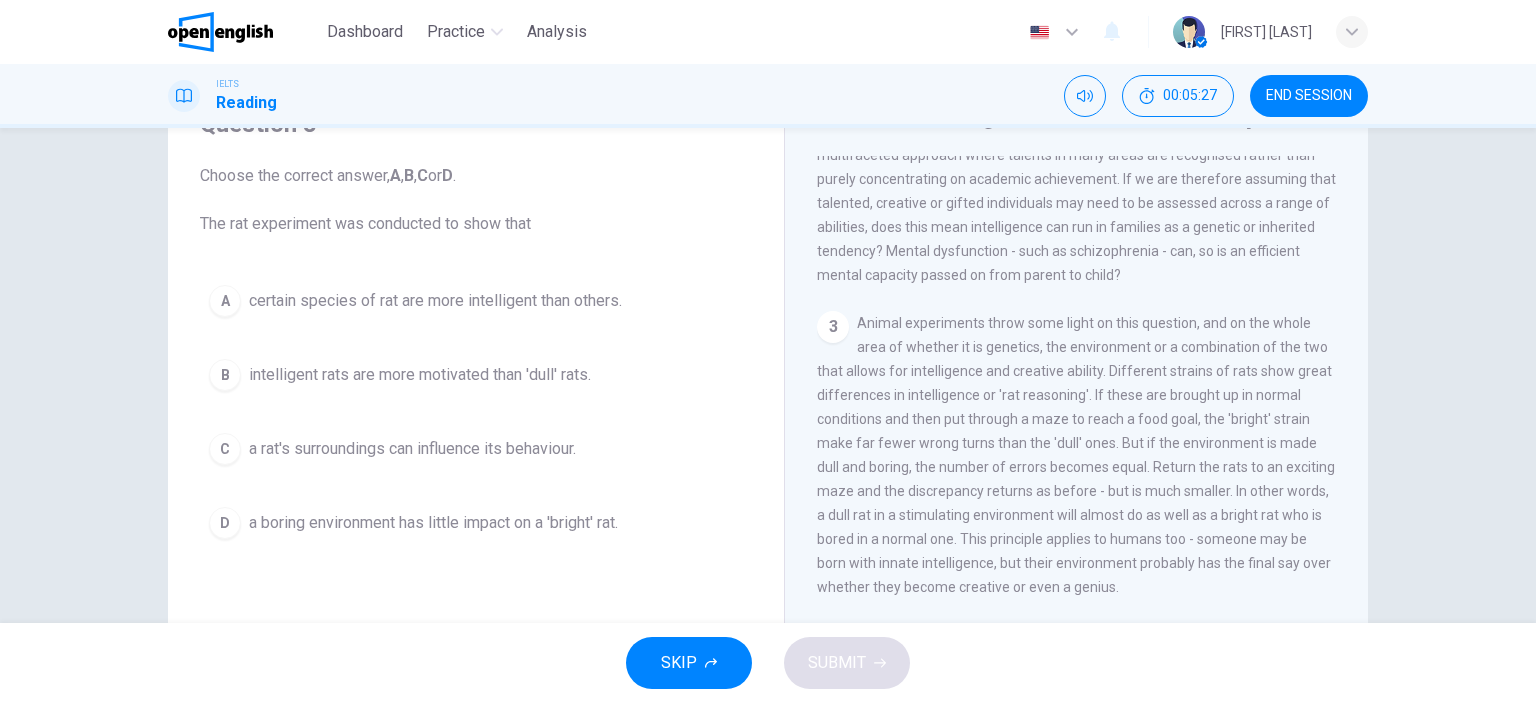 scroll, scrollTop: 700, scrollLeft: 0, axis: vertical 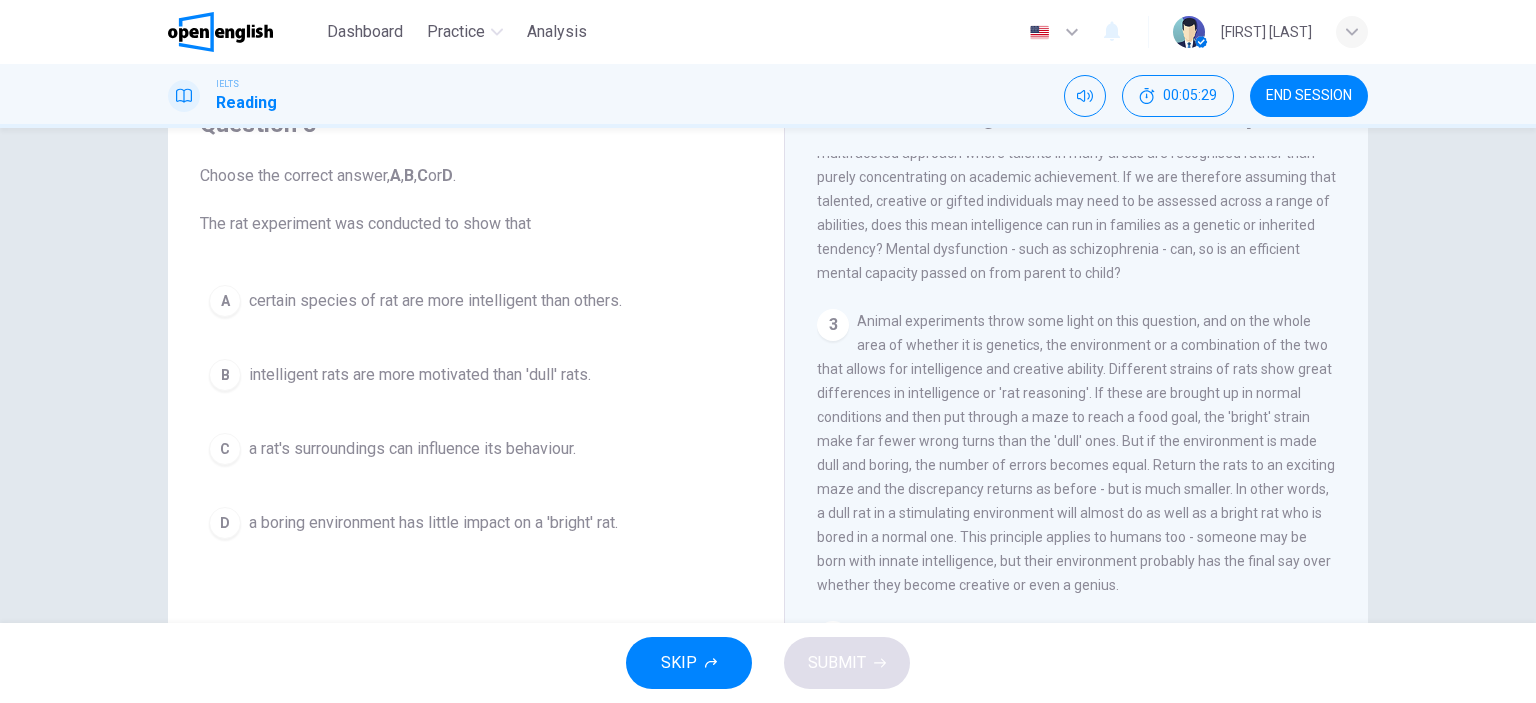 drag, startPoint x: 1002, startPoint y: 330, endPoint x: 1074, endPoint y: 335, distance: 72.1734 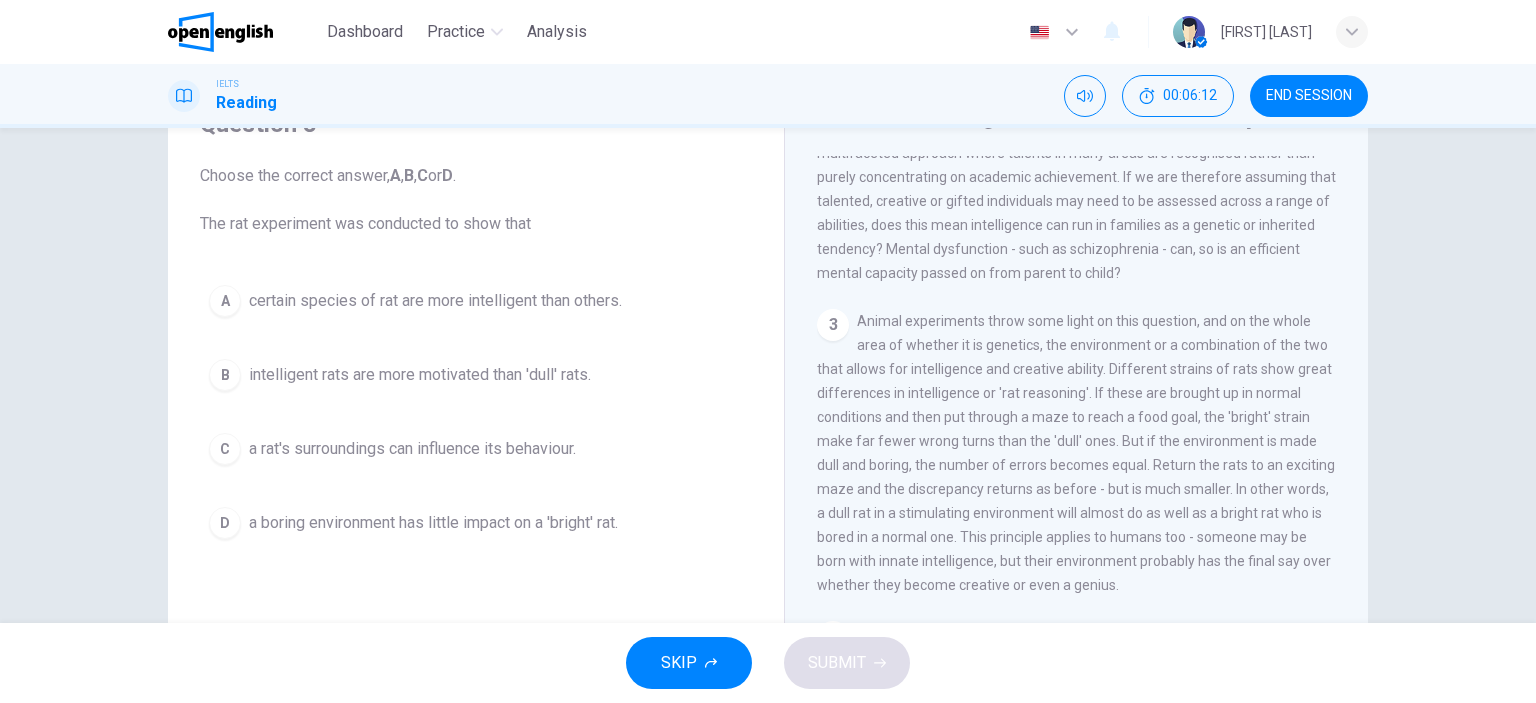 drag, startPoint x: 875, startPoint y: 410, endPoint x: 1081, endPoint y: 411, distance: 206.00243 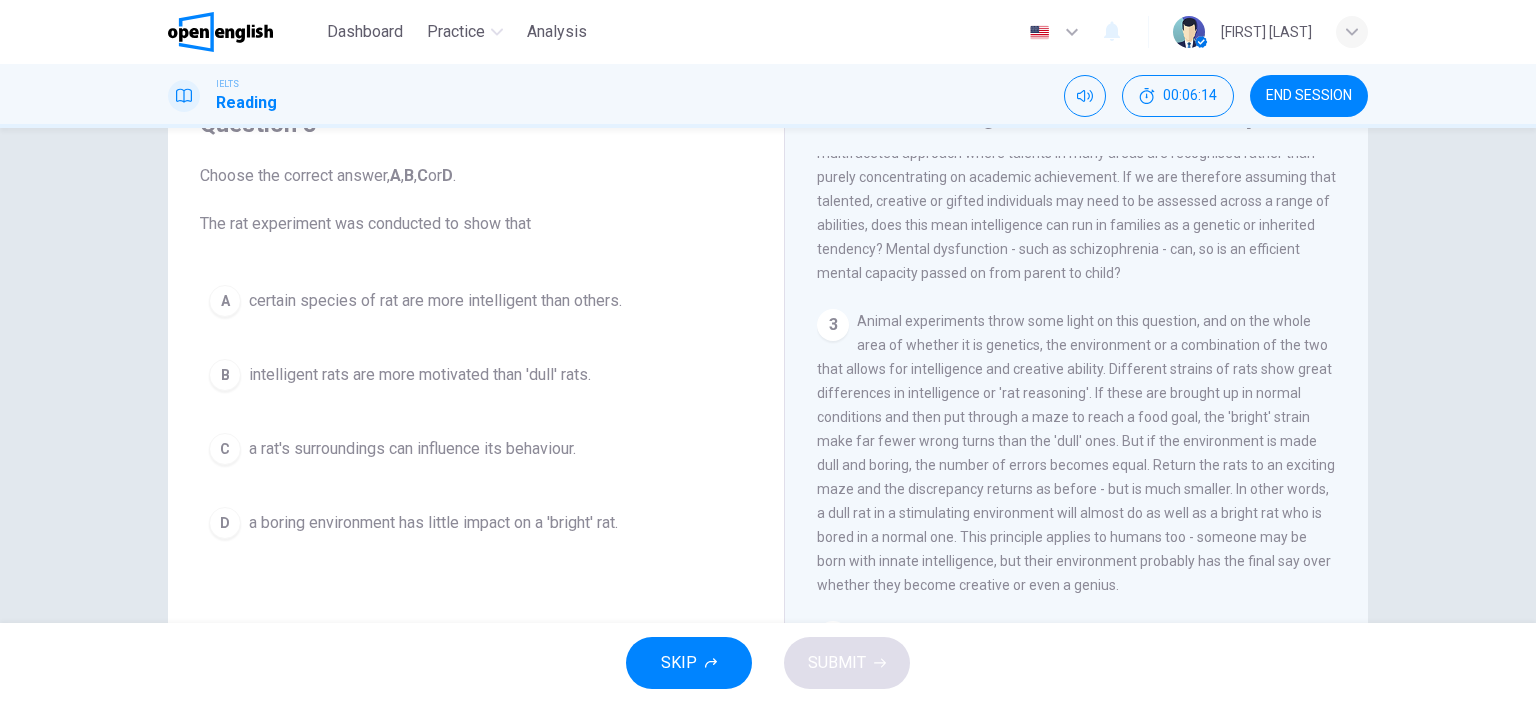 click on "Animal experiments throw some light on this question, and on the whole area of whether it is genetics, the environment or a combination of the two that allows for intelligence and creative ability. Different strains of rats show great differences in intelligence or 'rat reasoning'. If these are brought up in normal conditions and then put through a maze to reach a food goal, the 'bright' strain make far fewer wrong turns than the 'dull' ones. But if the environment is made dull and boring, the number of errors becomes equal. Return the rats to an exciting maze and the discrepancy returns as before - but is much smaller. In other words, a dull rat in a stimulating environment will almost do as well as a bright rat who is bored in a normal one. This principle applies to humans too - someone may be born with innate intelligence, but their environment probably has the final say over whether they become creative or even a genius." at bounding box center [1076, 453] 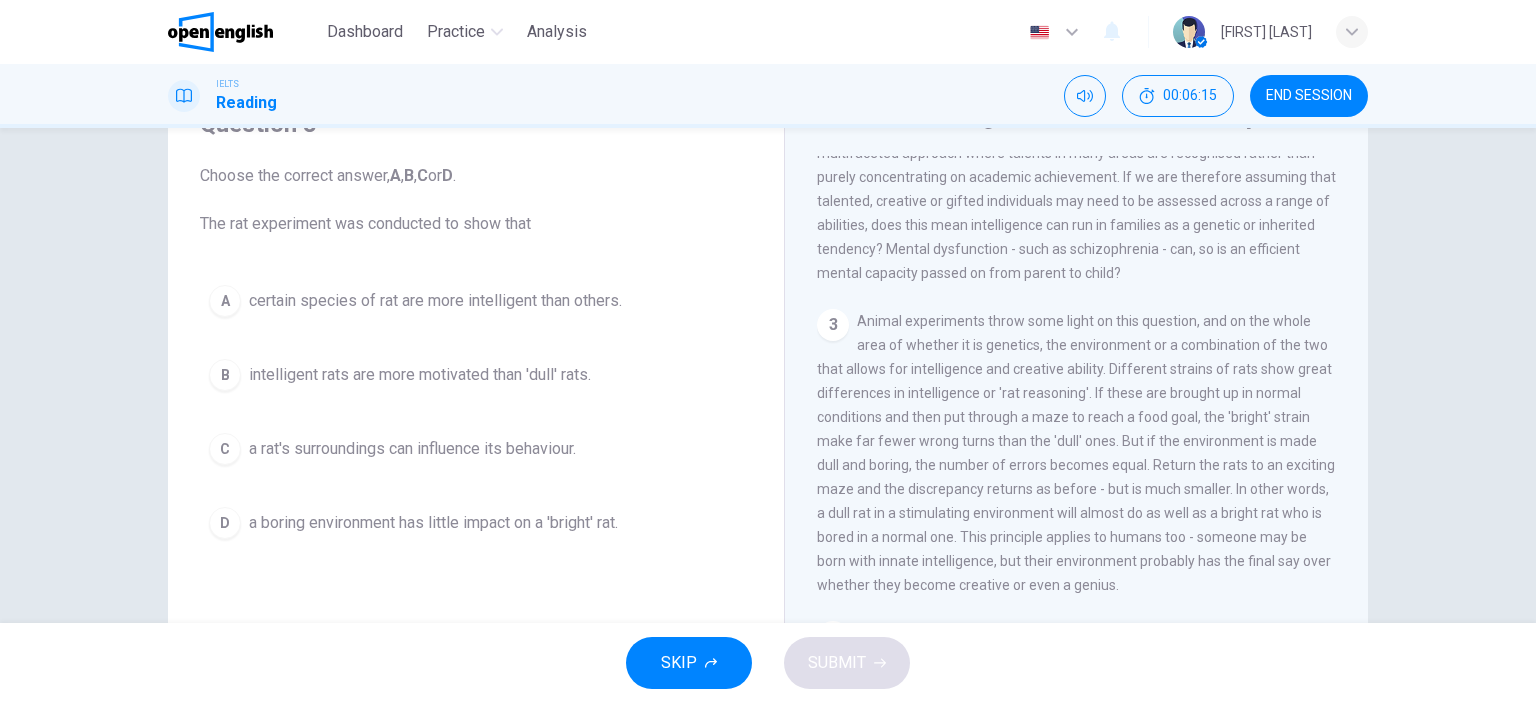 drag, startPoint x: 1147, startPoint y: 415, endPoint x: 1263, endPoint y: 415, distance: 116 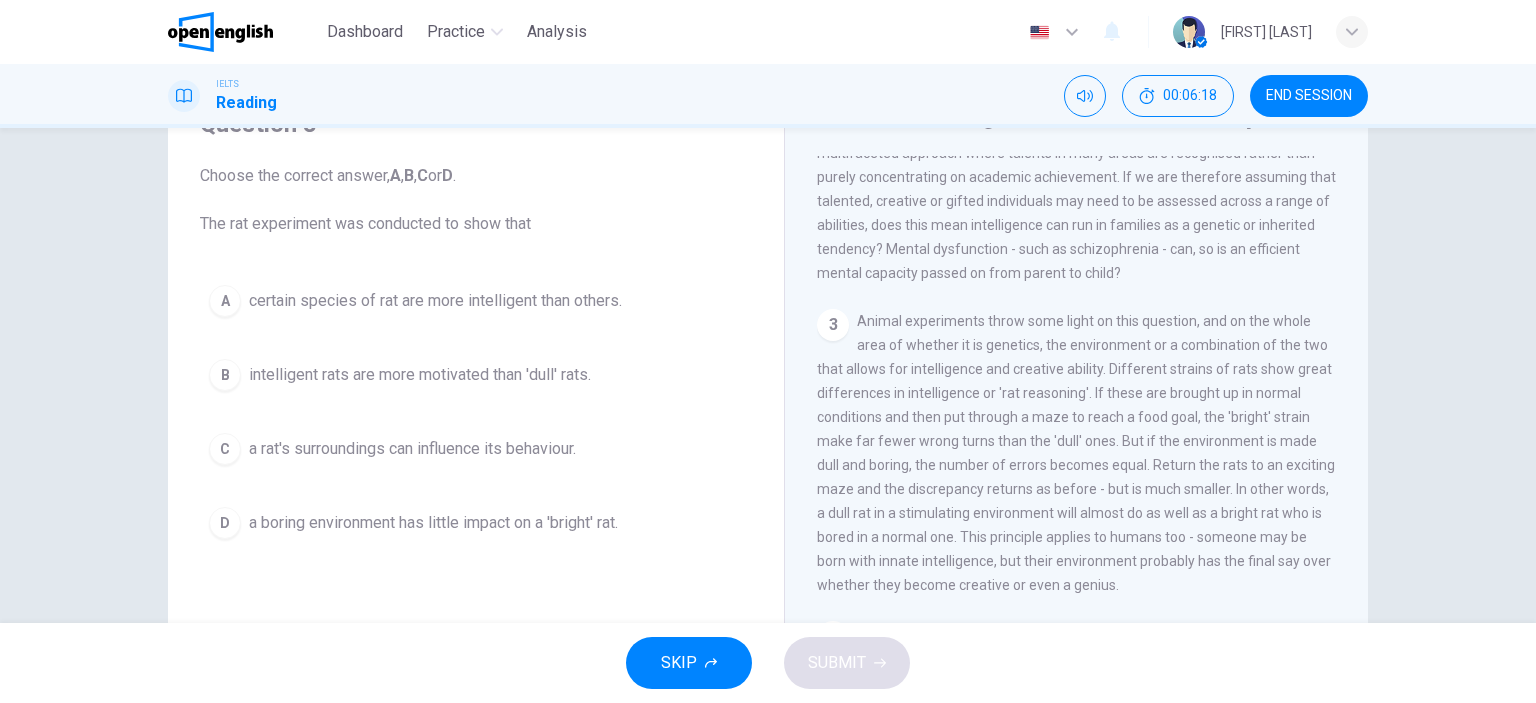 drag, startPoint x: 971, startPoint y: 435, endPoint x: 1245, endPoint y: 438, distance: 274.01642 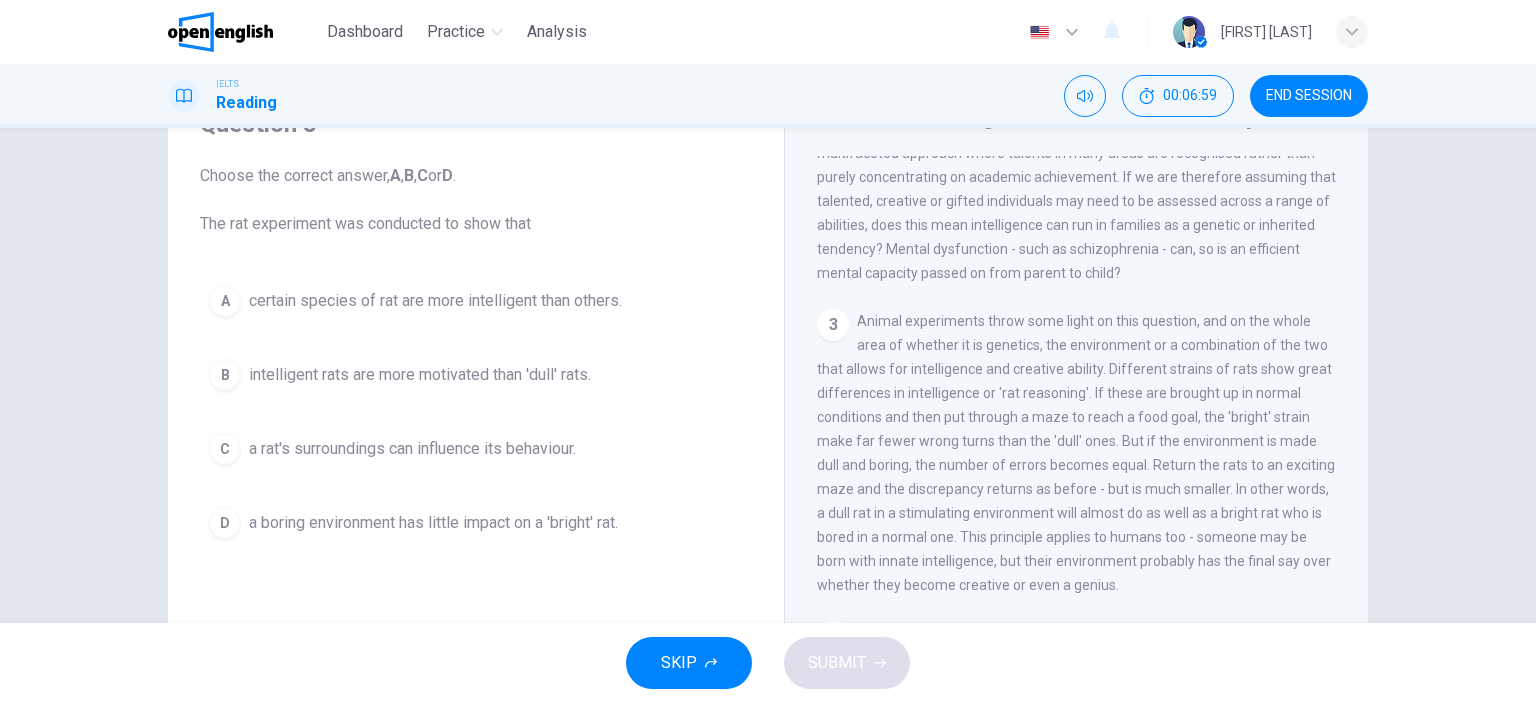 drag, startPoint x: 915, startPoint y: 352, endPoint x: 984, endPoint y: 354, distance: 69.02898 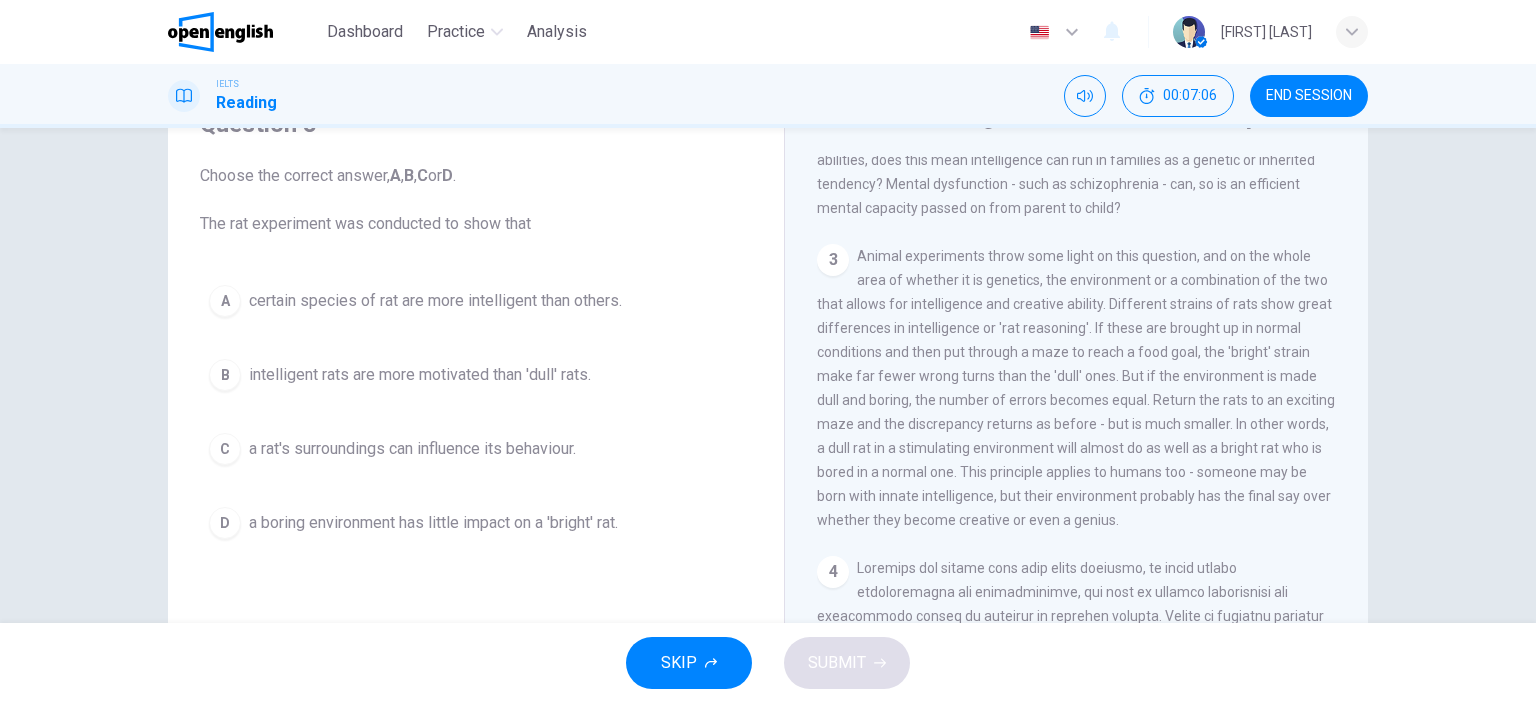 scroll, scrollTop: 800, scrollLeft: 0, axis: vertical 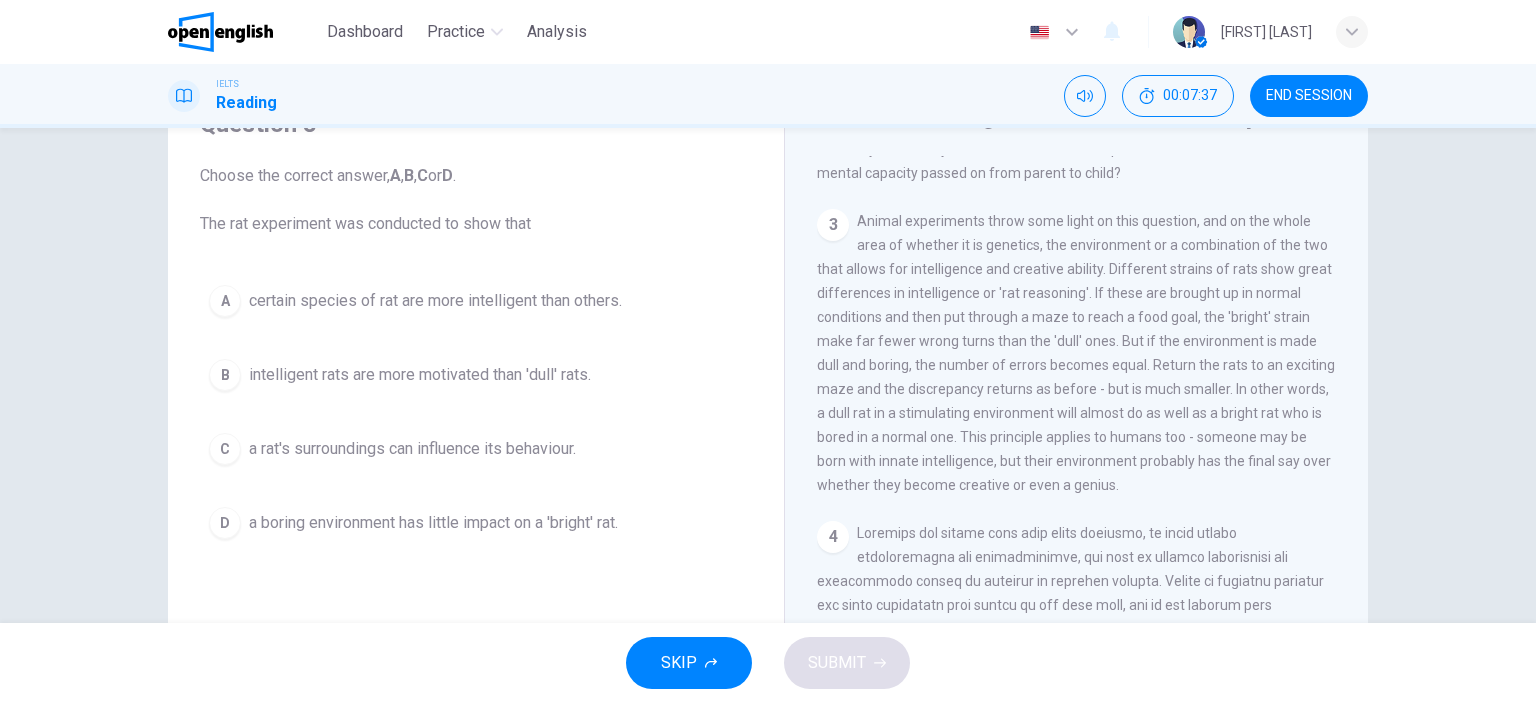 drag, startPoint x: 1085, startPoint y: 309, endPoint x: 1228, endPoint y: 306, distance: 143.03146 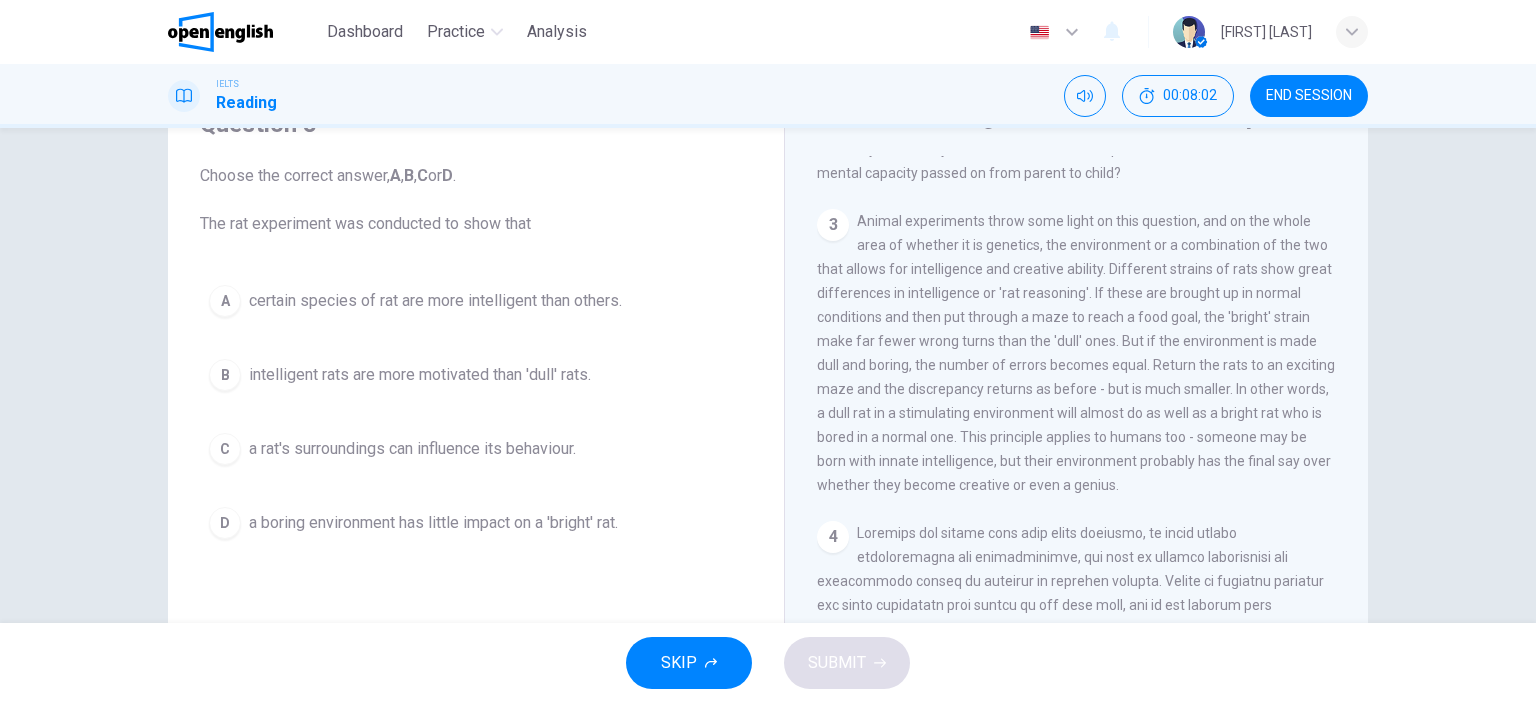 click on "Animal experiments throw some light on this question, and on the whole area of whether it is genetics, the environment or a combination of the two that allows for intelligence and creative ability. Different strains of rats show great differences in intelligence or 'rat reasoning'. If these are brought up in normal conditions and then put through a maze to reach a food goal, the 'bright' strain make far fewer wrong turns than the 'dull' ones. But if the environment is made dull and boring, the number of errors becomes equal. Return the rats to an exciting maze and the discrepancy returns as before - but is much smaller. In other words, a dull rat in a stimulating environment will almost do as well as a bright rat who is bored in a normal one. This principle applies to humans too - someone may be born with innate intelligence, but their environment probably has the final say over whether they become creative or even a genius." at bounding box center (1076, 353) 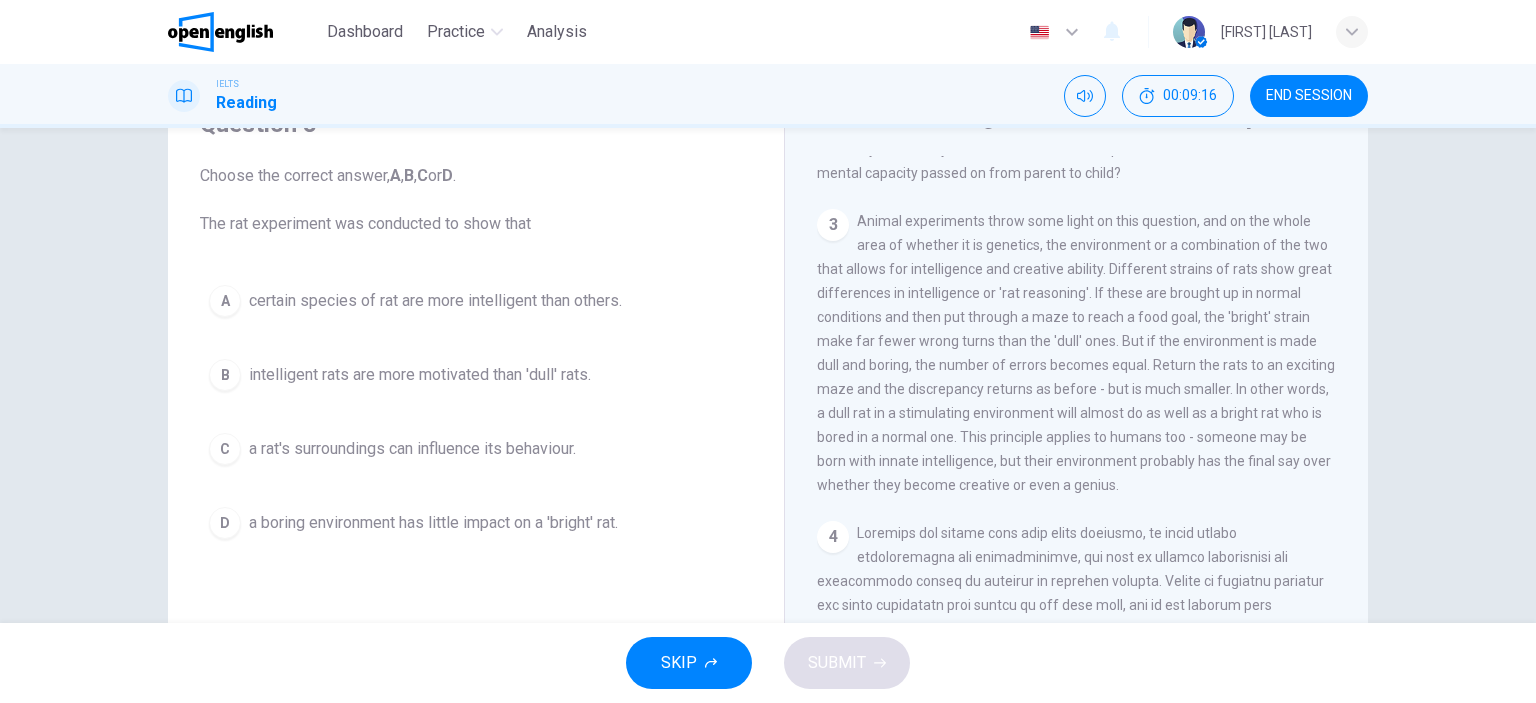 drag, startPoint x: 1236, startPoint y: 393, endPoint x: 1253, endPoint y: 401, distance: 18.788294 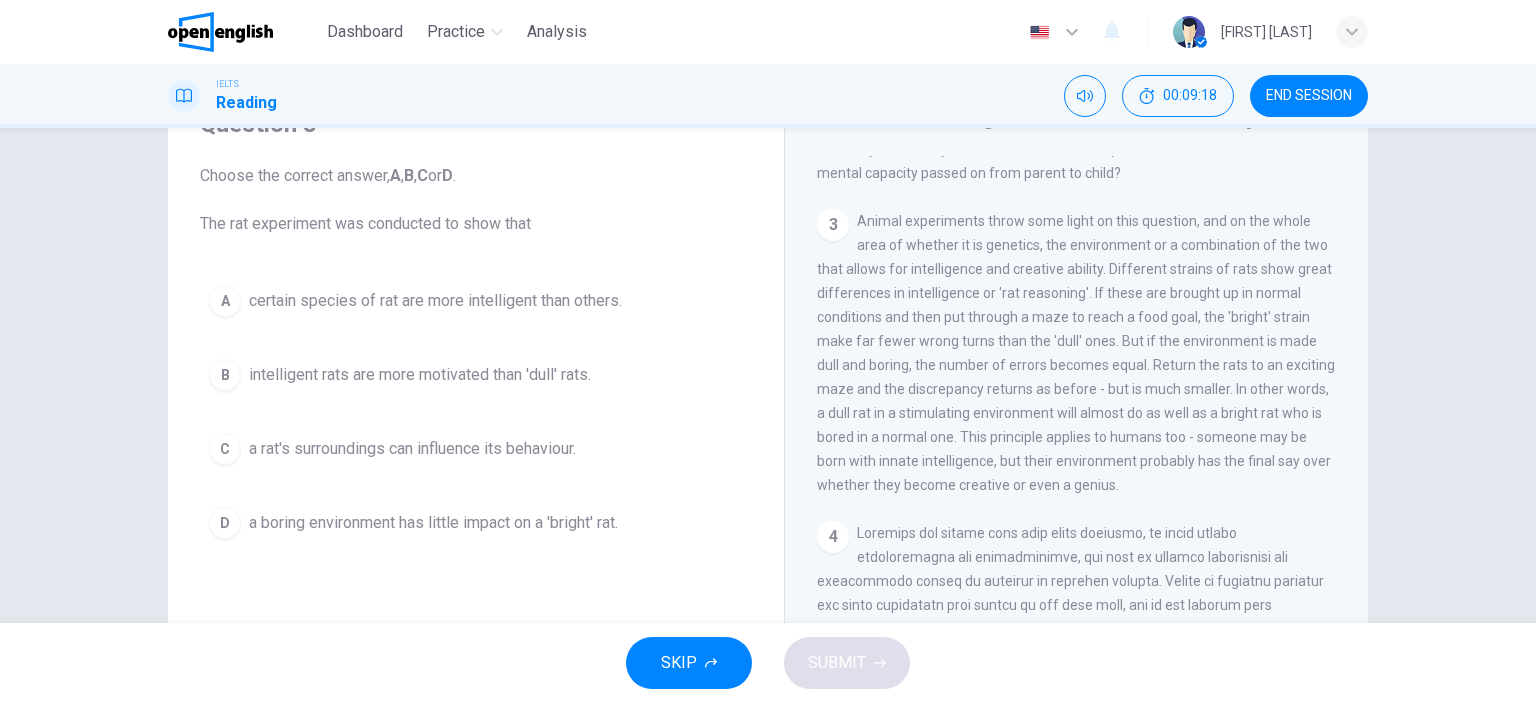 drag, startPoint x: 816, startPoint y: 435, endPoint x: 884, endPoint y: 431, distance: 68.117546 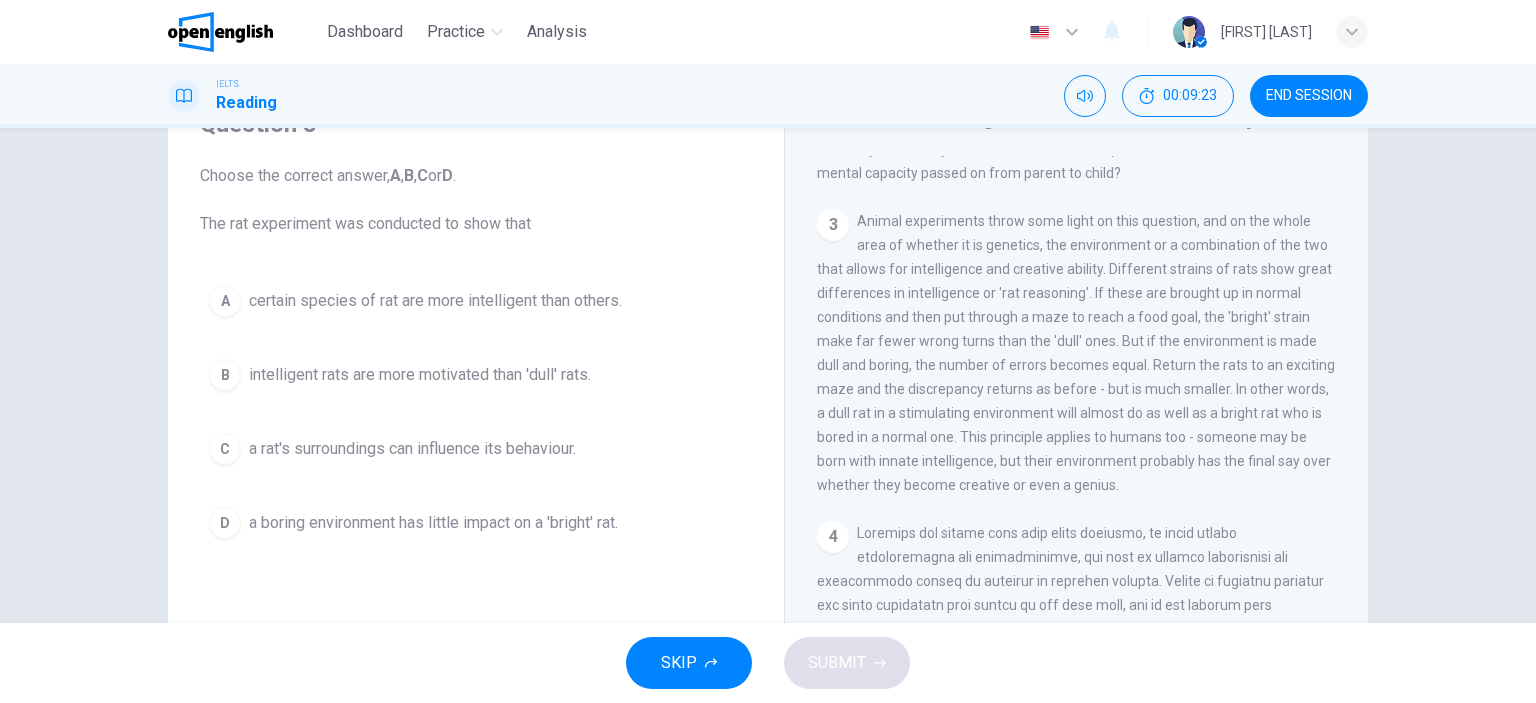 drag, startPoint x: 1235, startPoint y: 434, endPoint x: 1260, endPoint y: 431, distance: 25.179358 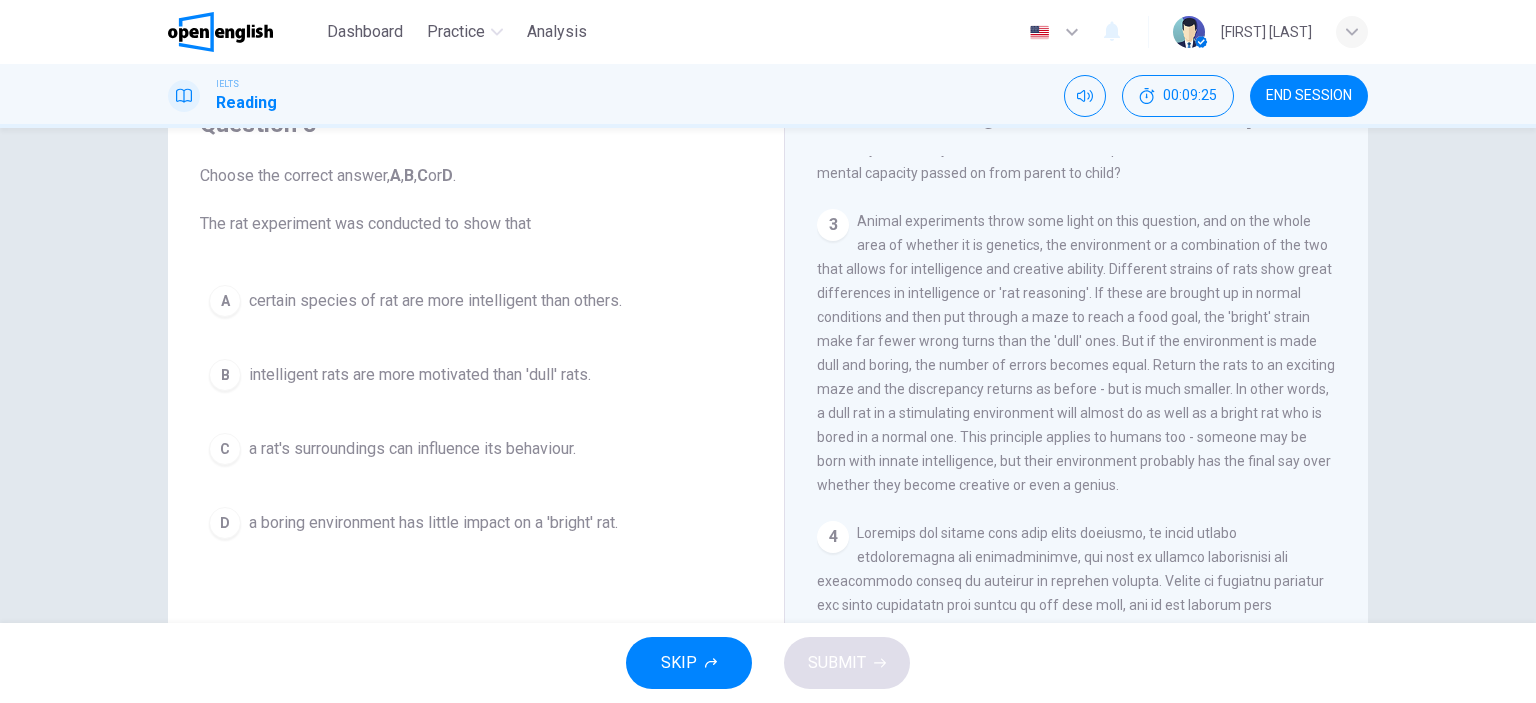 drag, startPoint x: 849, startPoint y: 440, endPoint x: 947, endPoint y: 440, distance: 98 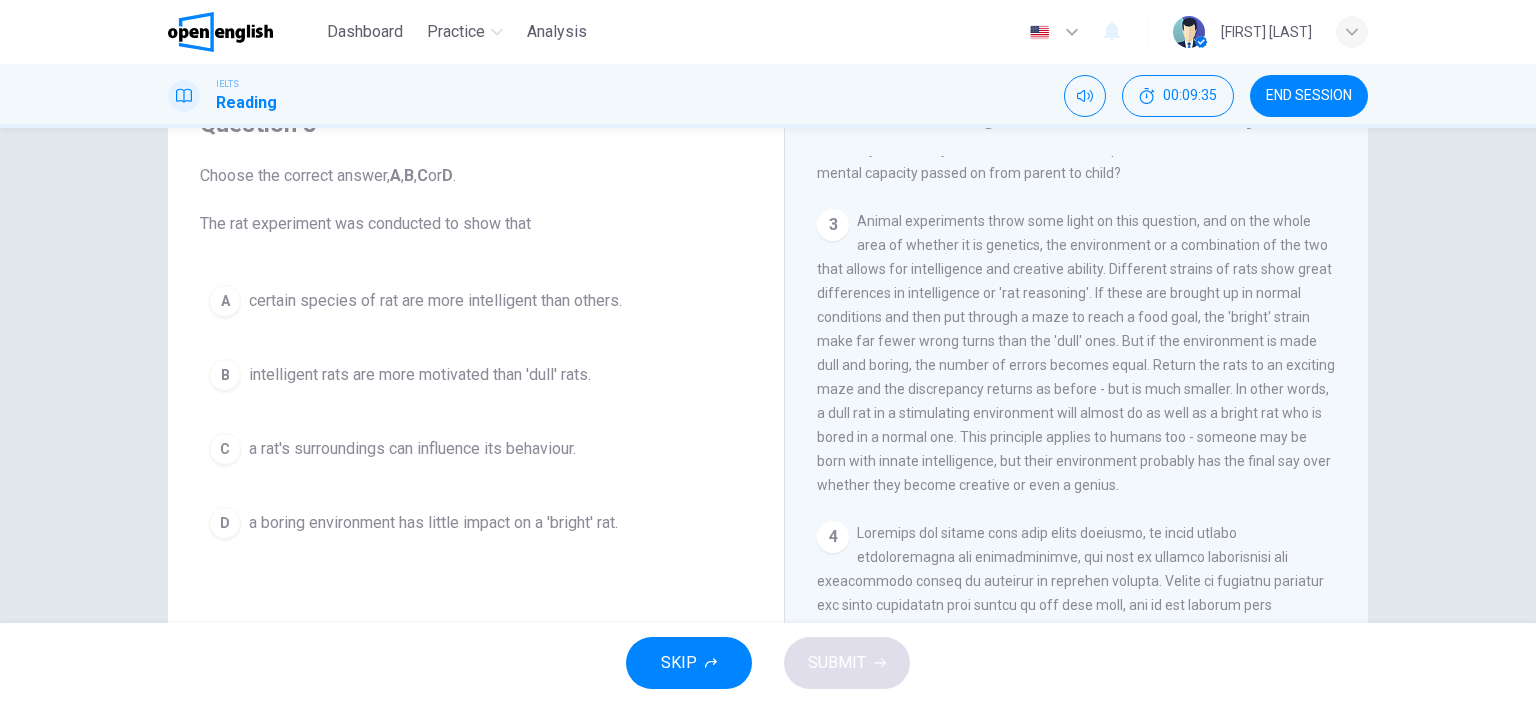 drag, startPoint x: 1100, startPoint y: 482, endPoint x: 1291, endPoint y: 484, distance: 191.01047 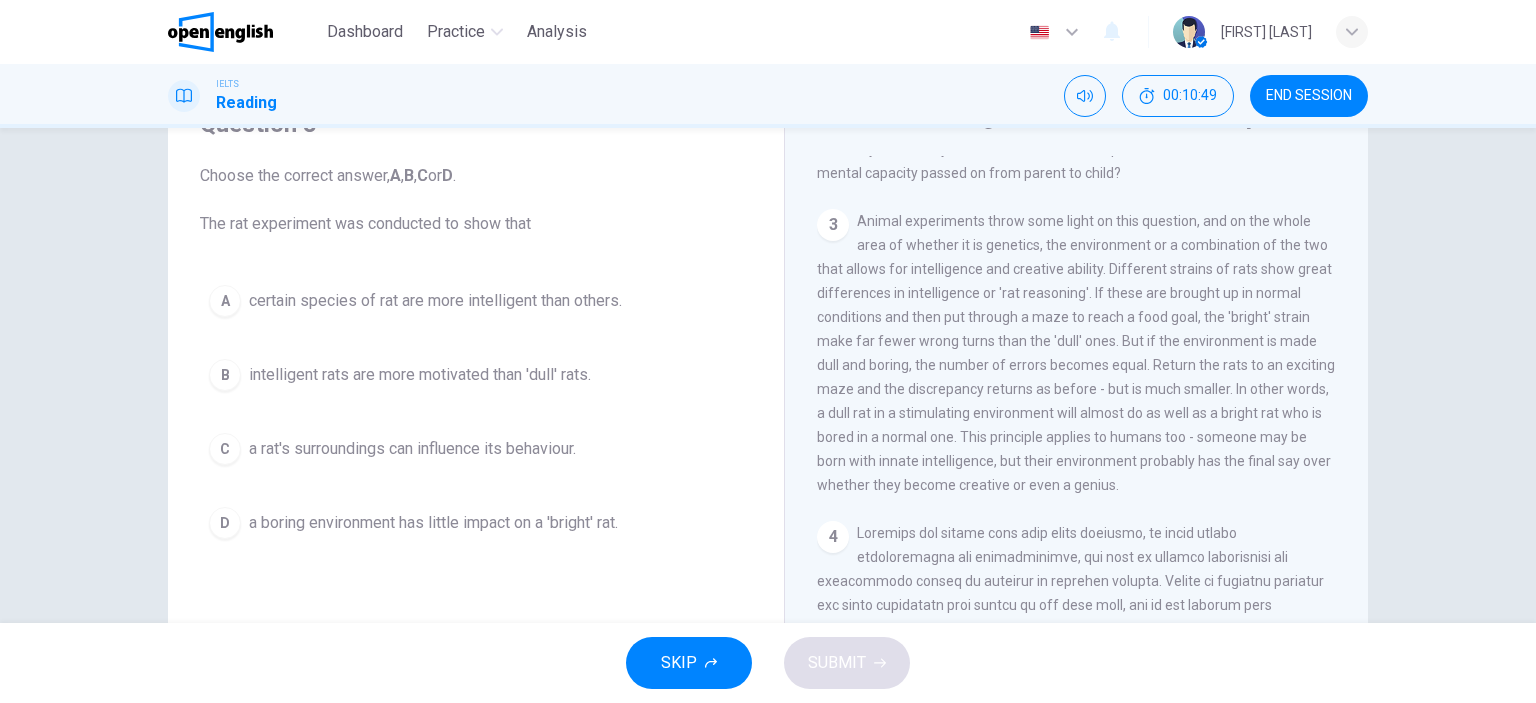 click on "END SESSION" at bounding box center (1309, 96) 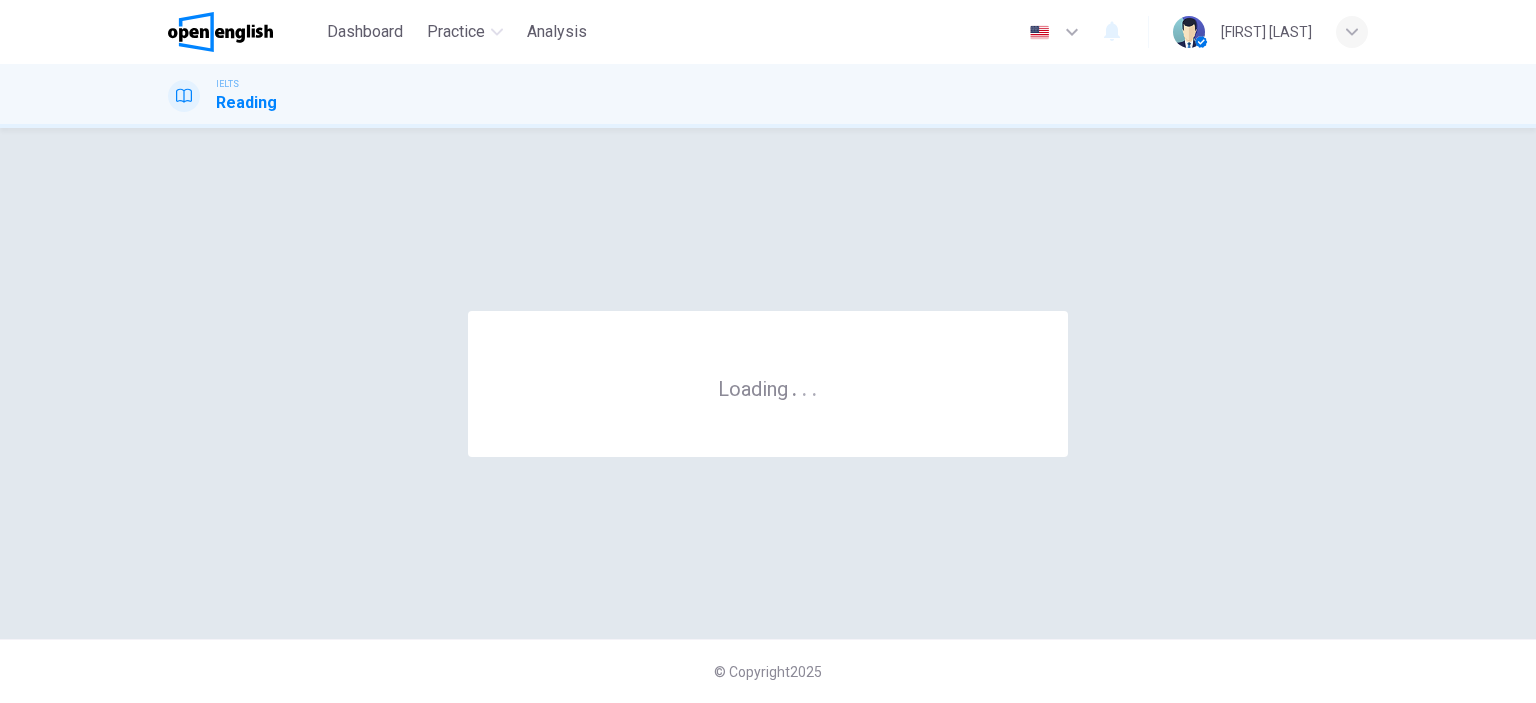 scroll, scrollTop: 0, scrollLeft: 0, axis: both 